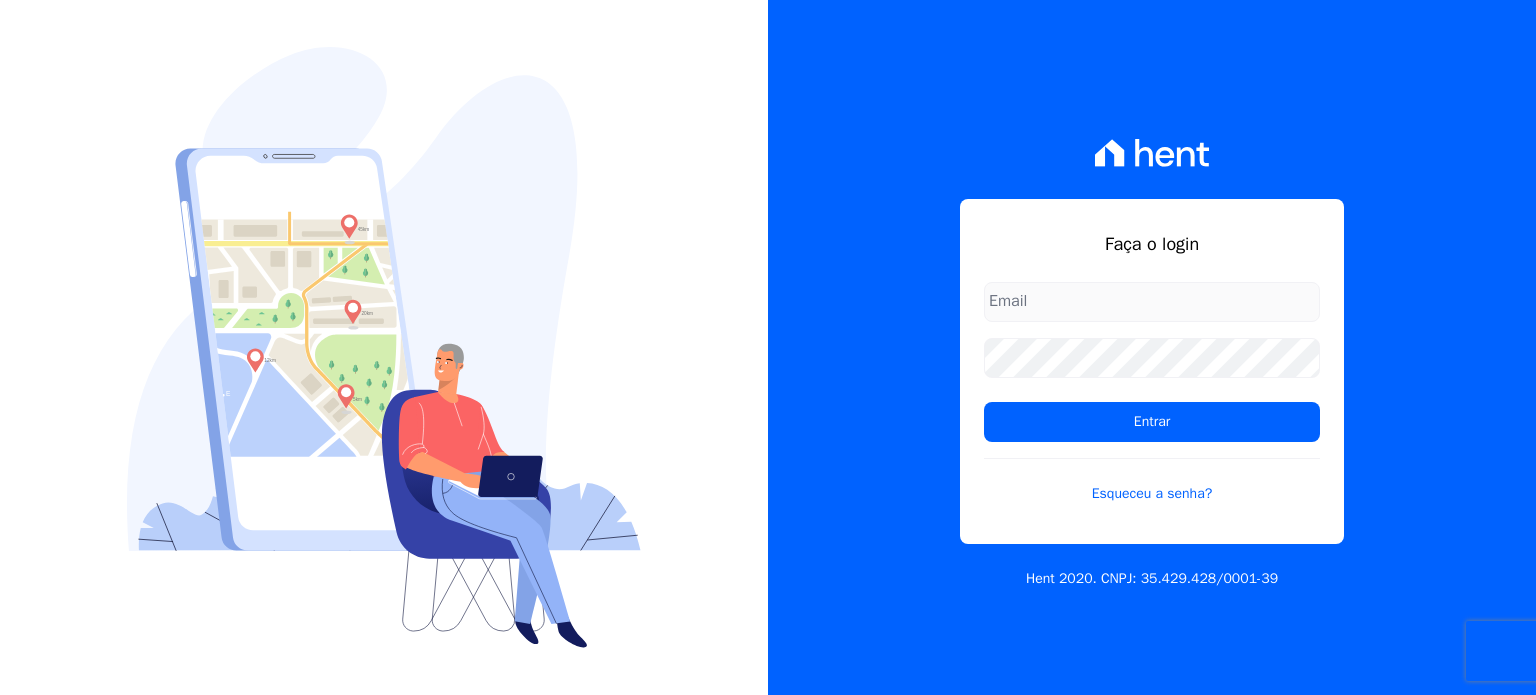 scroll, scrollTop: 0, scrollLeft: 0, axis: both 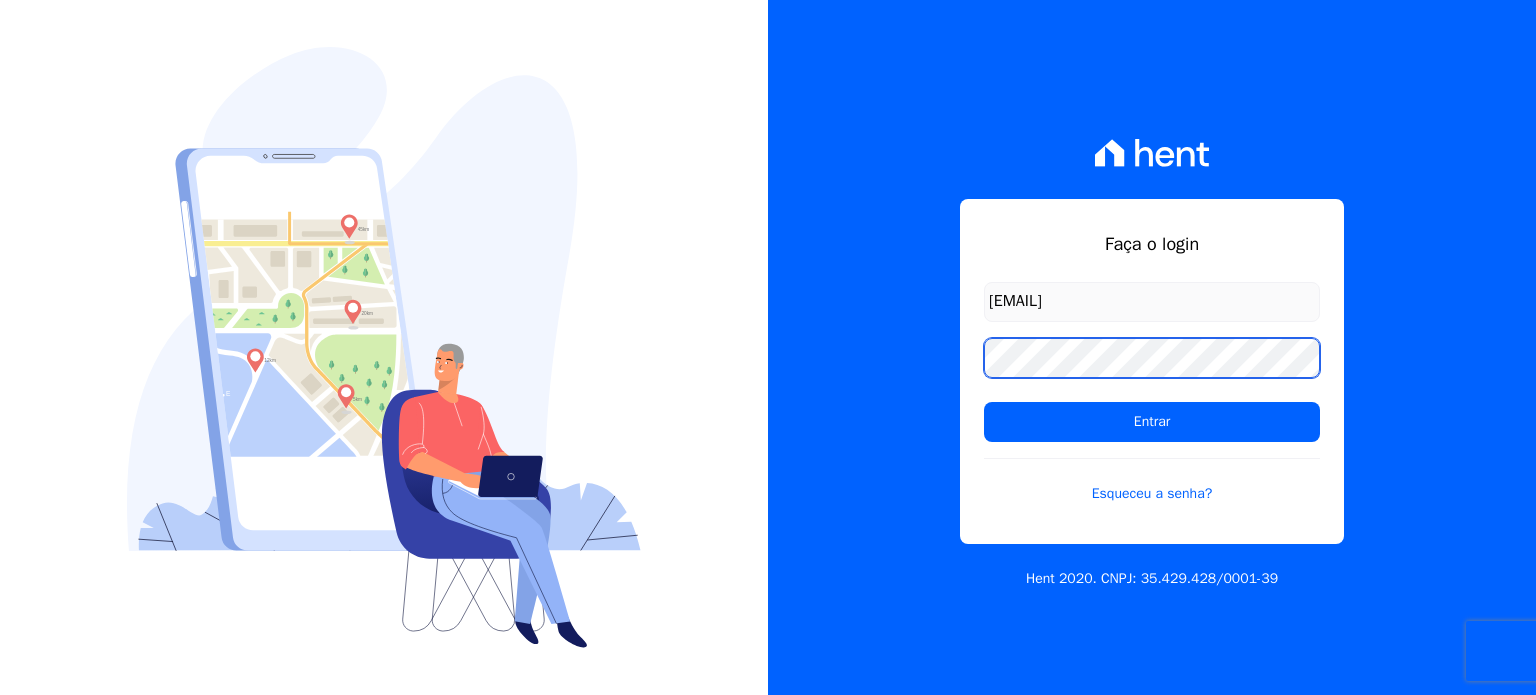 click on "Faça o login
[EMAIL]
Entrar
Esqueceu a senha?
Hent 2020. CNPJ: [CREDIT_CARD_NUMBER]" at bounding box center [1152, 347] 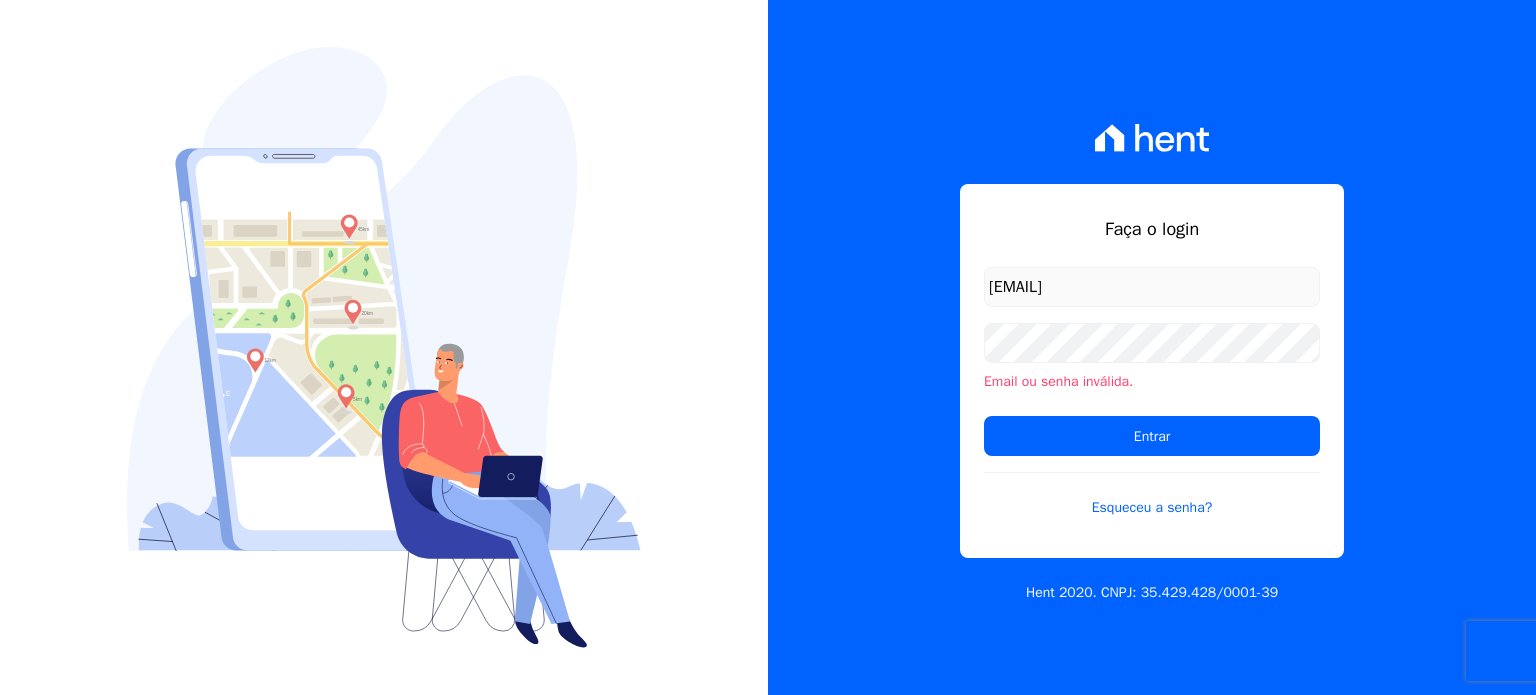 scroll, scrollTop: 0, scrollLeft: 0, axis: both 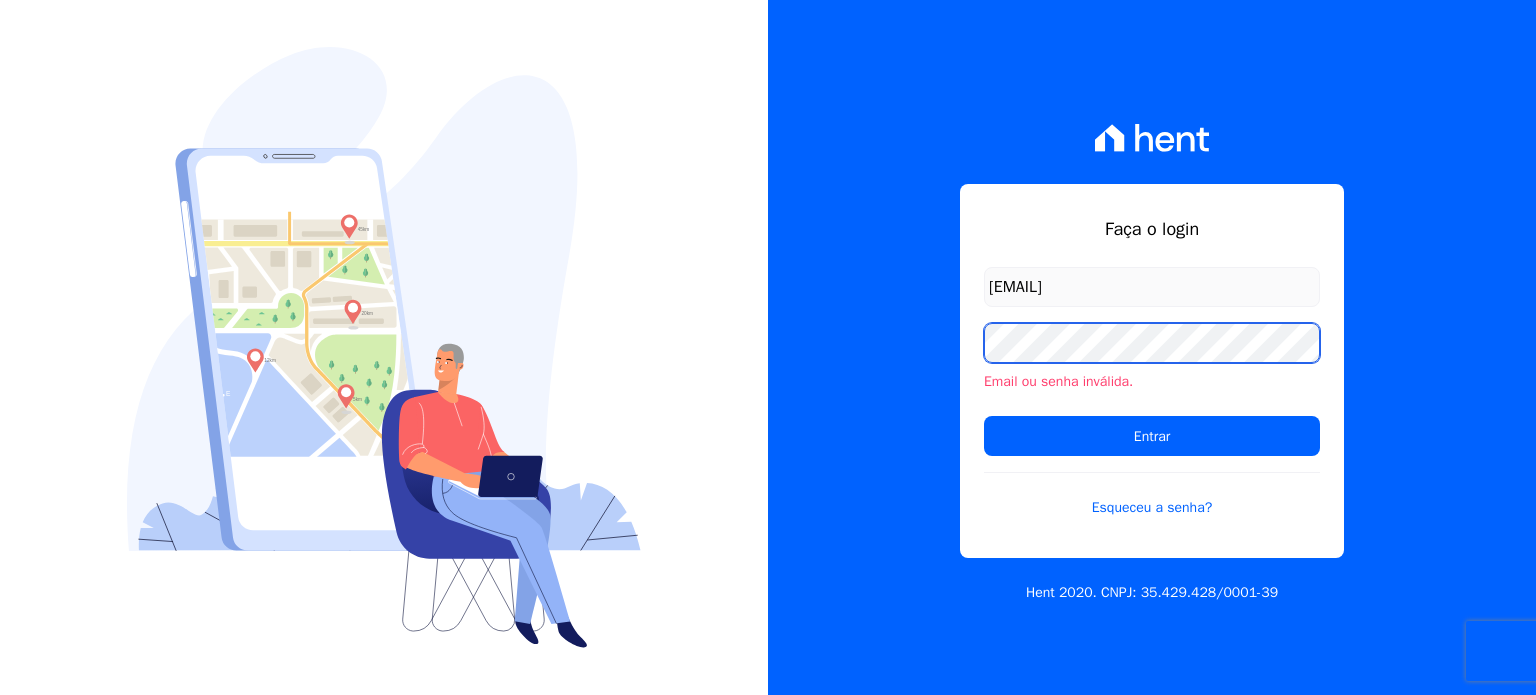 click on "Faça o login
[EMAIL]
Email ou senha inválida.
Entrar
Esqueceu a senha?
Hent 2020. CNPJ: 35.429.428/0001-39" at bounding box center (1152, 347) 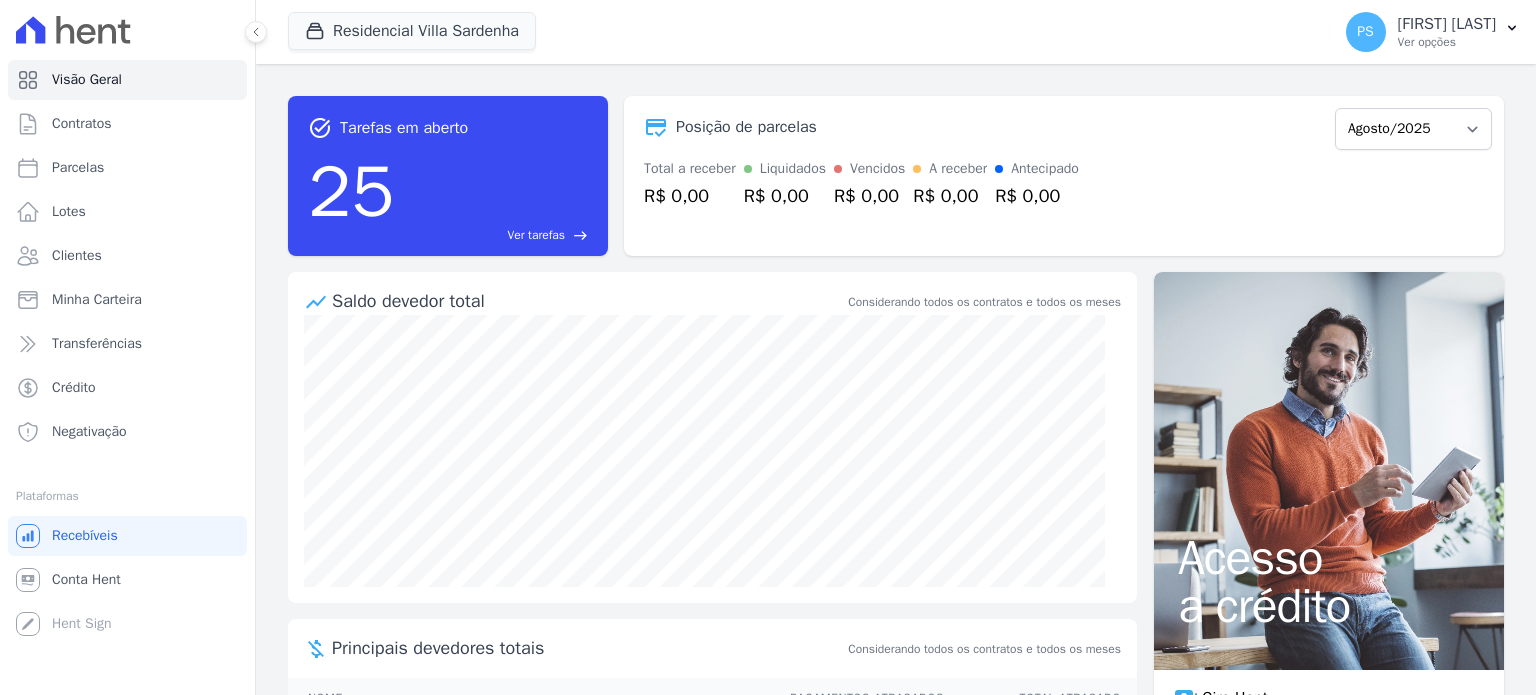 scroll, scrollTop: 0, scrollLeft: 0, axis: both 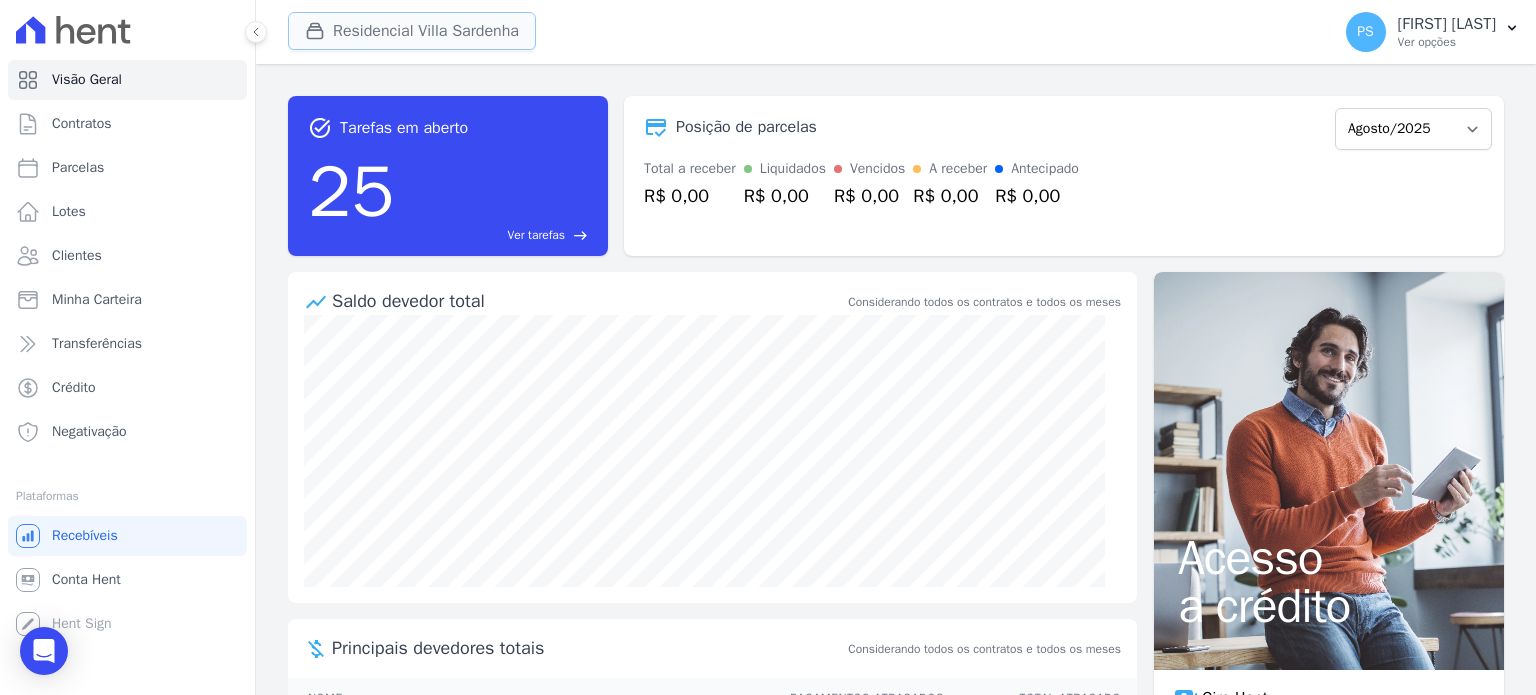 click on "Residencial Villa Sardenha" at bounding box center (412, 31) 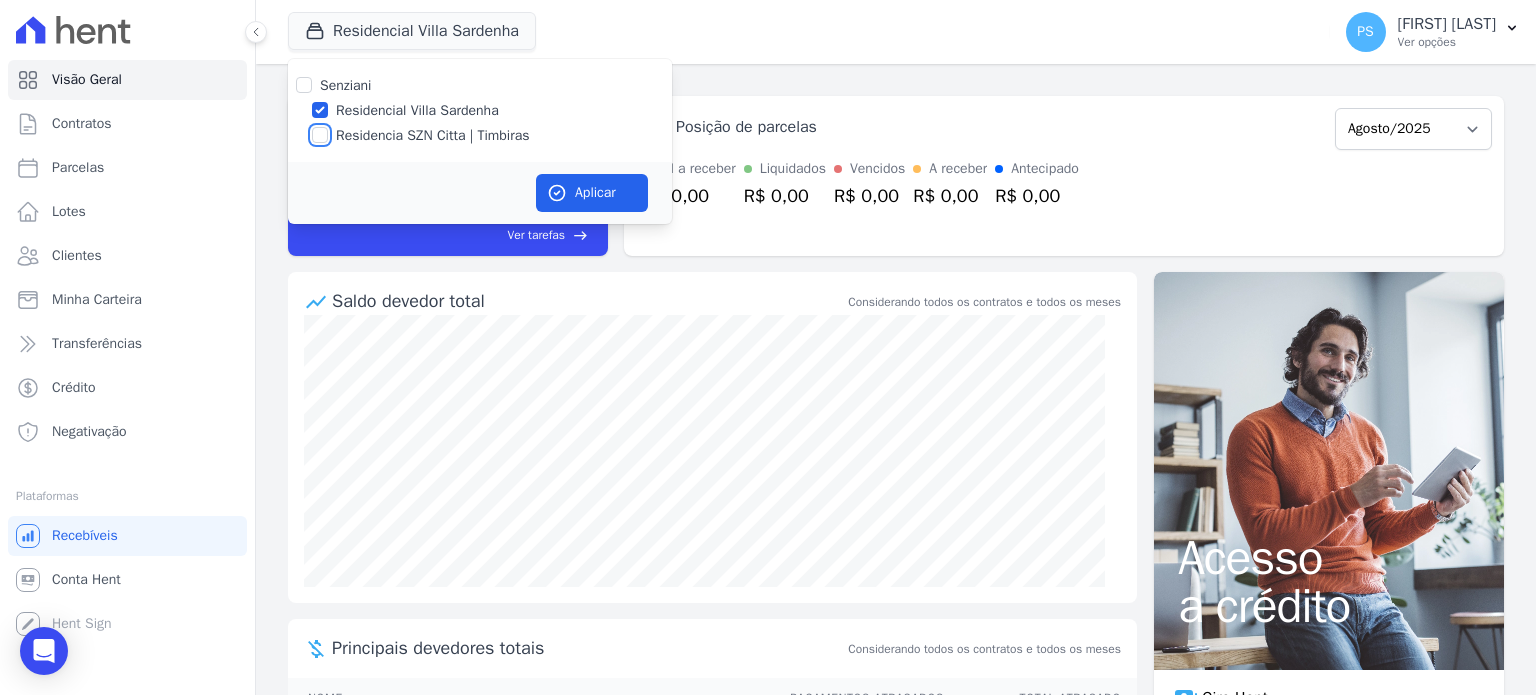 click on "Residencia SZN Citta | Timbiras" at bounding box center (320, 135) 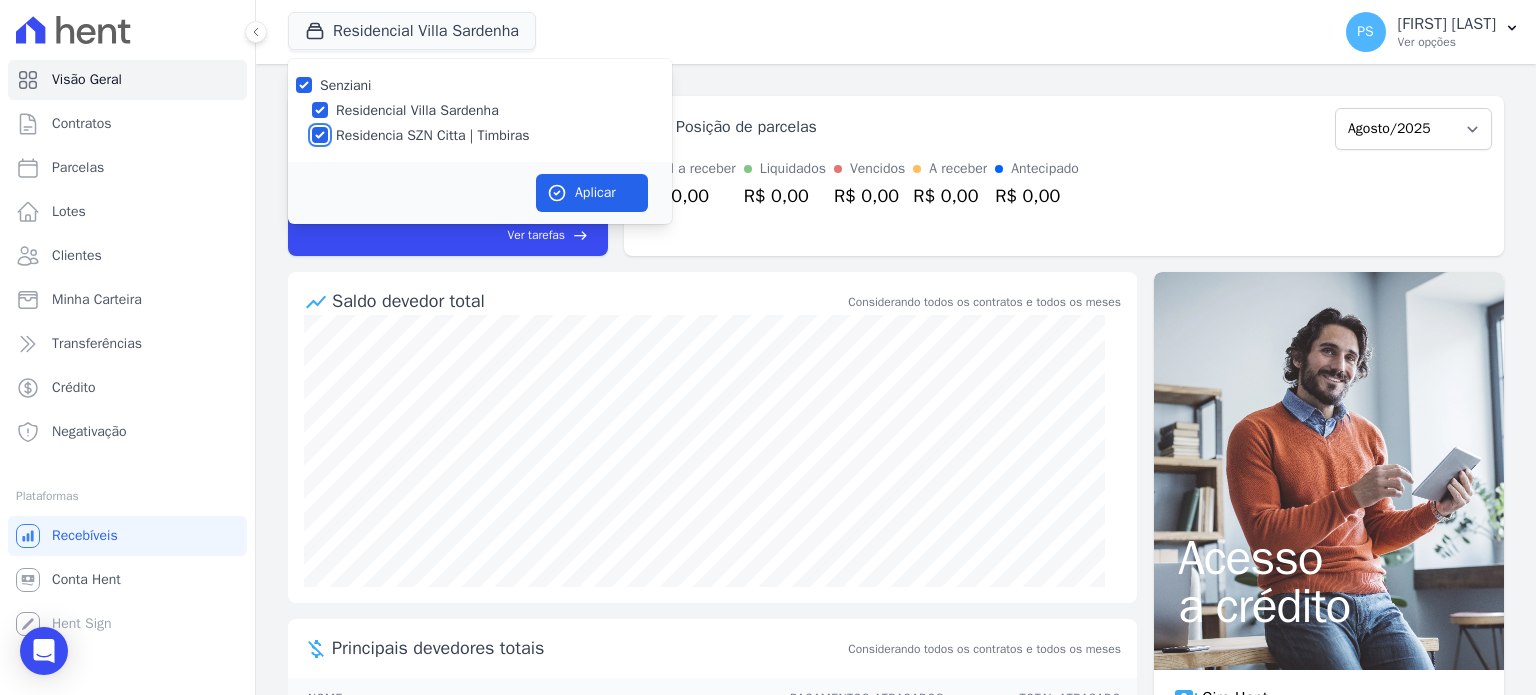 checkbox on "true" 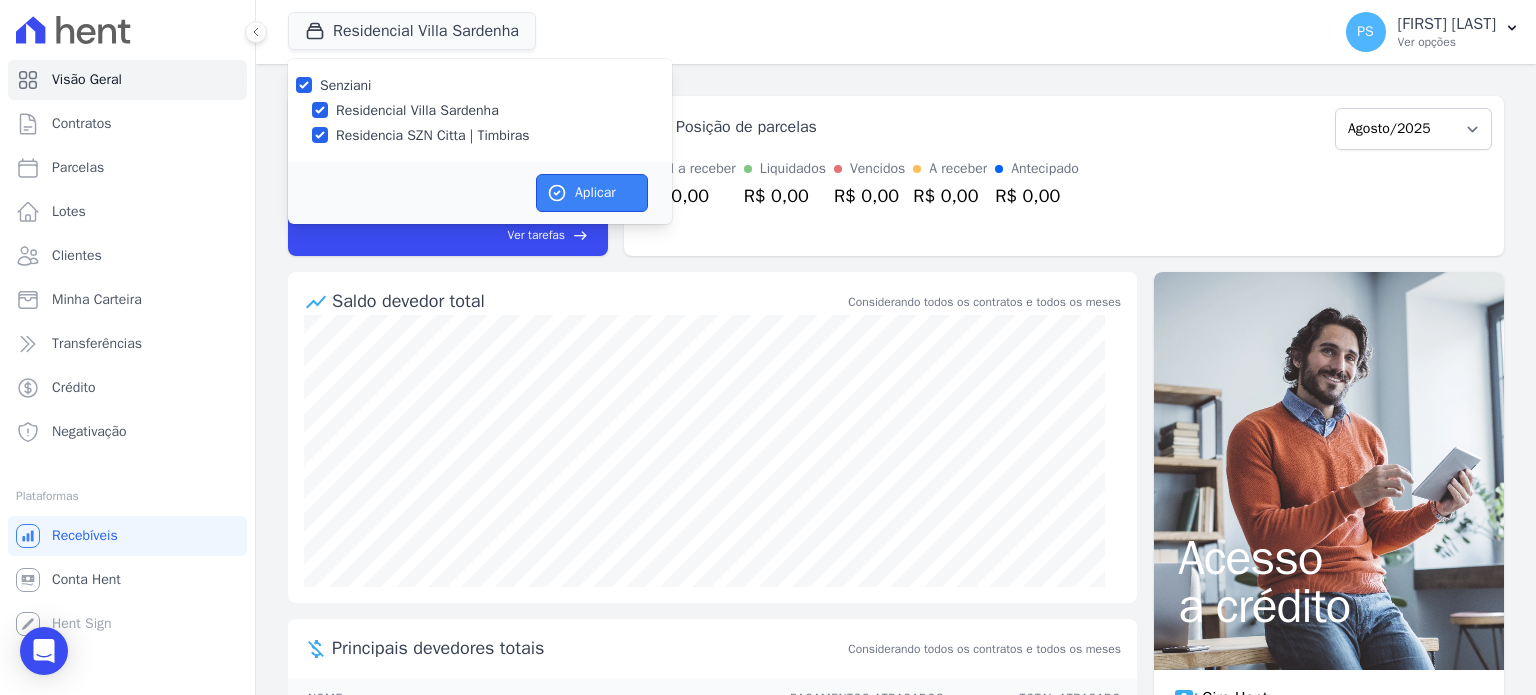 click on "Aplicar" at bounding box center (592, 193) 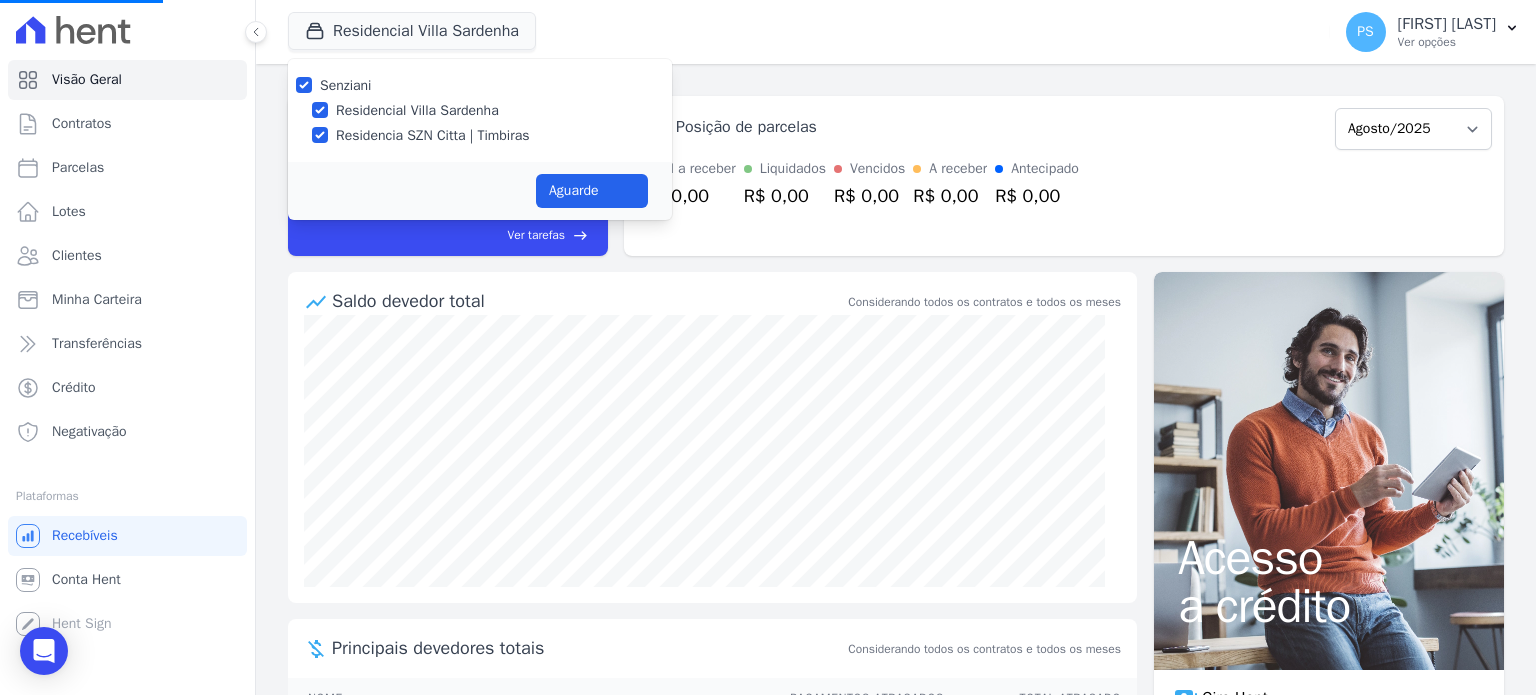 click on "Residencial Villa Sardenha" at bounding box center [417, 110] 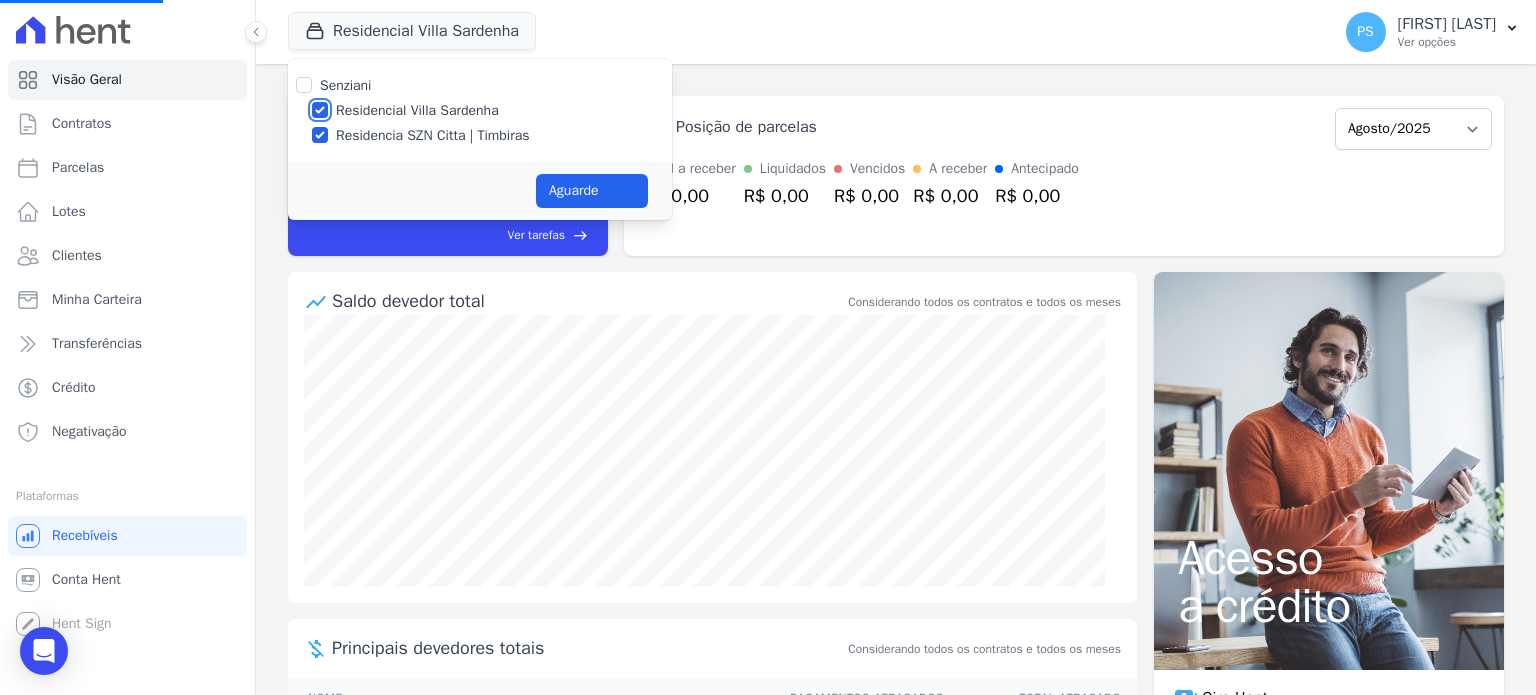checkbox on "false" 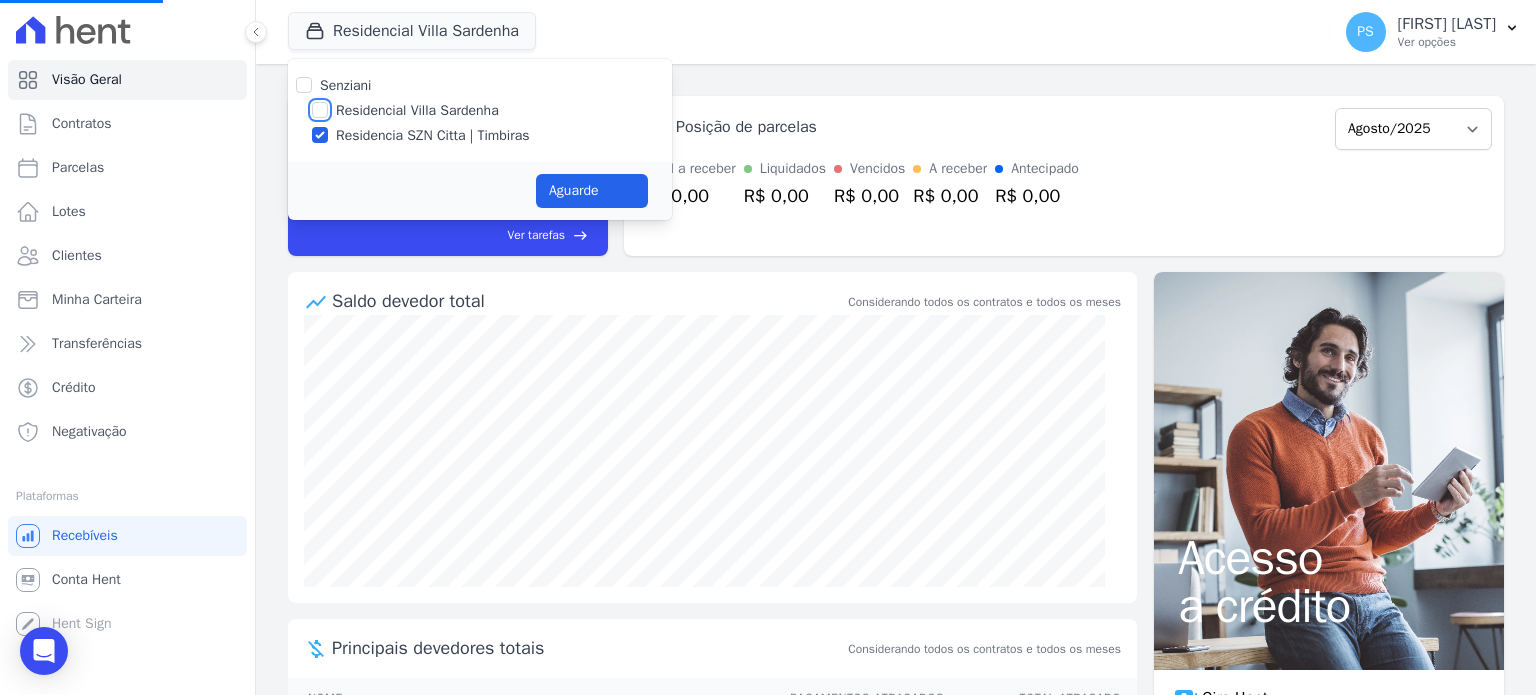 checkbox on "false" 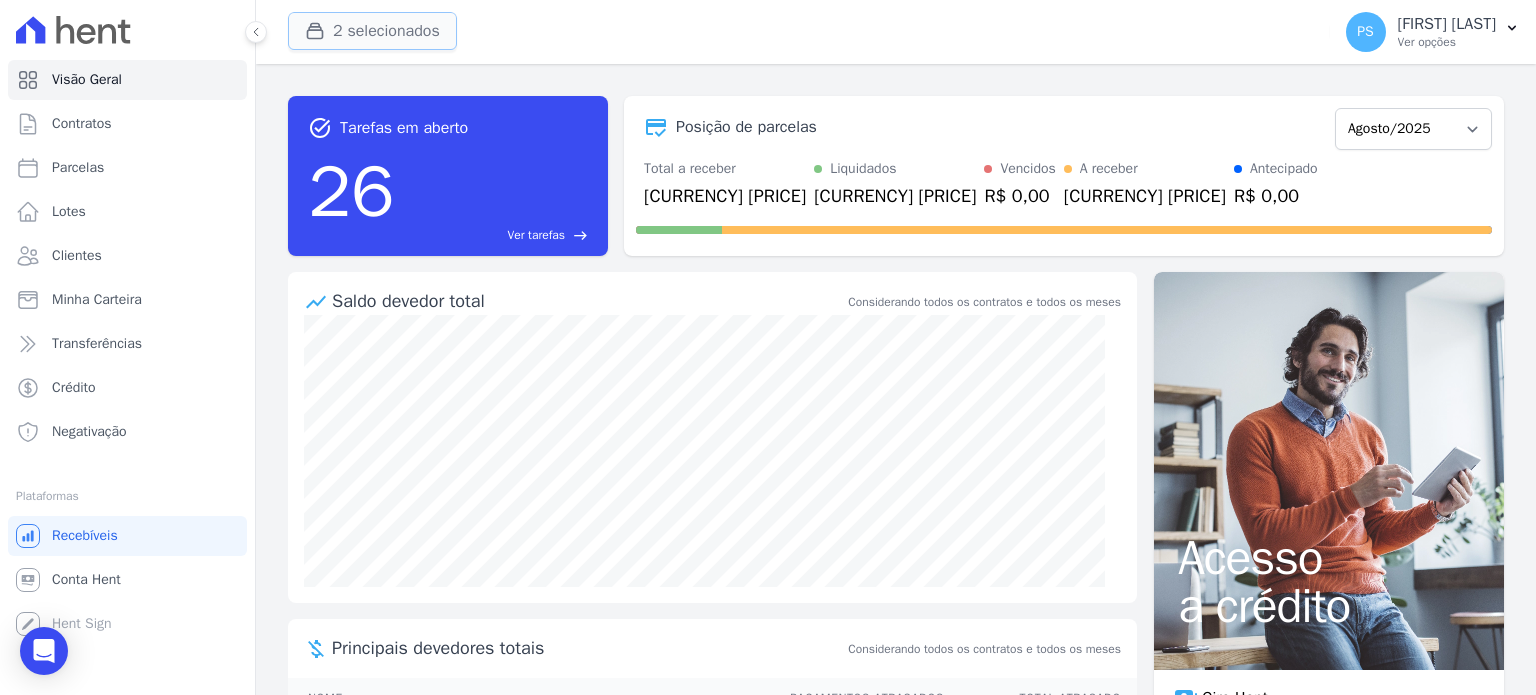click on "2 selecionados" at bounding box center (372, 31) 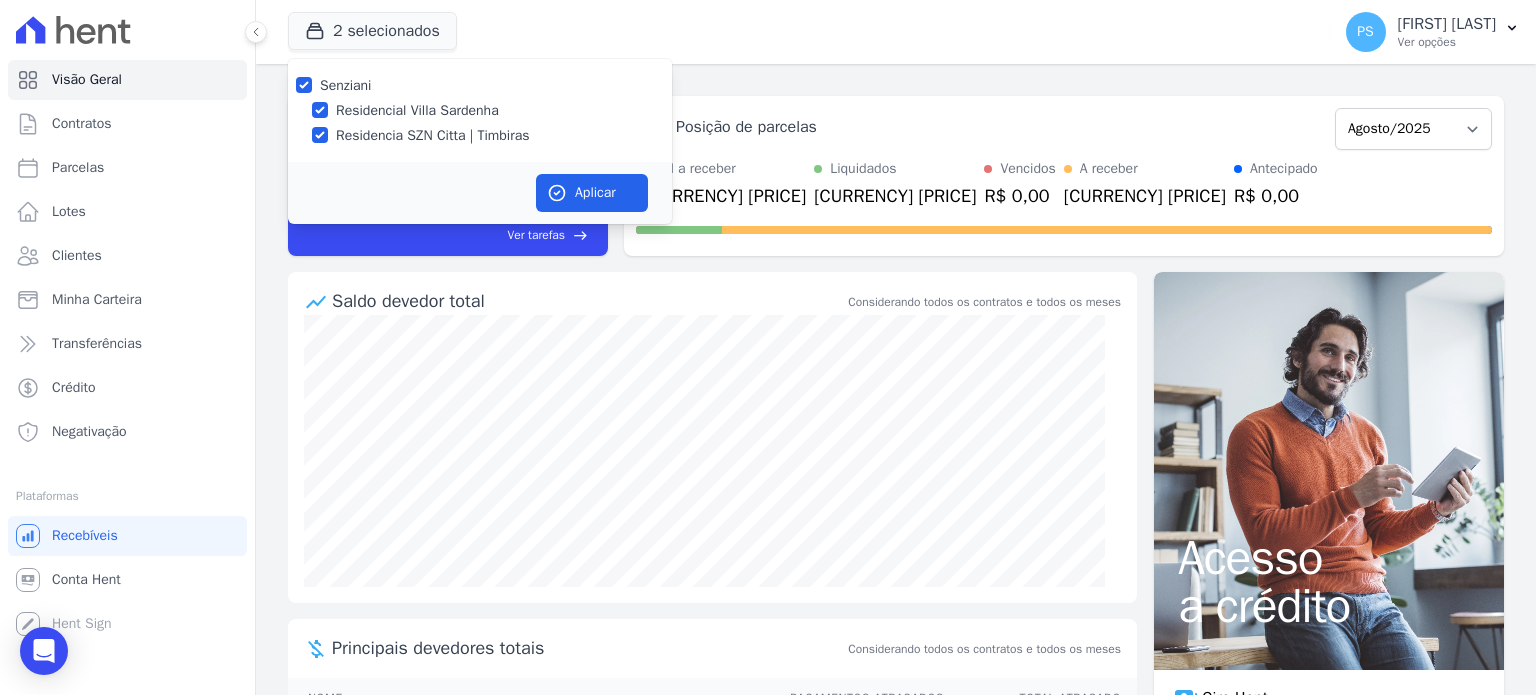 click on "Residencial Villa Sardenha" at bounding box center (417, 110) 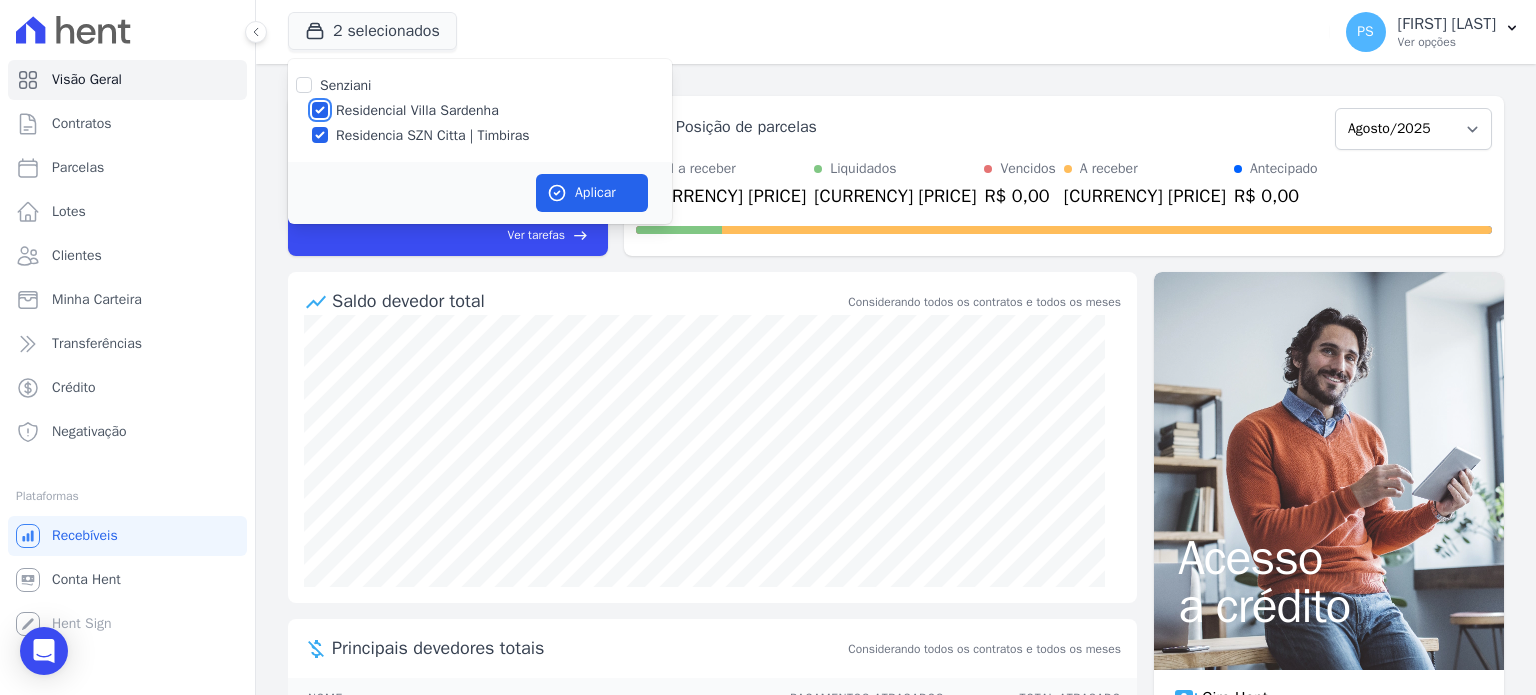checkbox on "false" 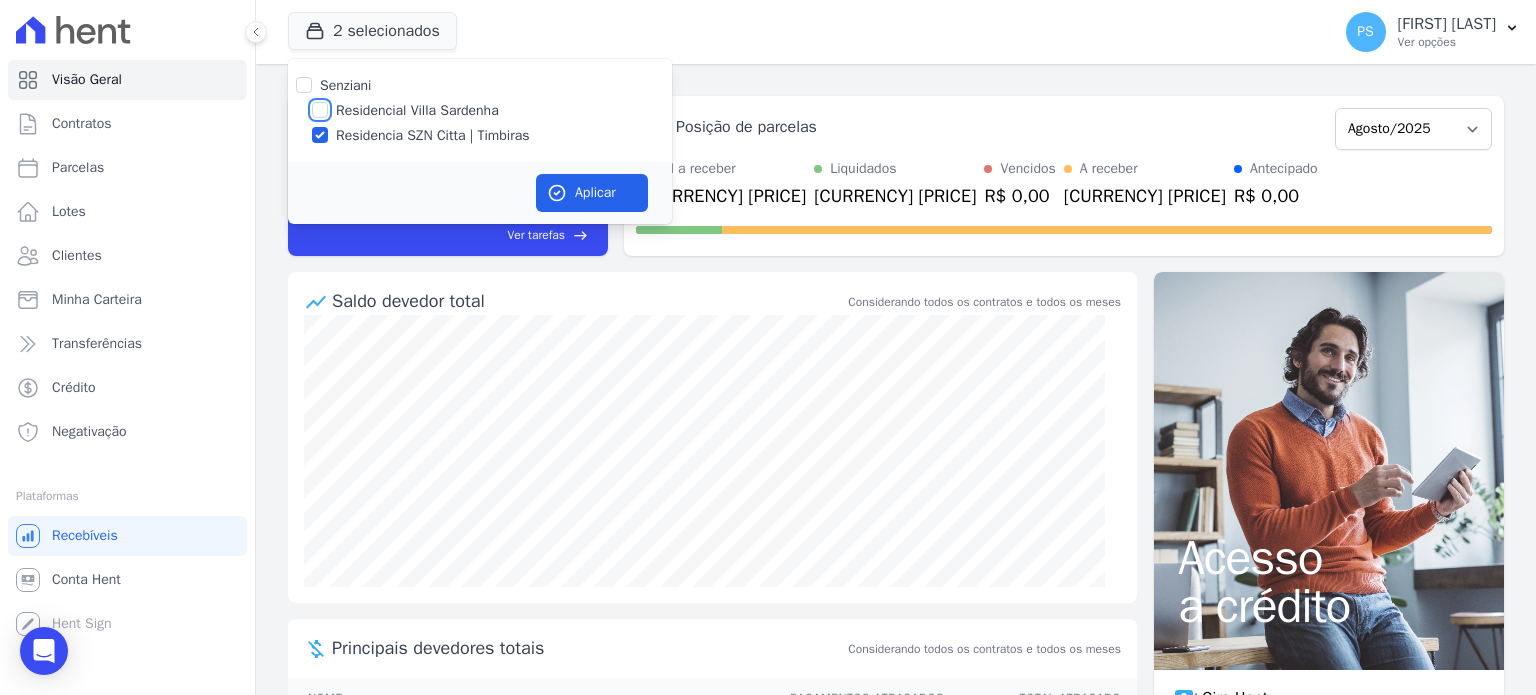 checkbox on "false" 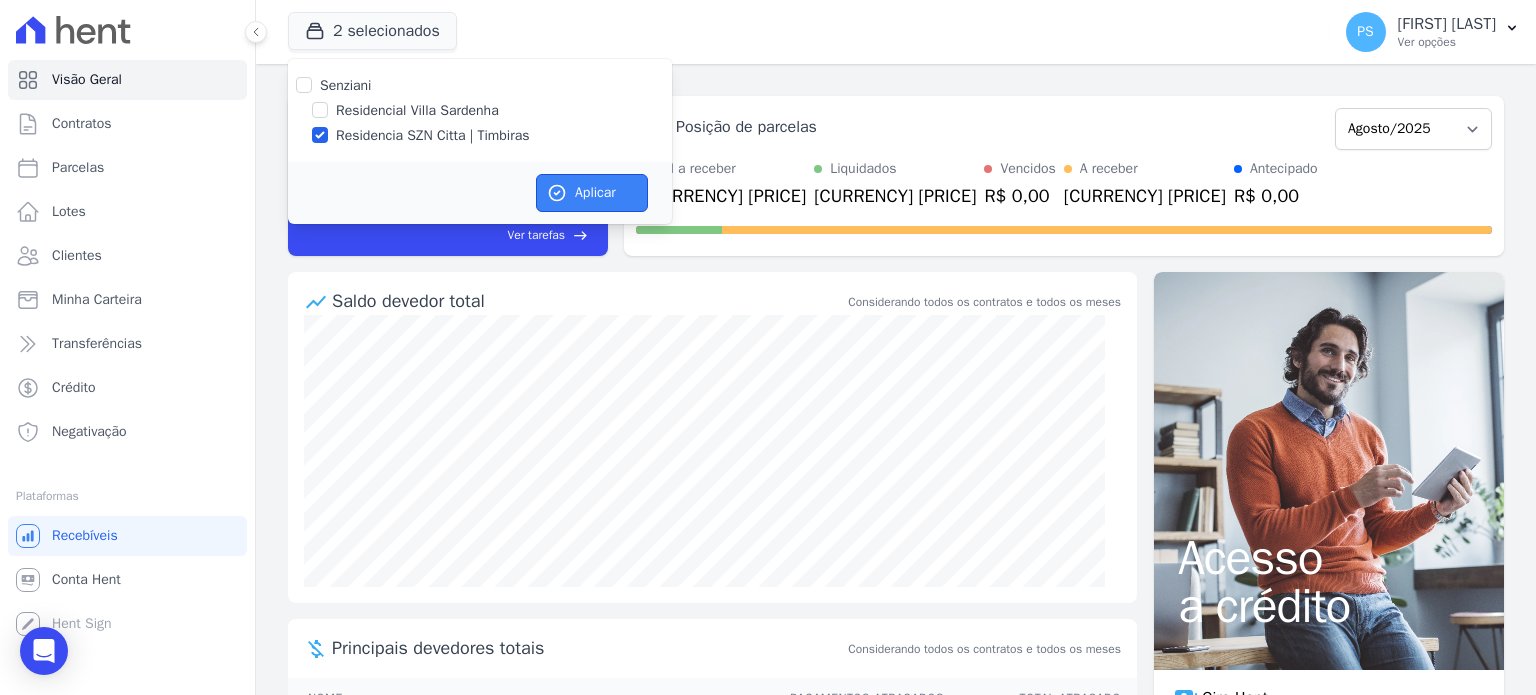 click on "Aplicar" at bounding box center (592, 193) 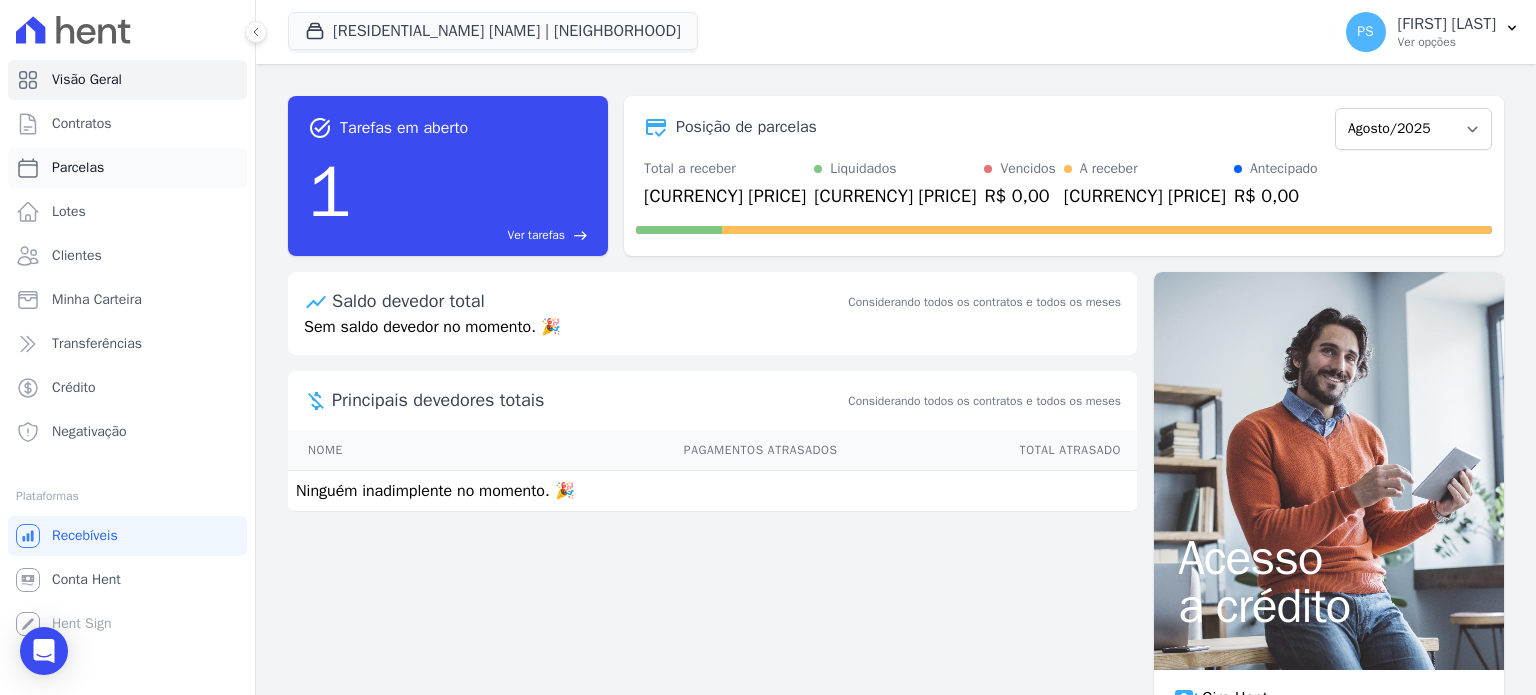 click on "Parcelas" at bounding box center (78, 168) 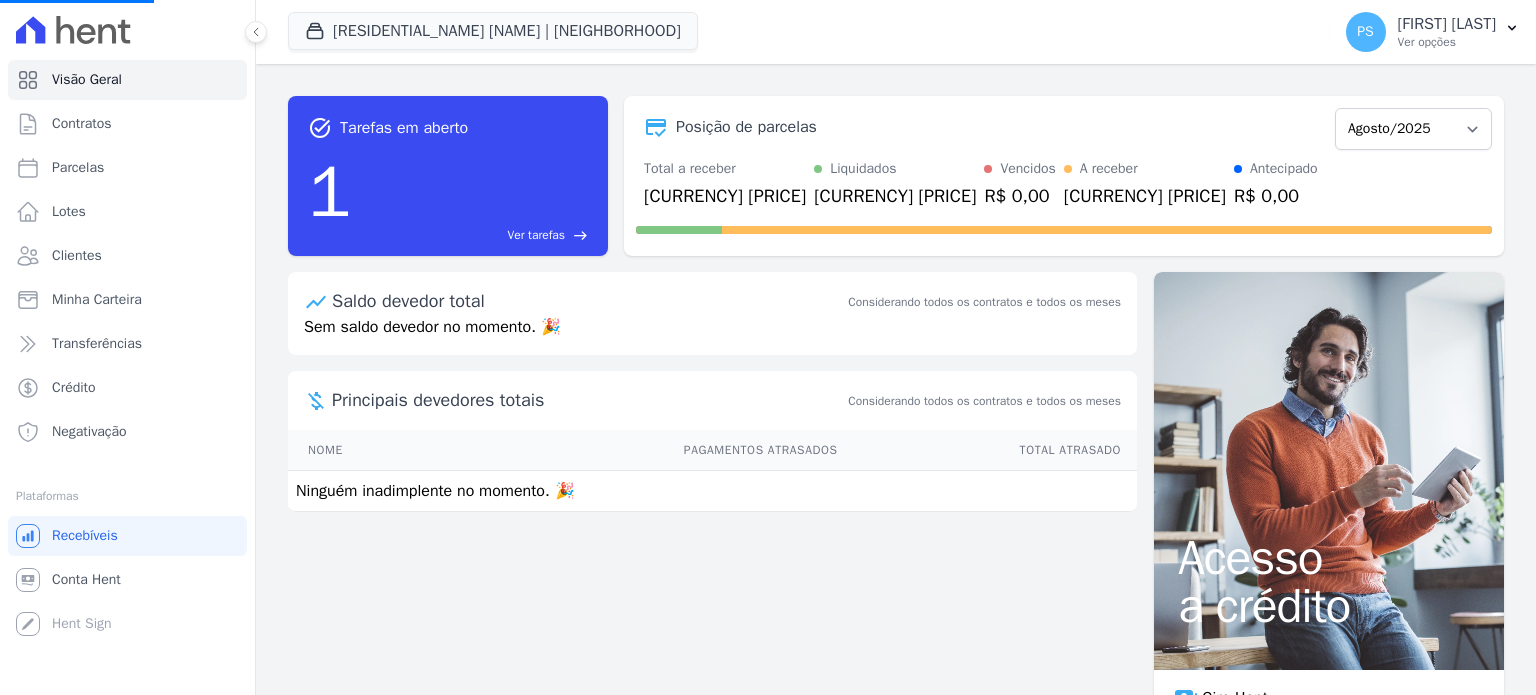select 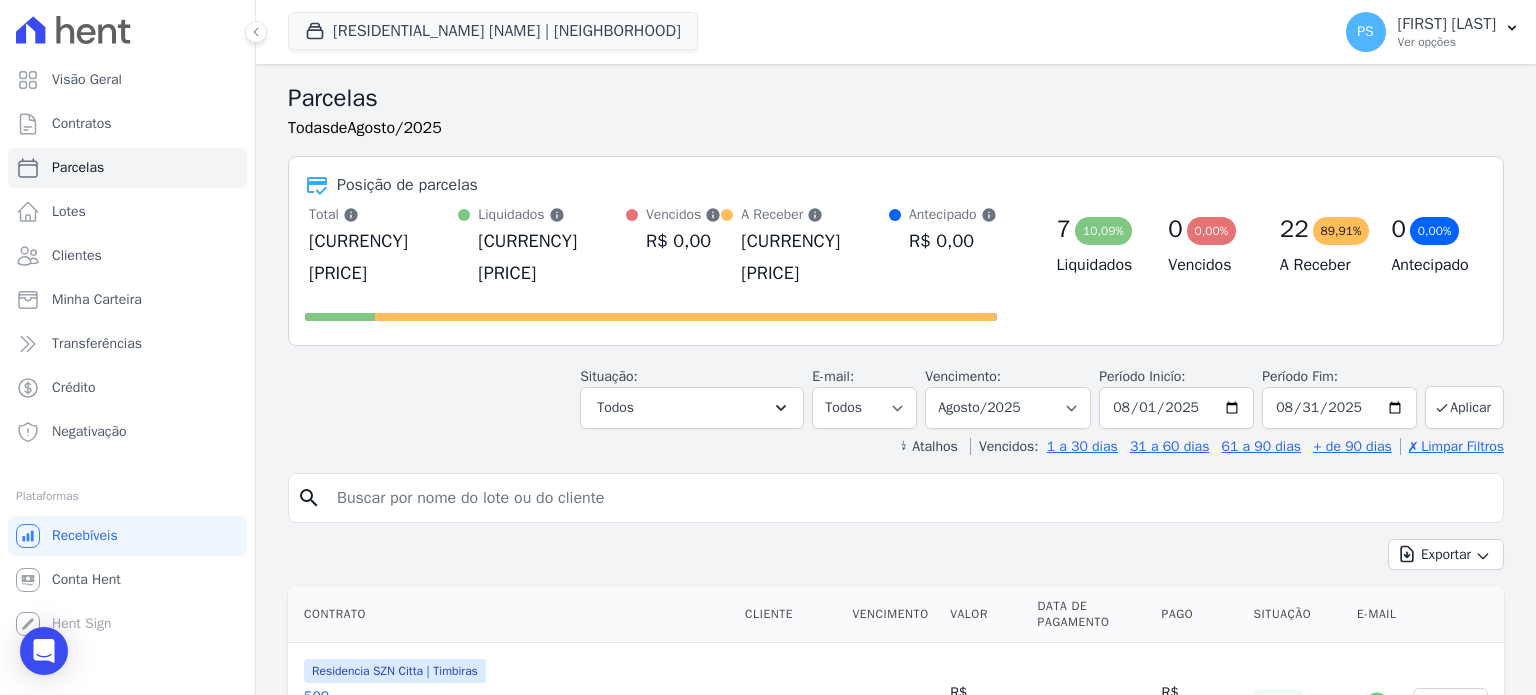 click at bounding box center (910, 498) 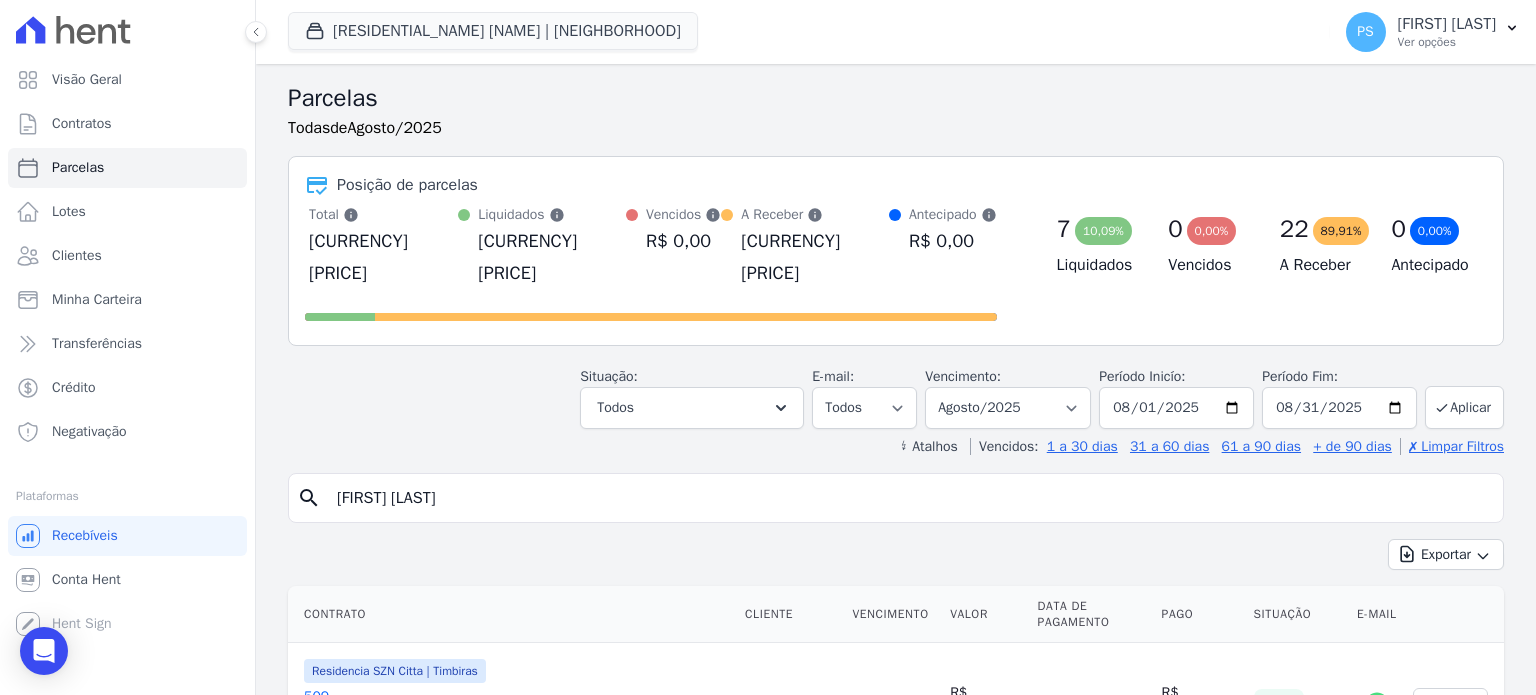 type on "jose lopes" 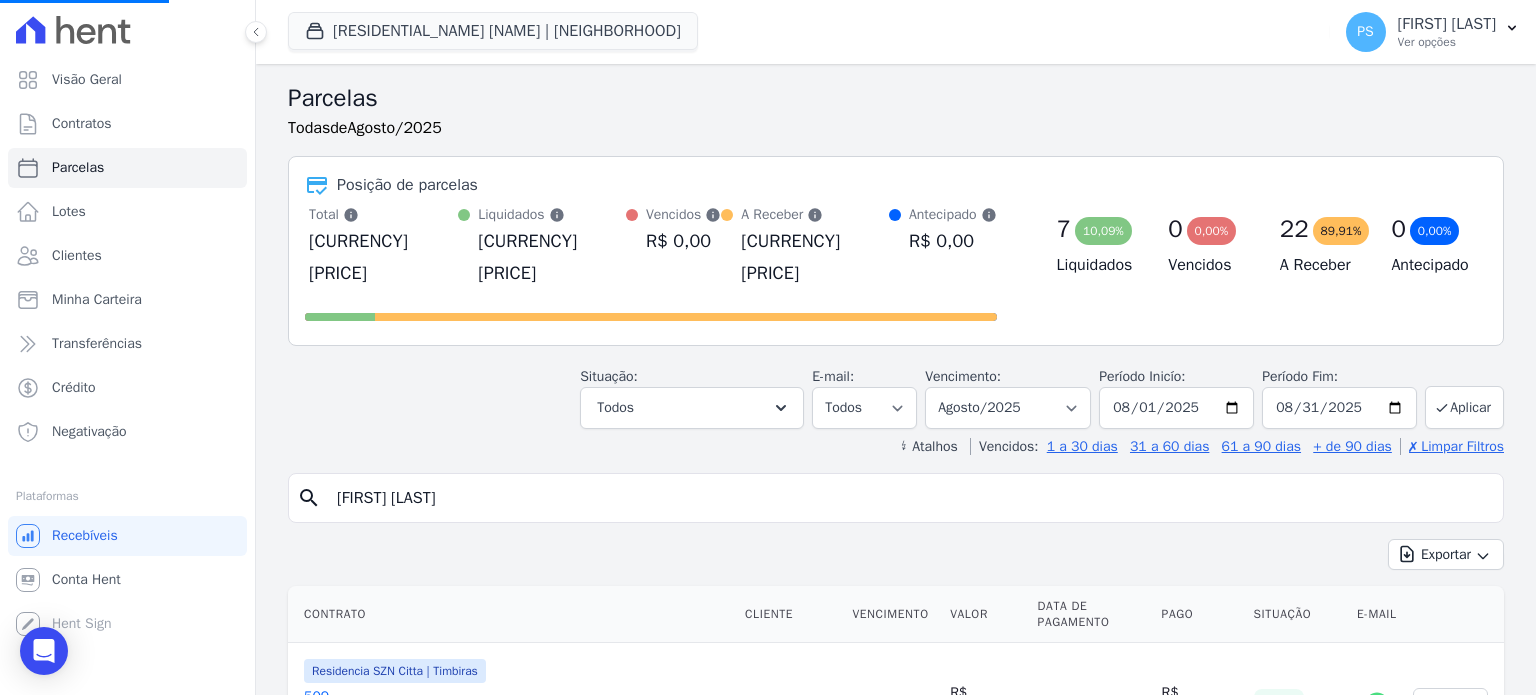 select 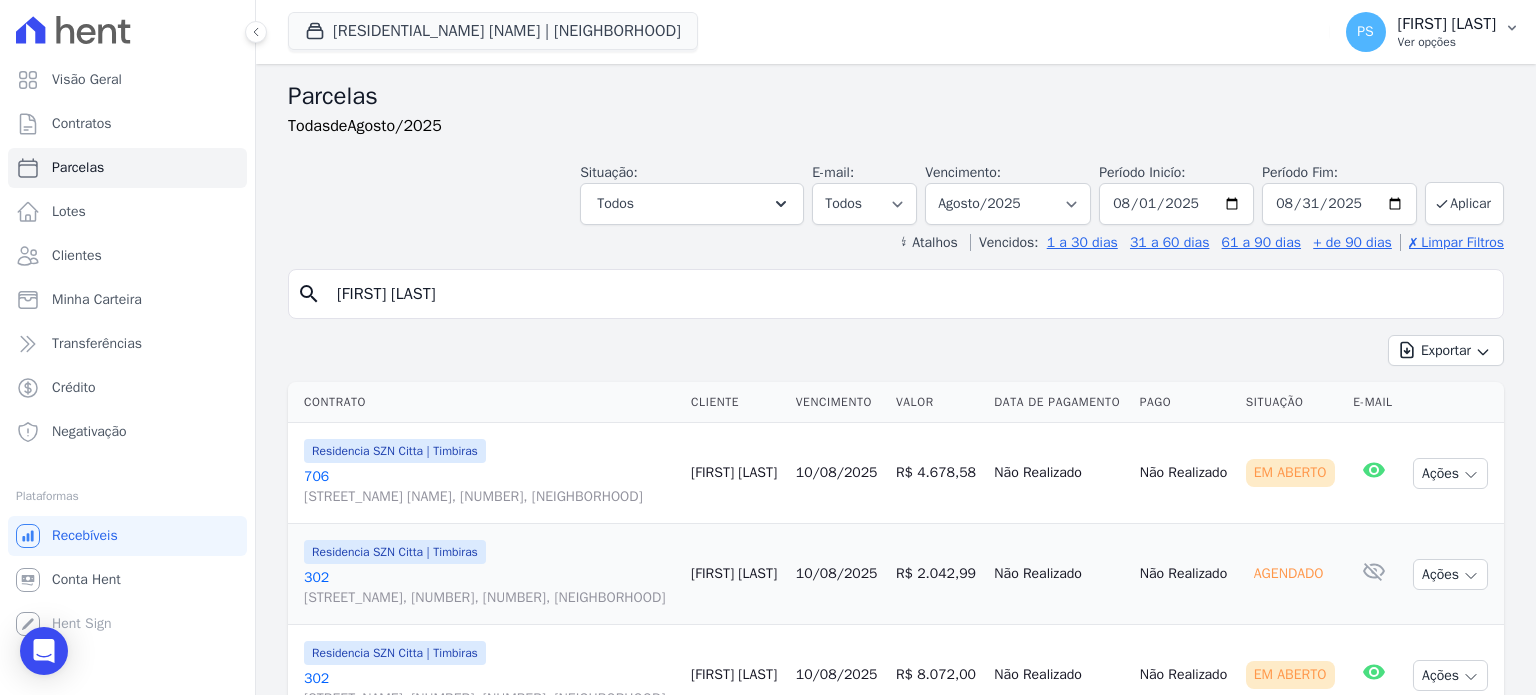 scroll, scrollTop: 0, scrollLeft: 0, axis: both 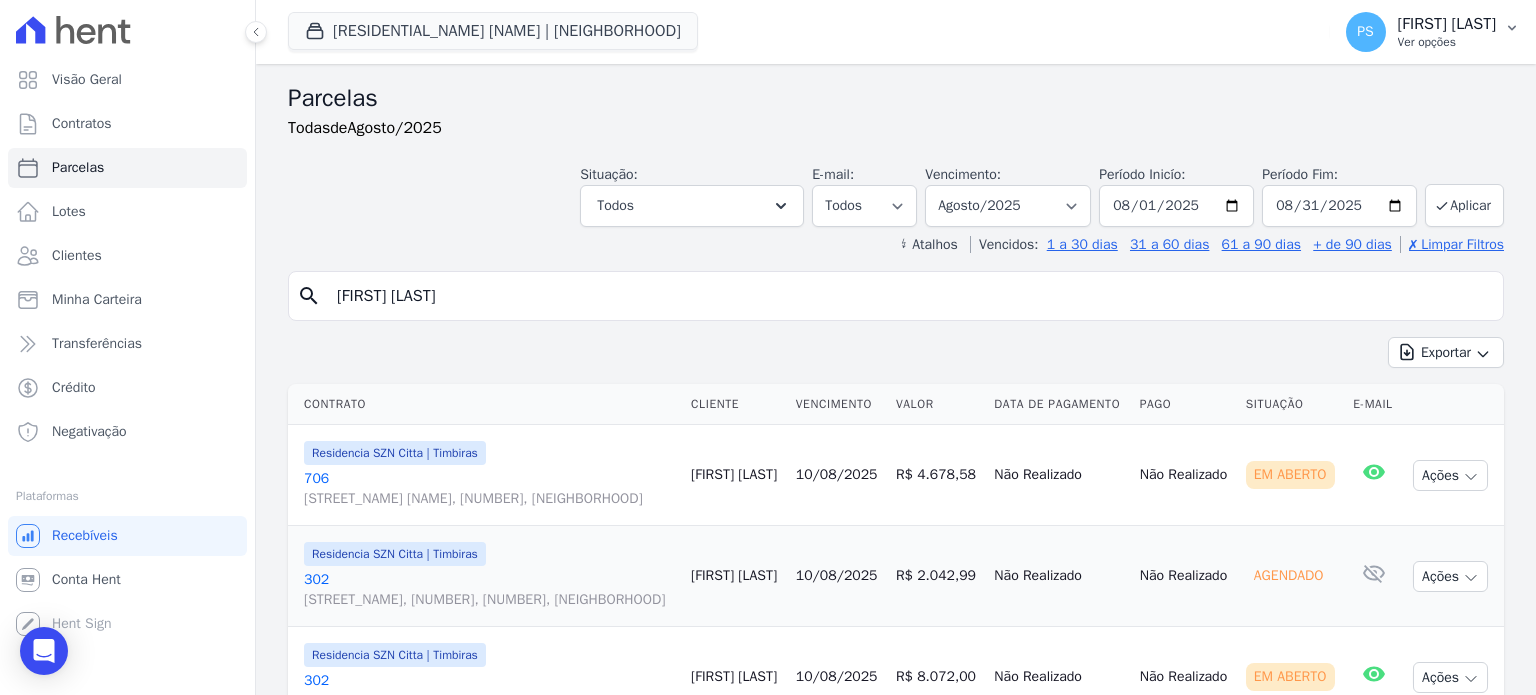 click on "PS
Paula Silva
Ver opções" at bounding box center [1433, 32] 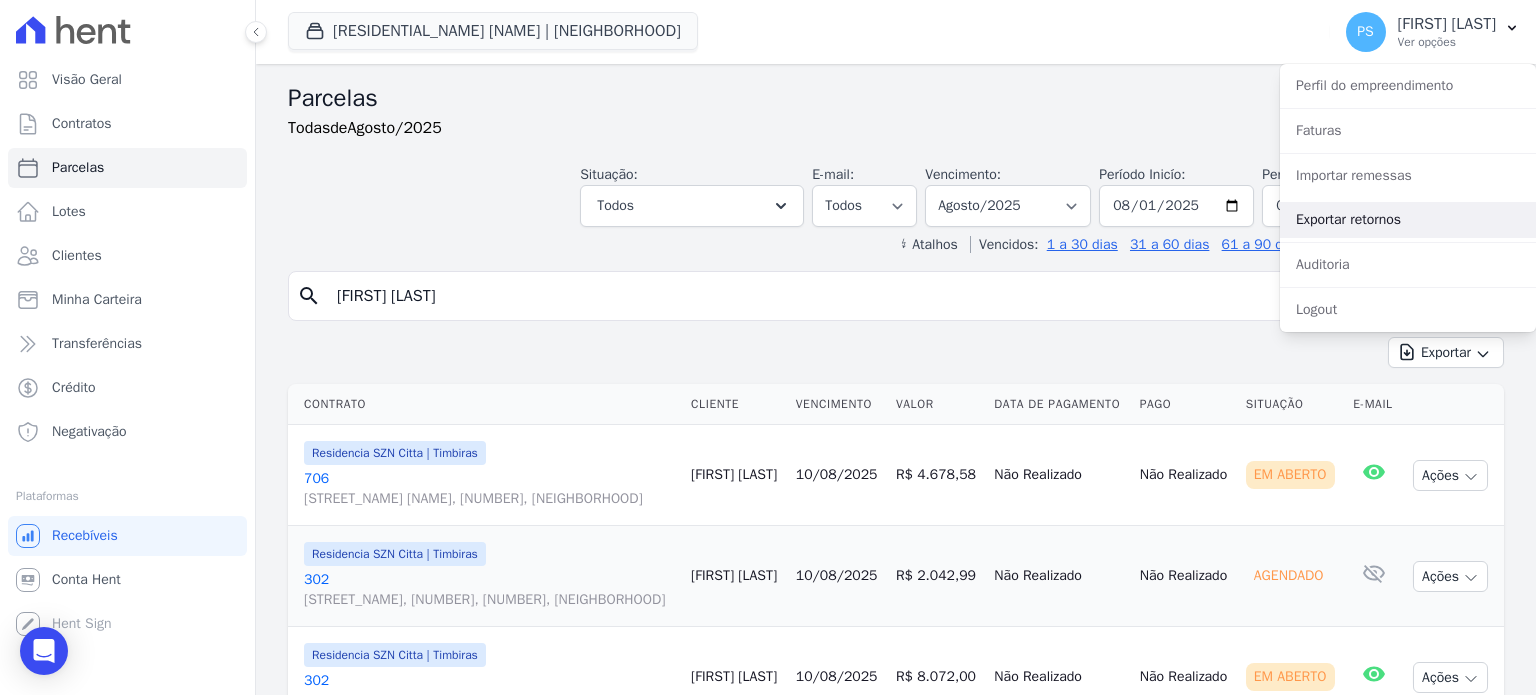 click on "Exportar retornos" at bounding box center [1408, 220] 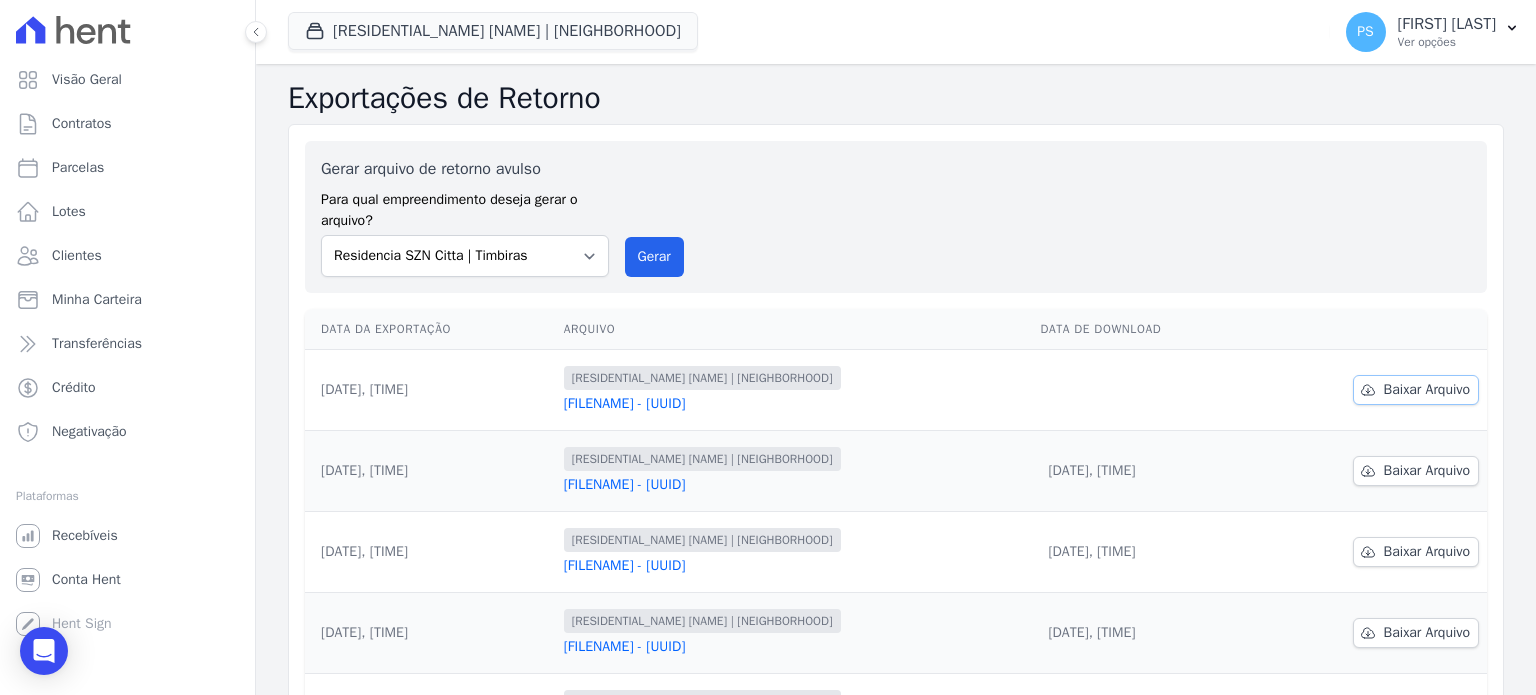 click on "Baixar Arquivo" at bounding box center [1427, 390] 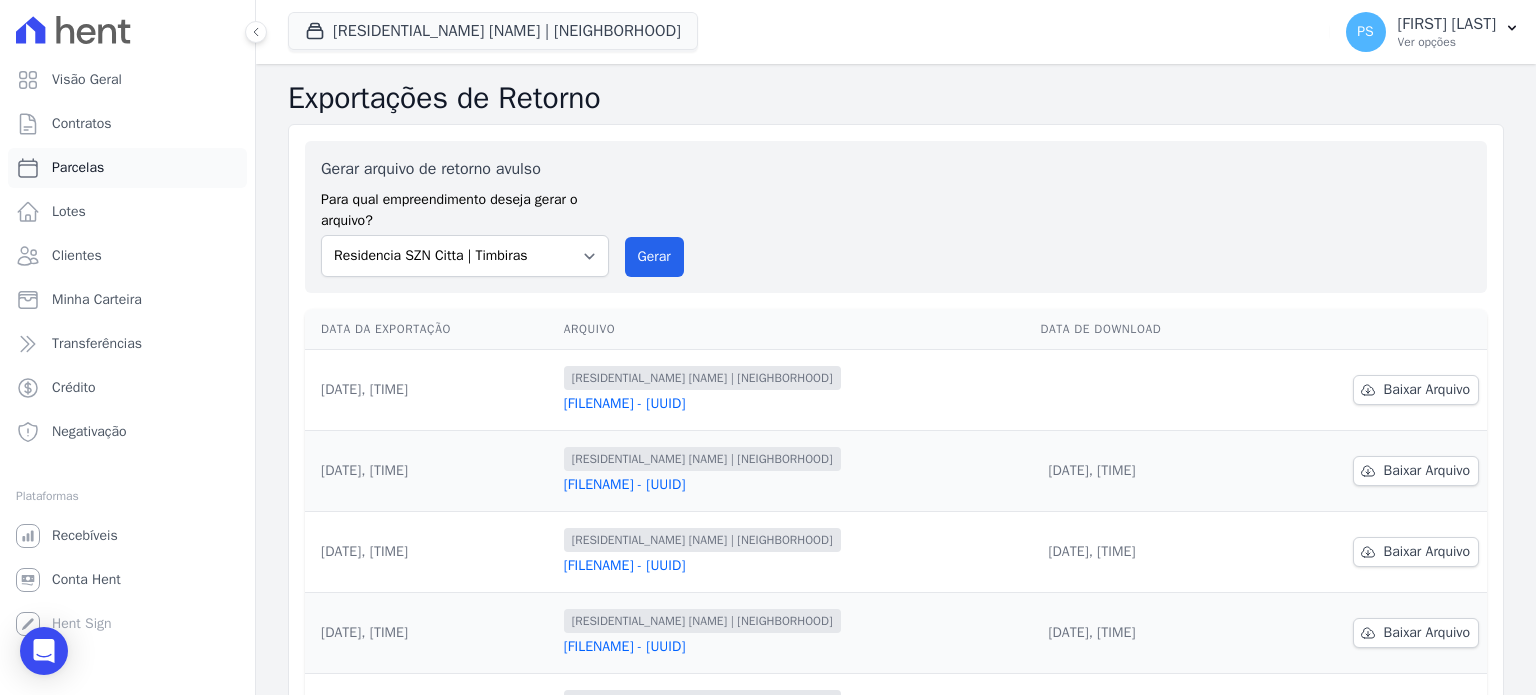 click on "Parcelas" at bounding box center [78, 168] 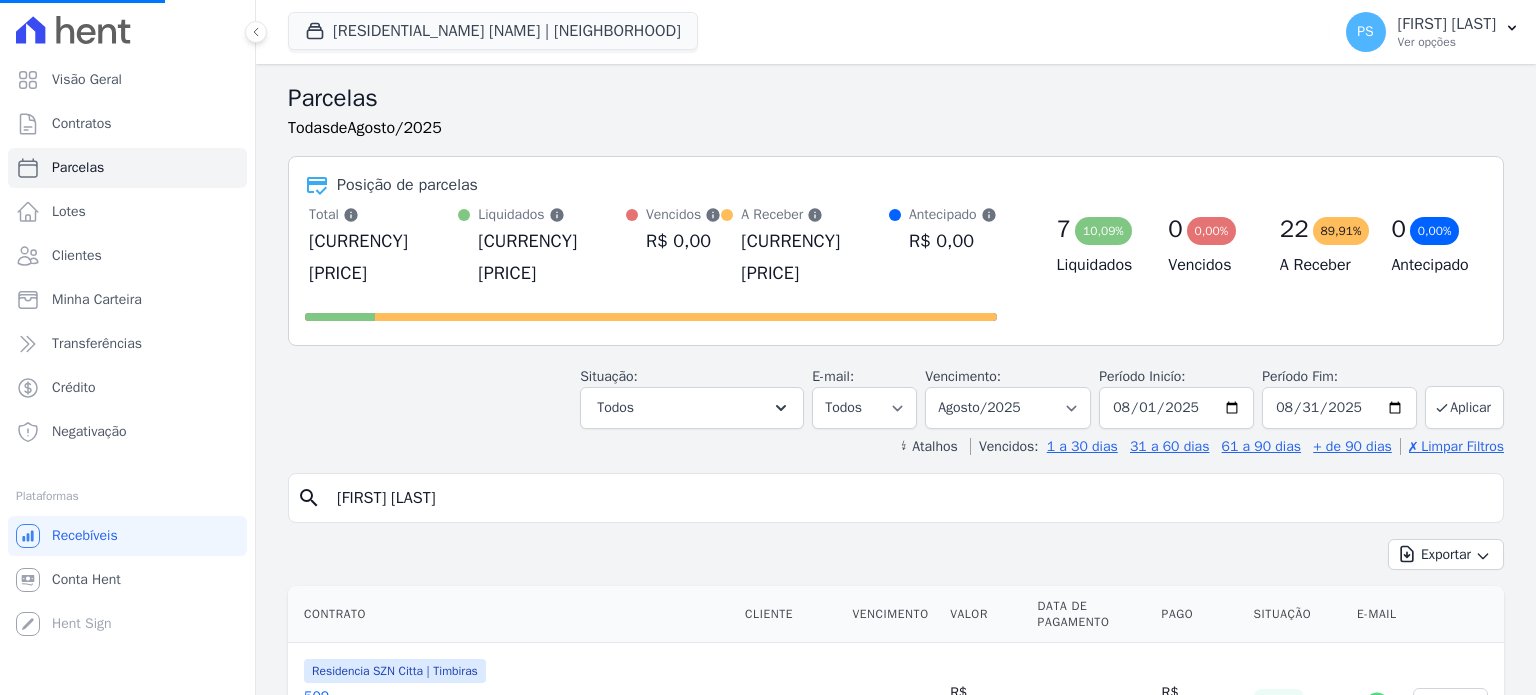 click on "[FULL_NAME]" at bounding box center (910, 498) 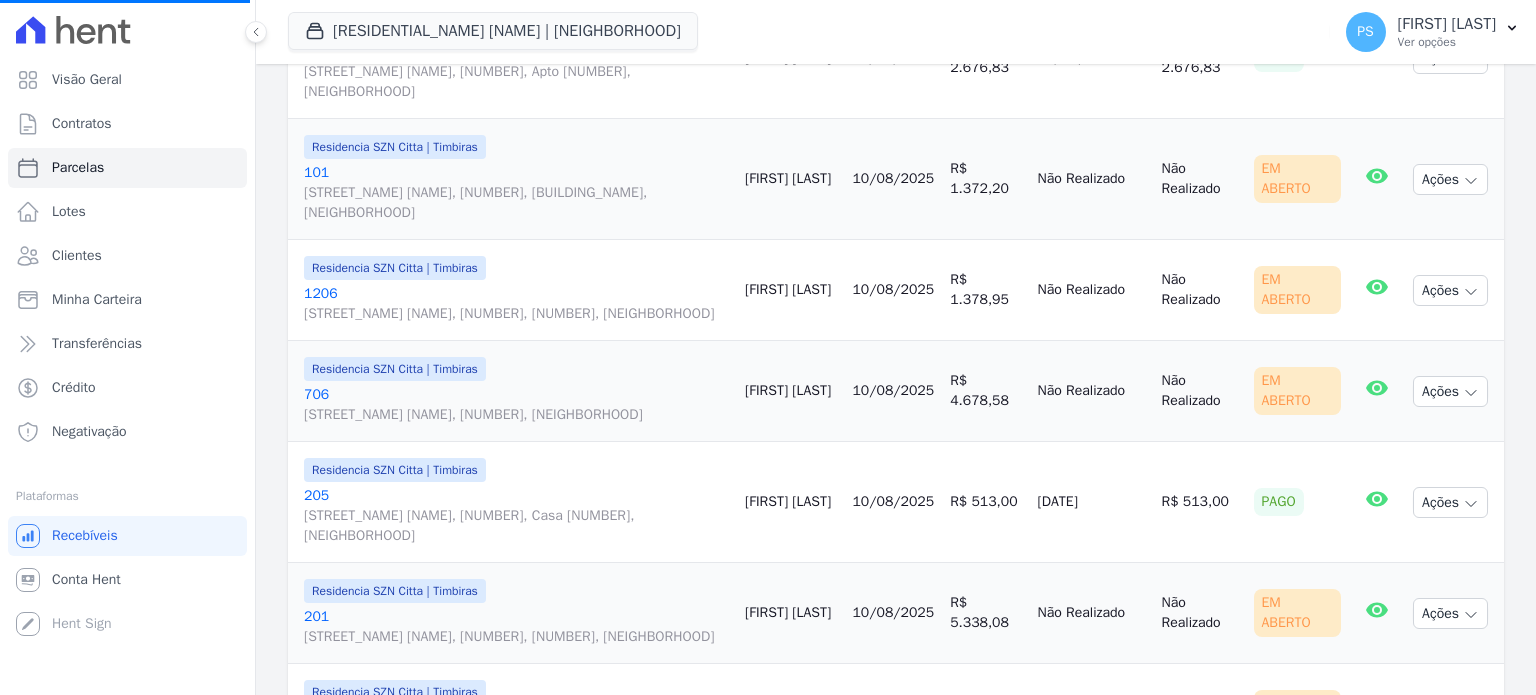 scroll, scrollTop: 0, scrollLeft: 0, axis: both 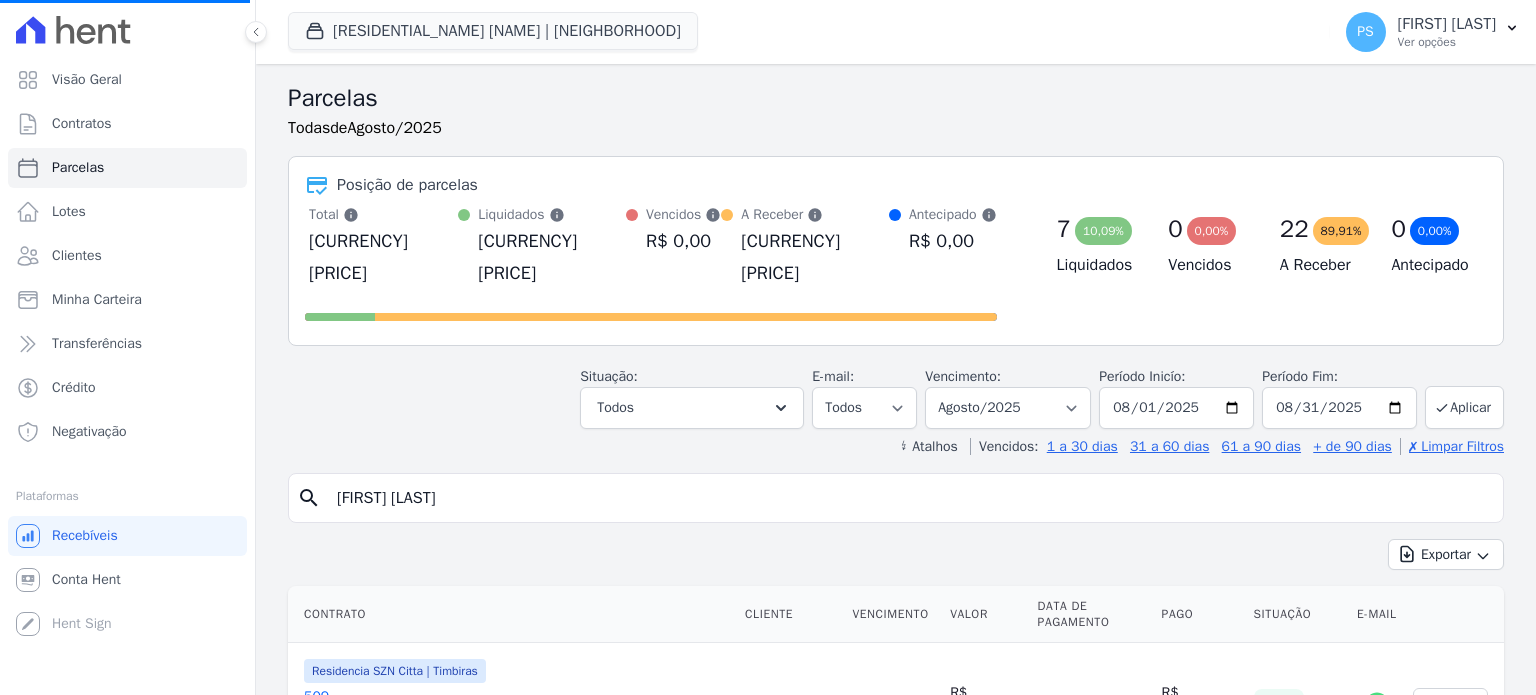 select 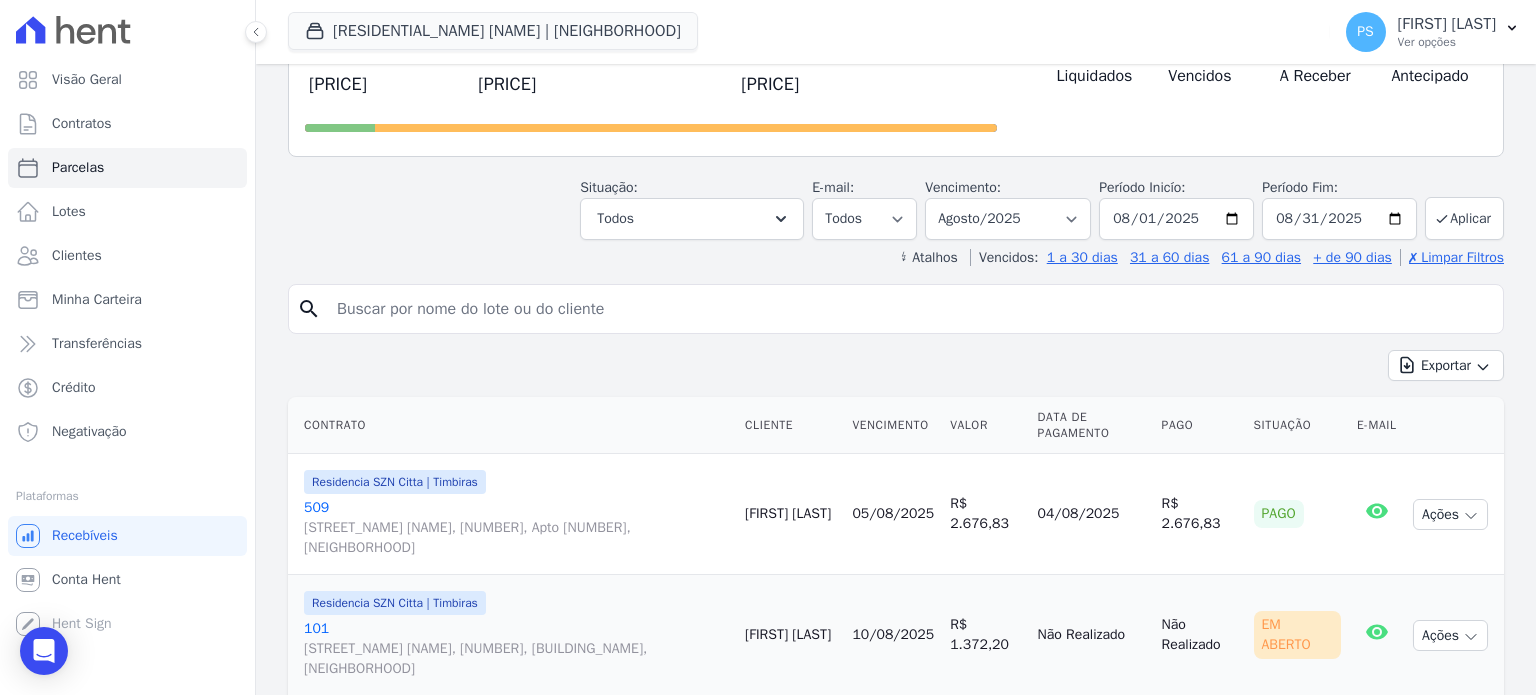 scroll, scrollTop: 100, scrollLeft: 0, axis: vertical 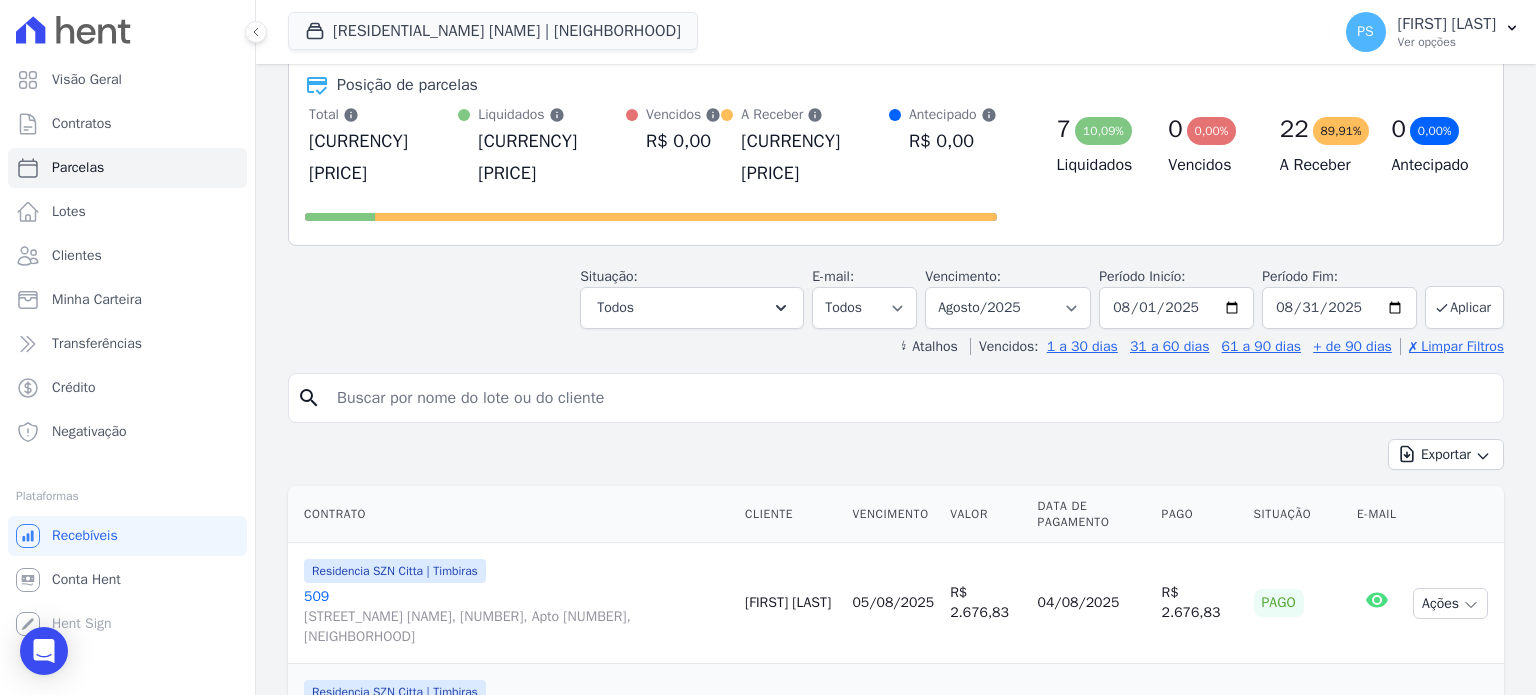 click at bounding box center (910, 398) 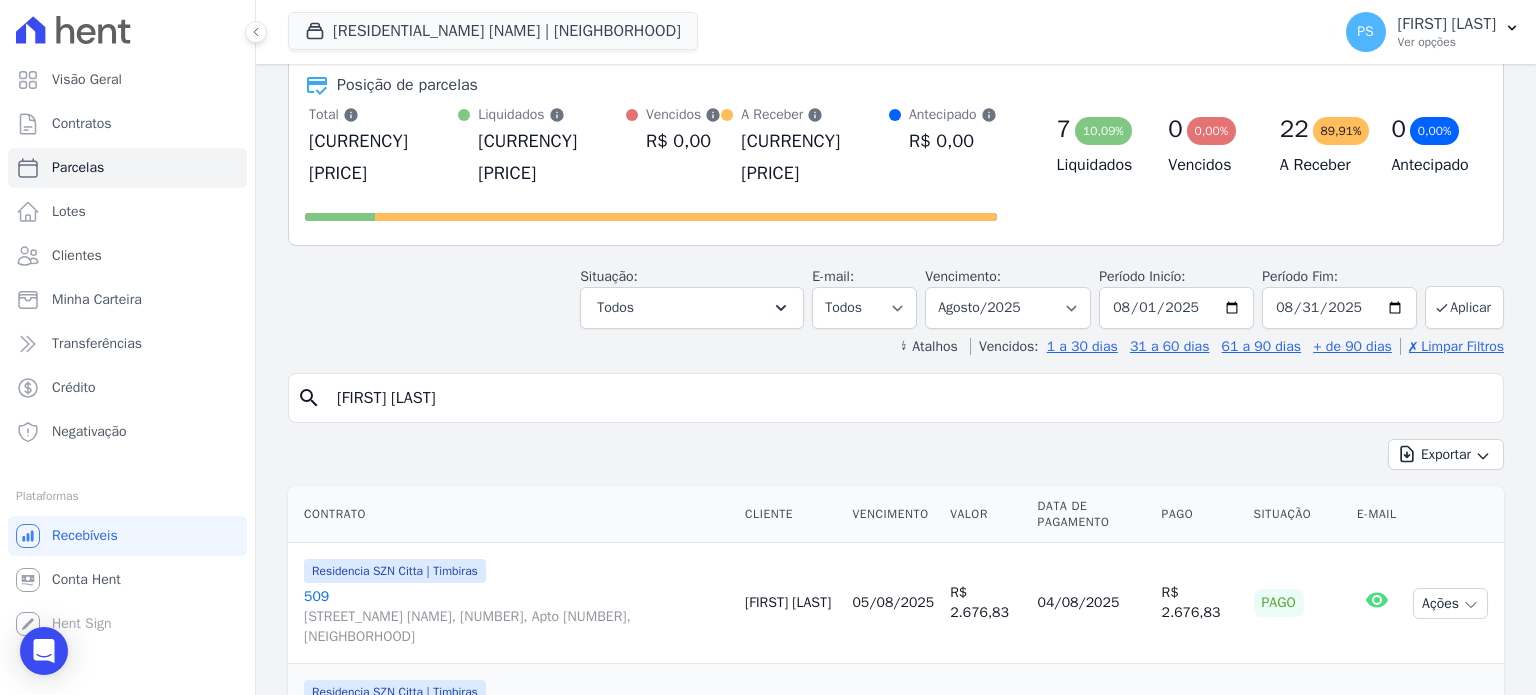 type on "[FULL_NAME]" 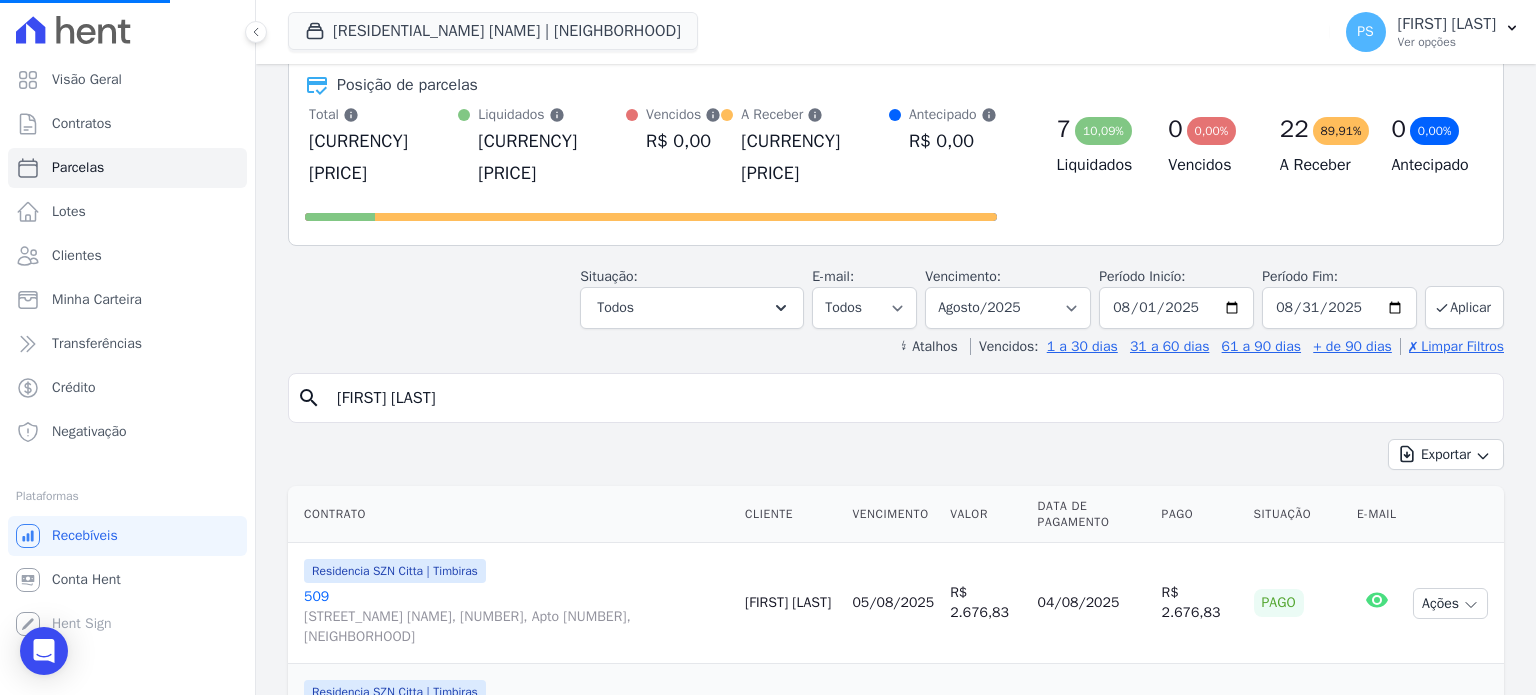 select 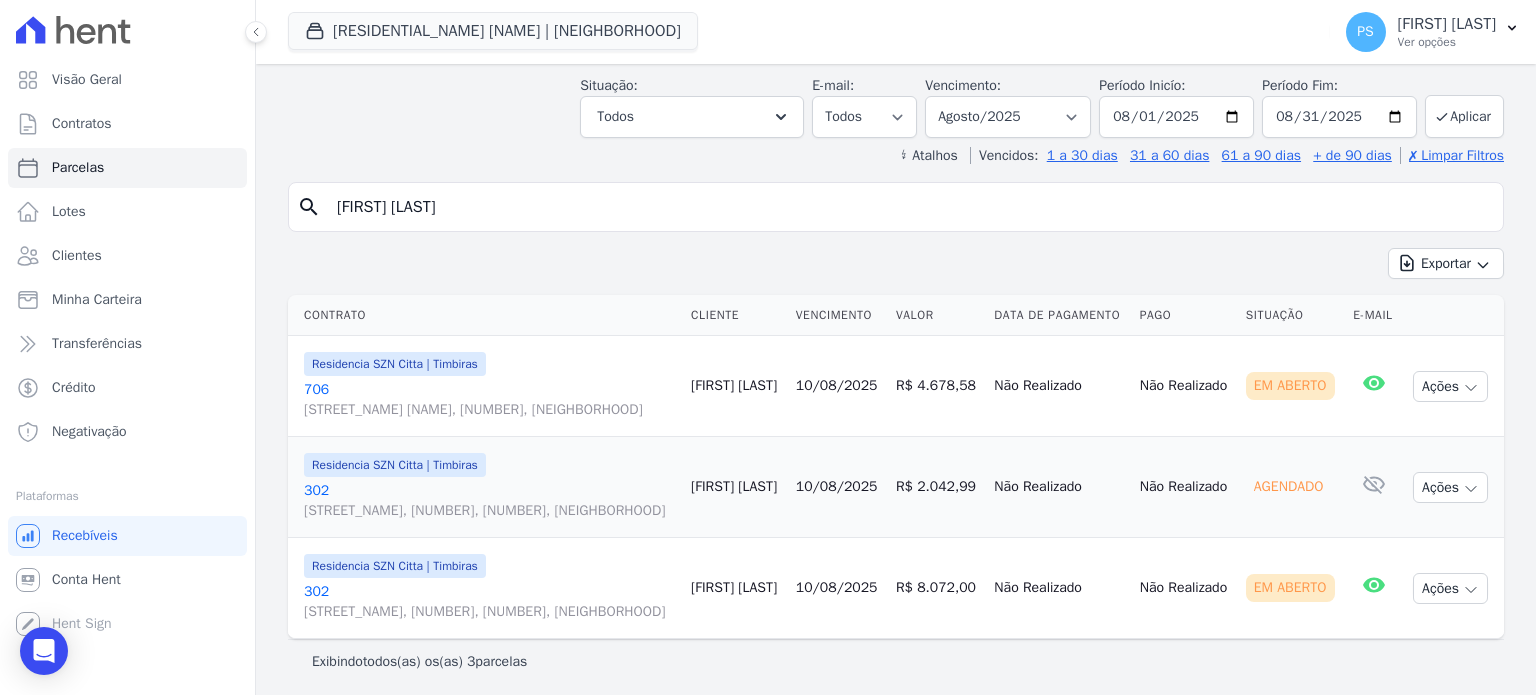 scroll, scrollTop: 92, scrollLeft: 0, axis: vertical 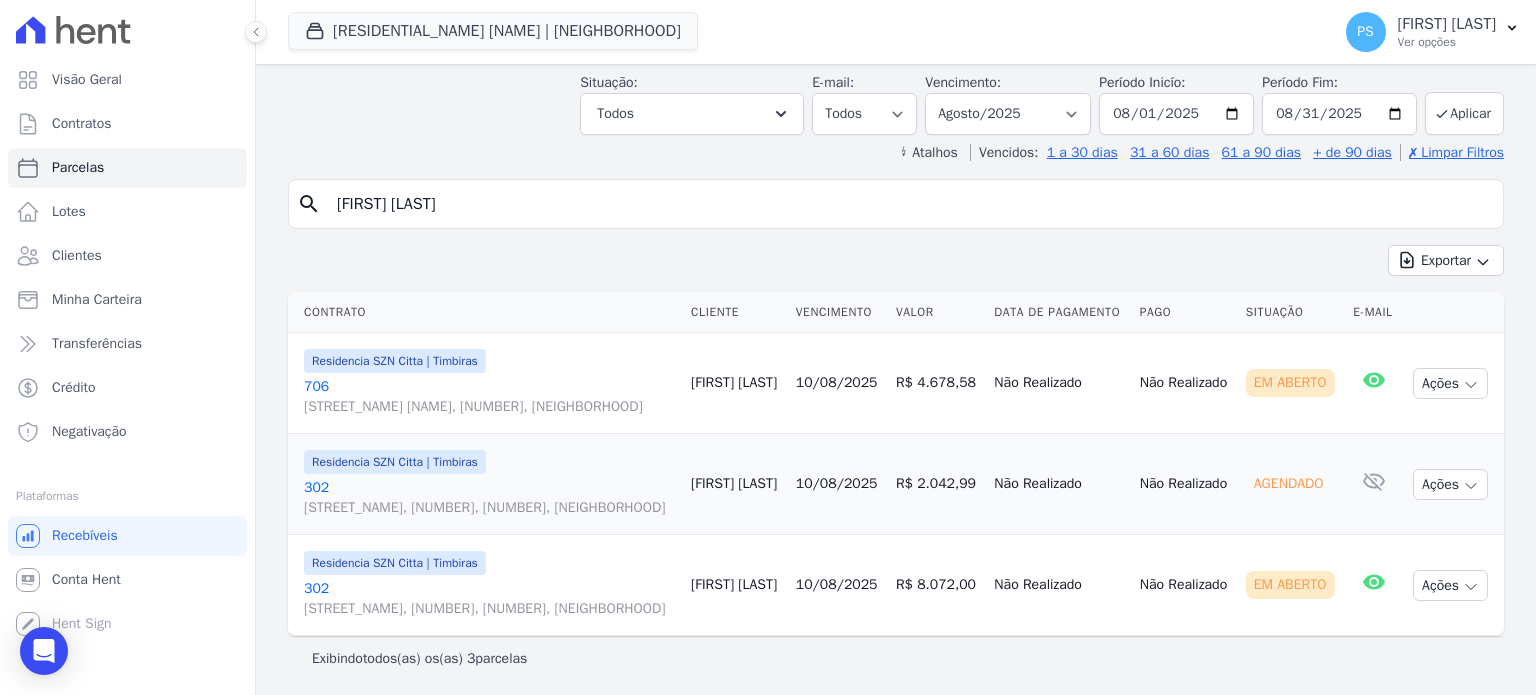 click on "[FULL_NAME]" at bounding box center [910, 204] 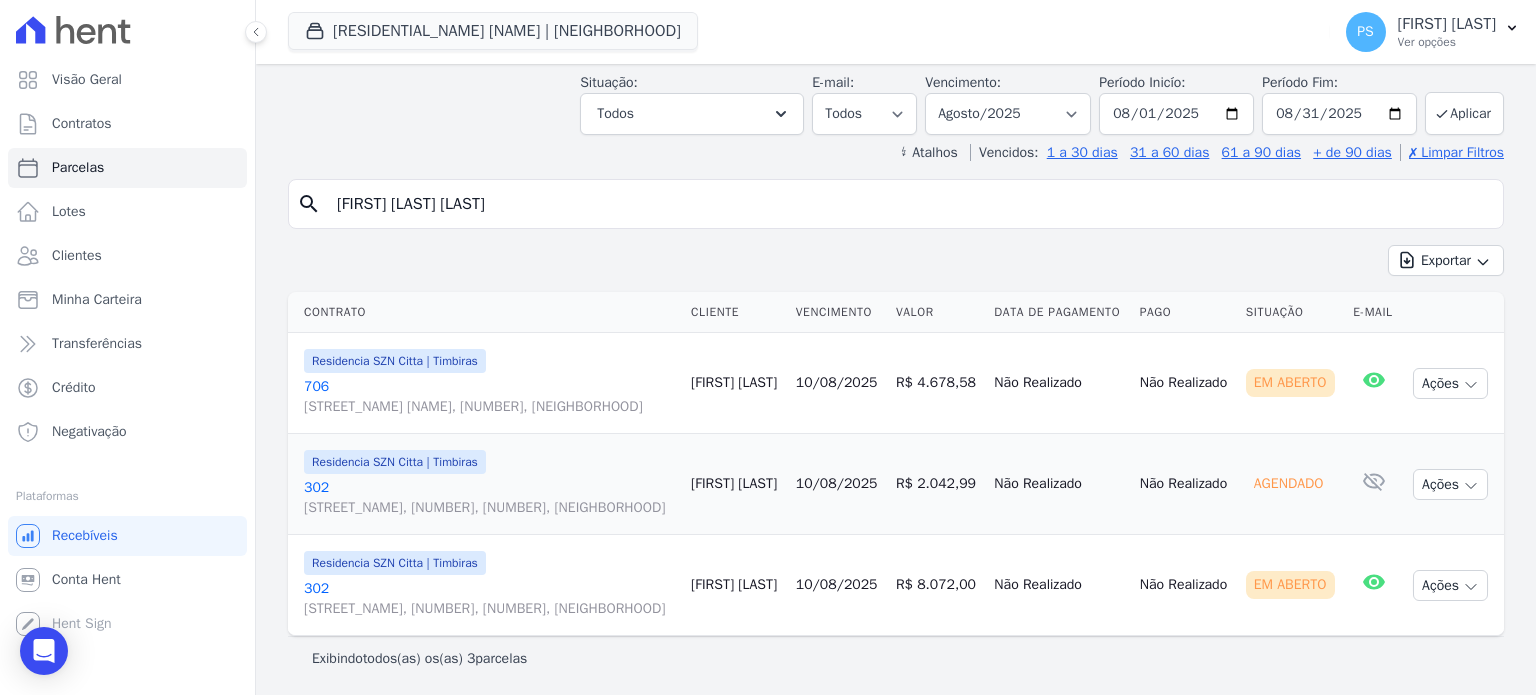 type on "[LAST] [LAST]" 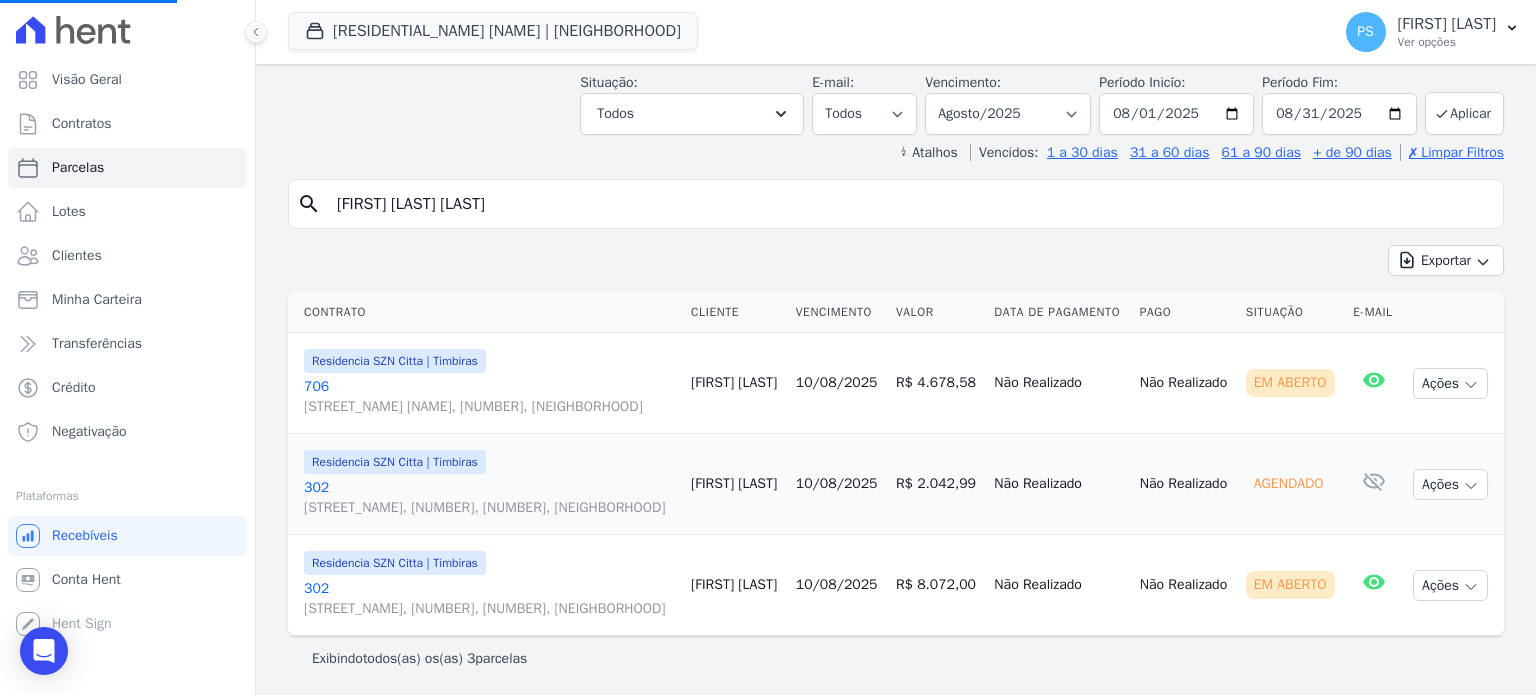 select 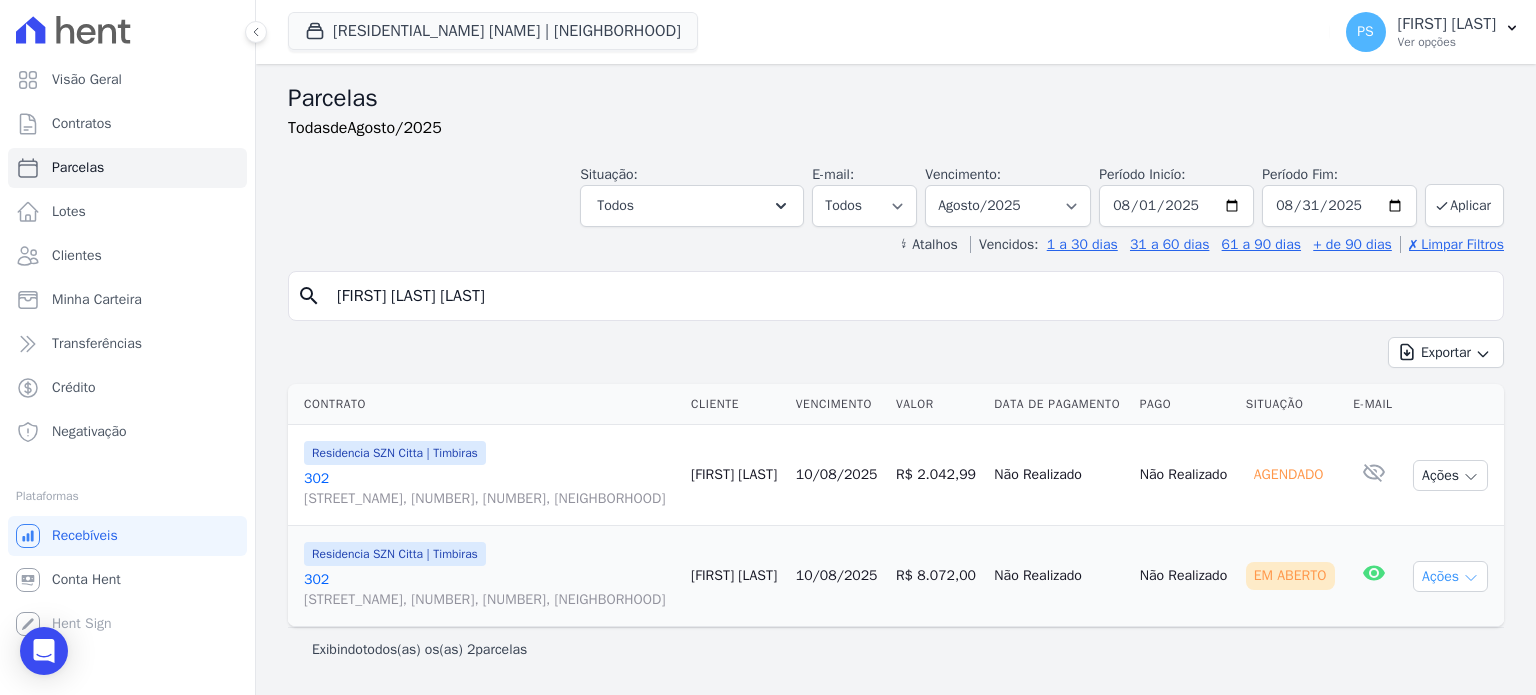 click 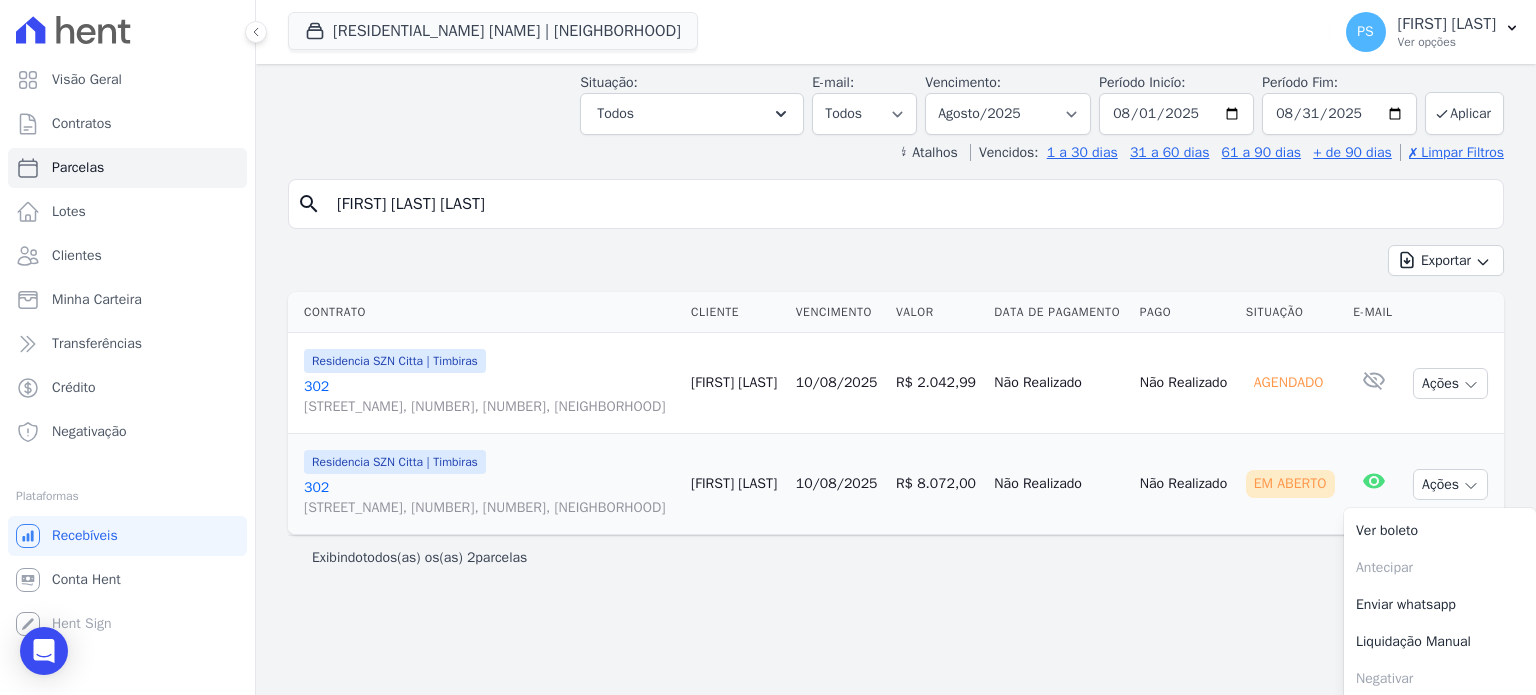scroll, scrollTop: 95, scrollLeft: 0, axis: vertical 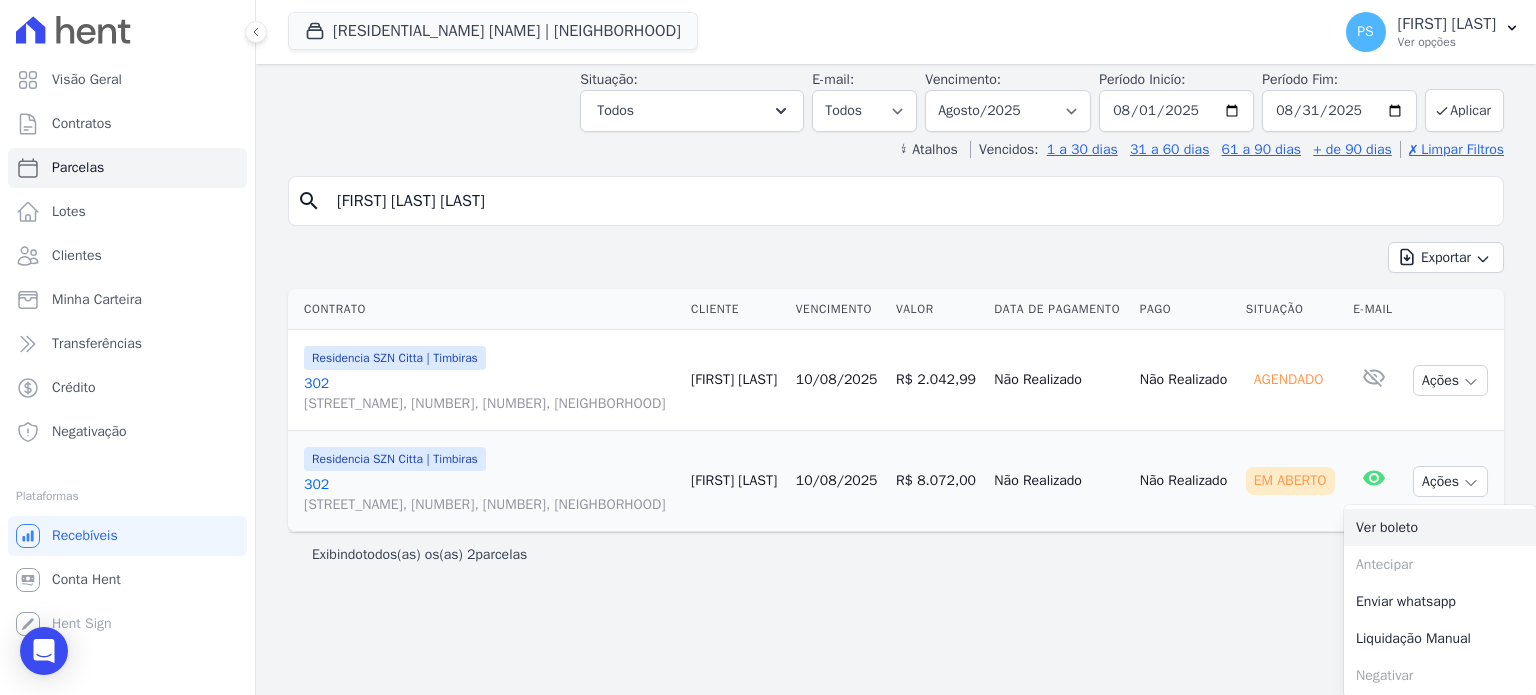 click on "Ver boleto" at bounding box center [1440, 527] 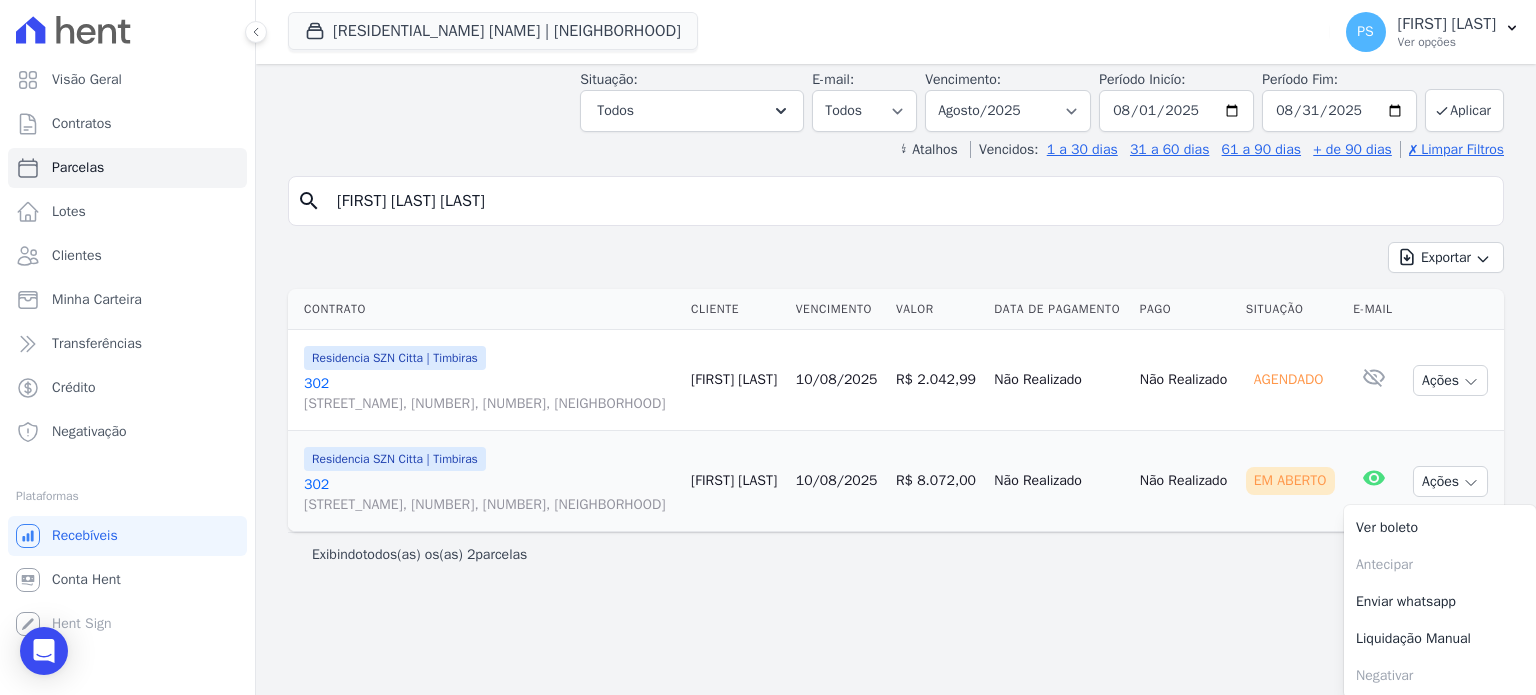click on "[STREET], [NUMBER], [NUMBER], [NEIGHBORHOOD]" at bounding box center (489, 505) 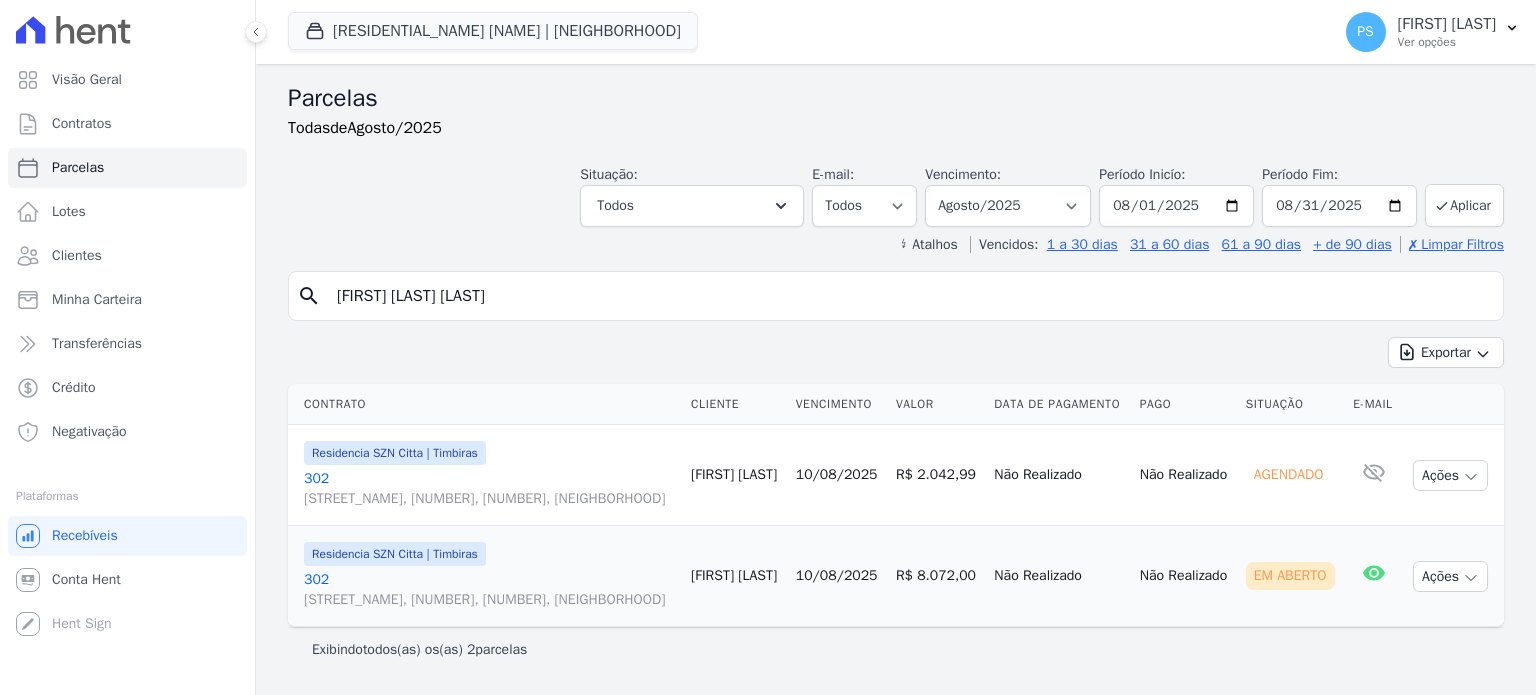 scroll, scrollTop: 0, scrollLeft: 0, axis: both 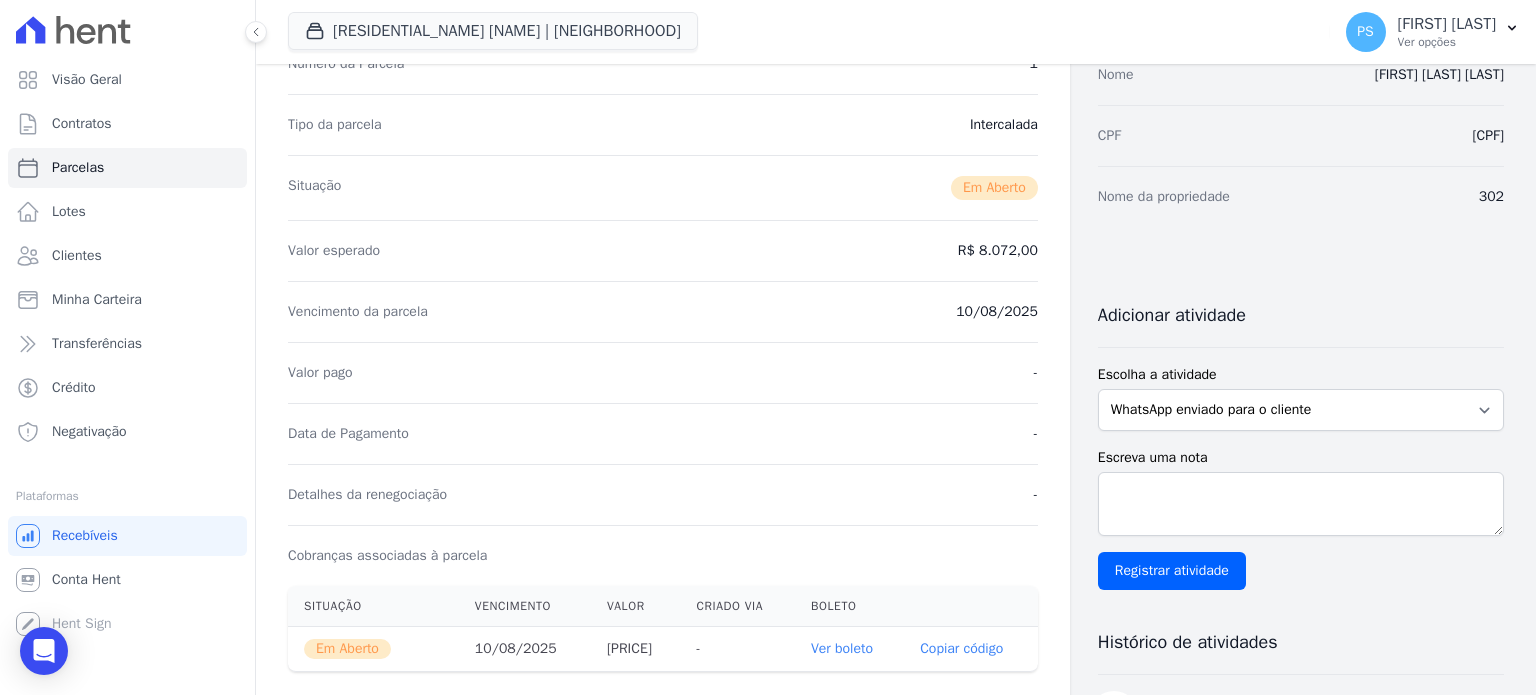 click on "10/08/2025" at bounding box center (997, 312) 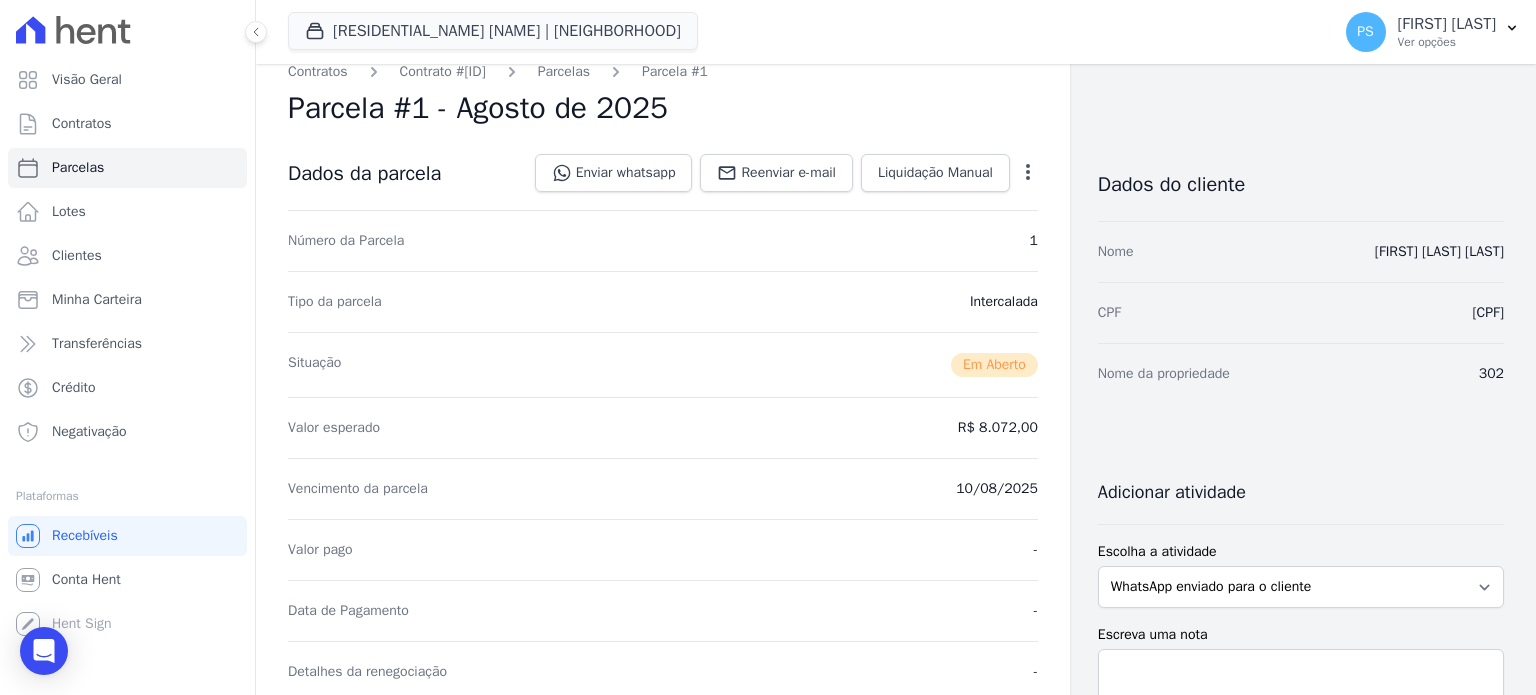 scroll, scrollTop: 0, scrollLeft: 0, axis: both 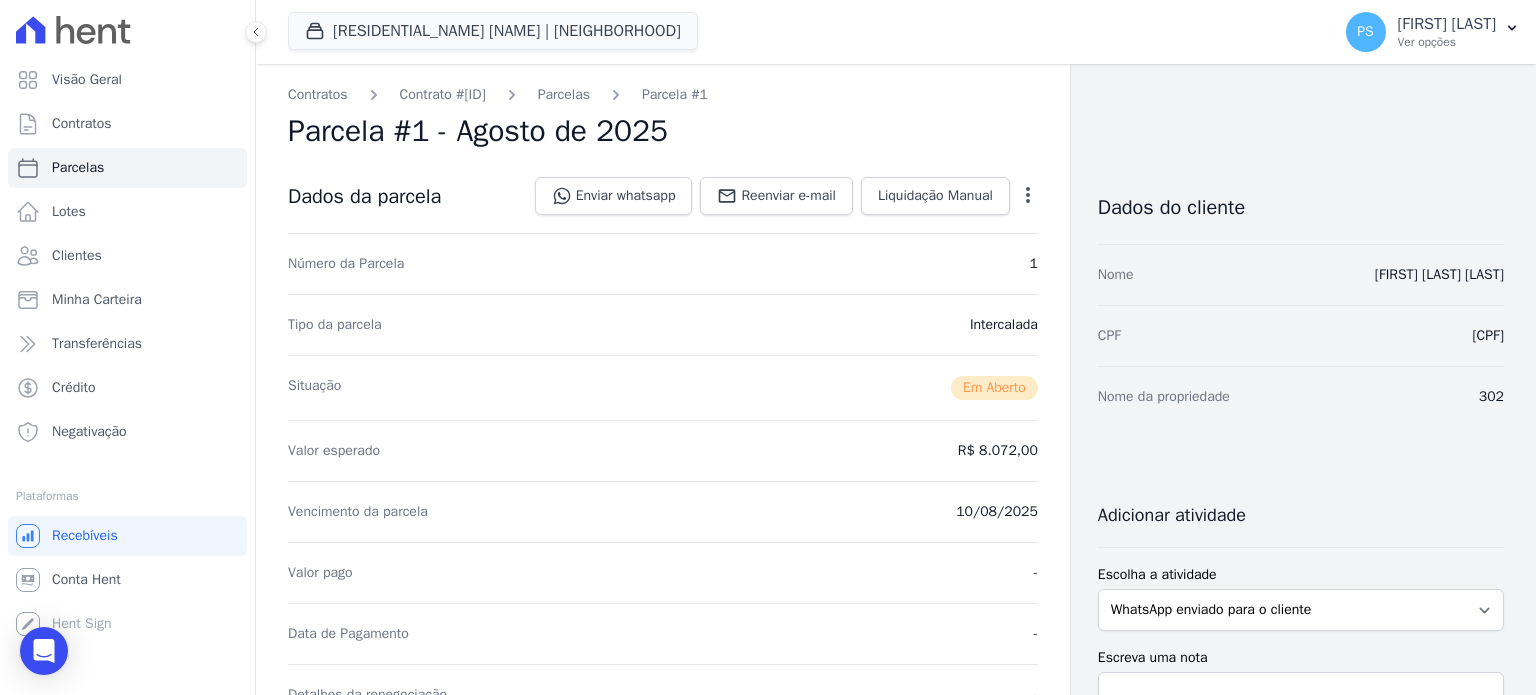 click 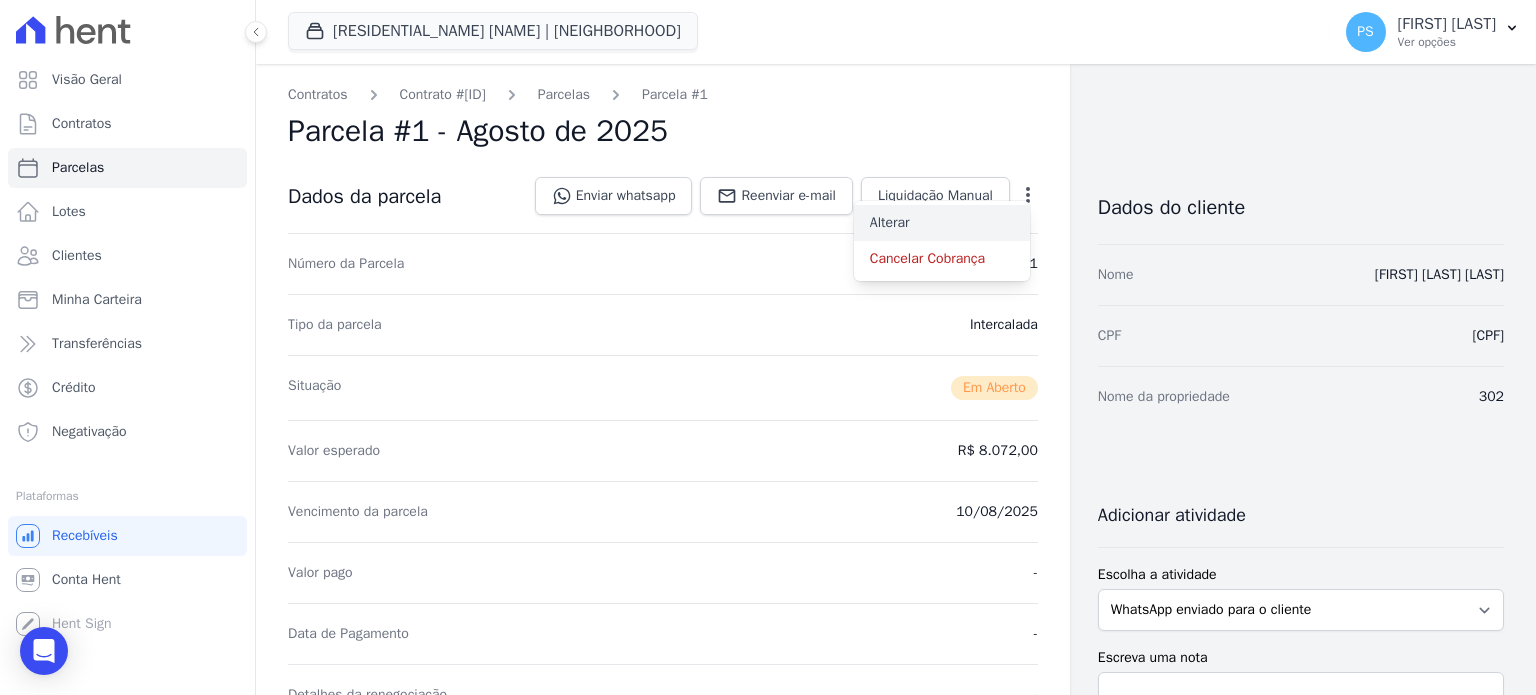 click on "Alterar" at bounding box center [942, 223] 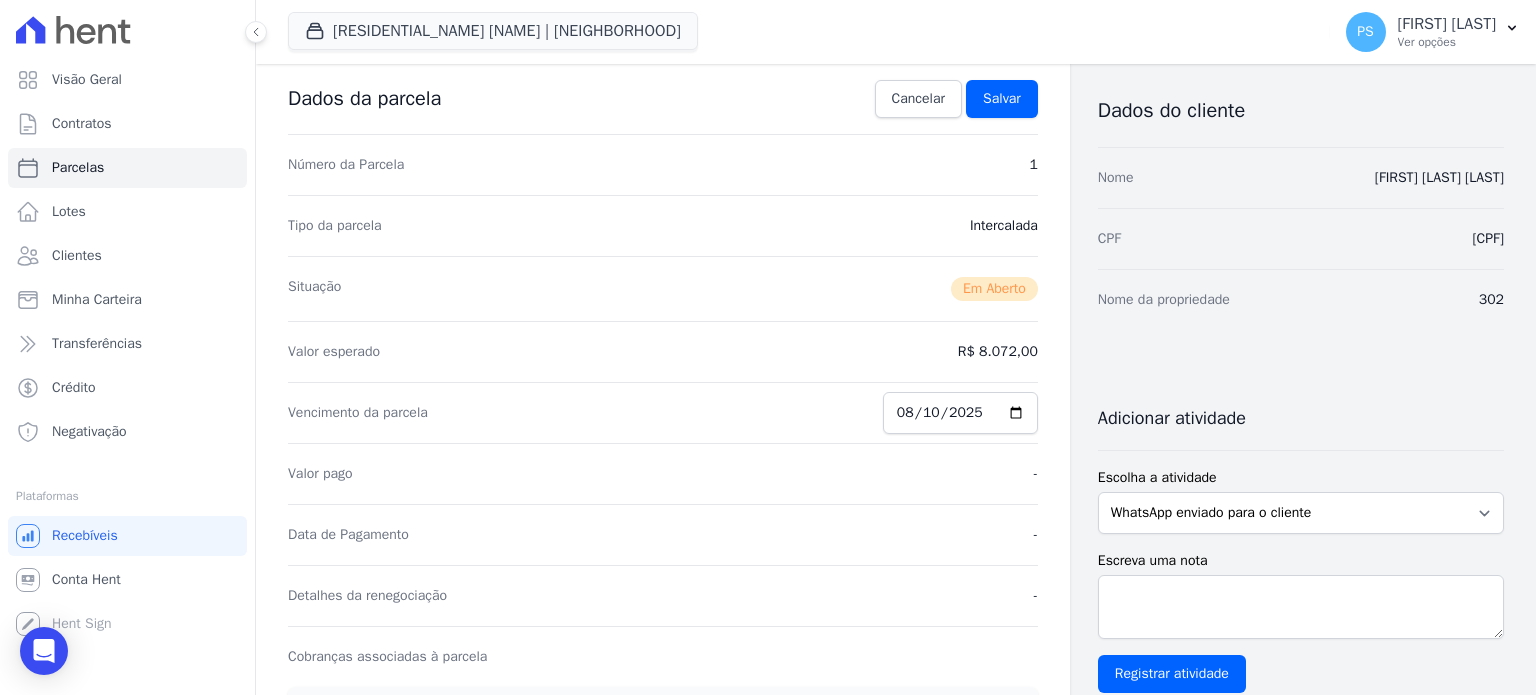 scroll, scrollTop: 100, scrollLeft: 0, axis: vertical 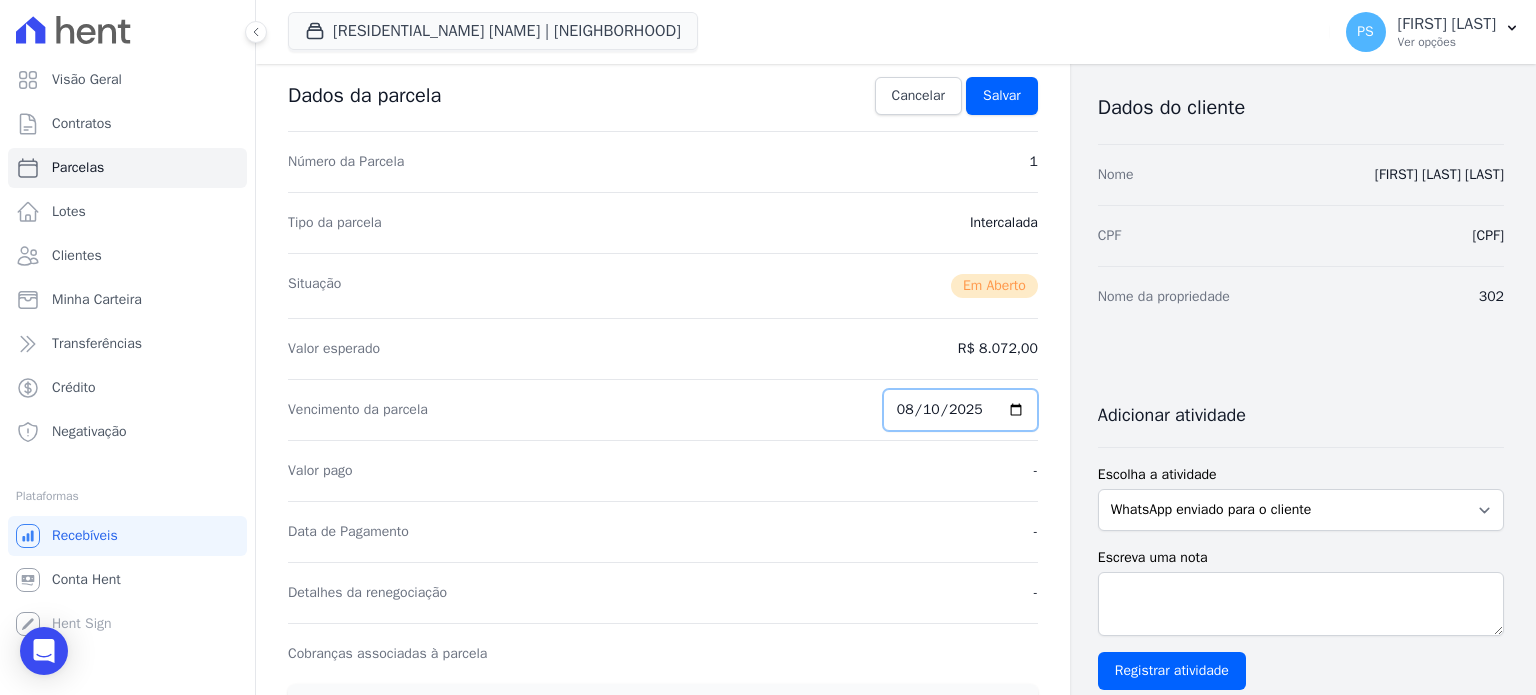 click on "2025-08-10" at bounding box center (960, 410) 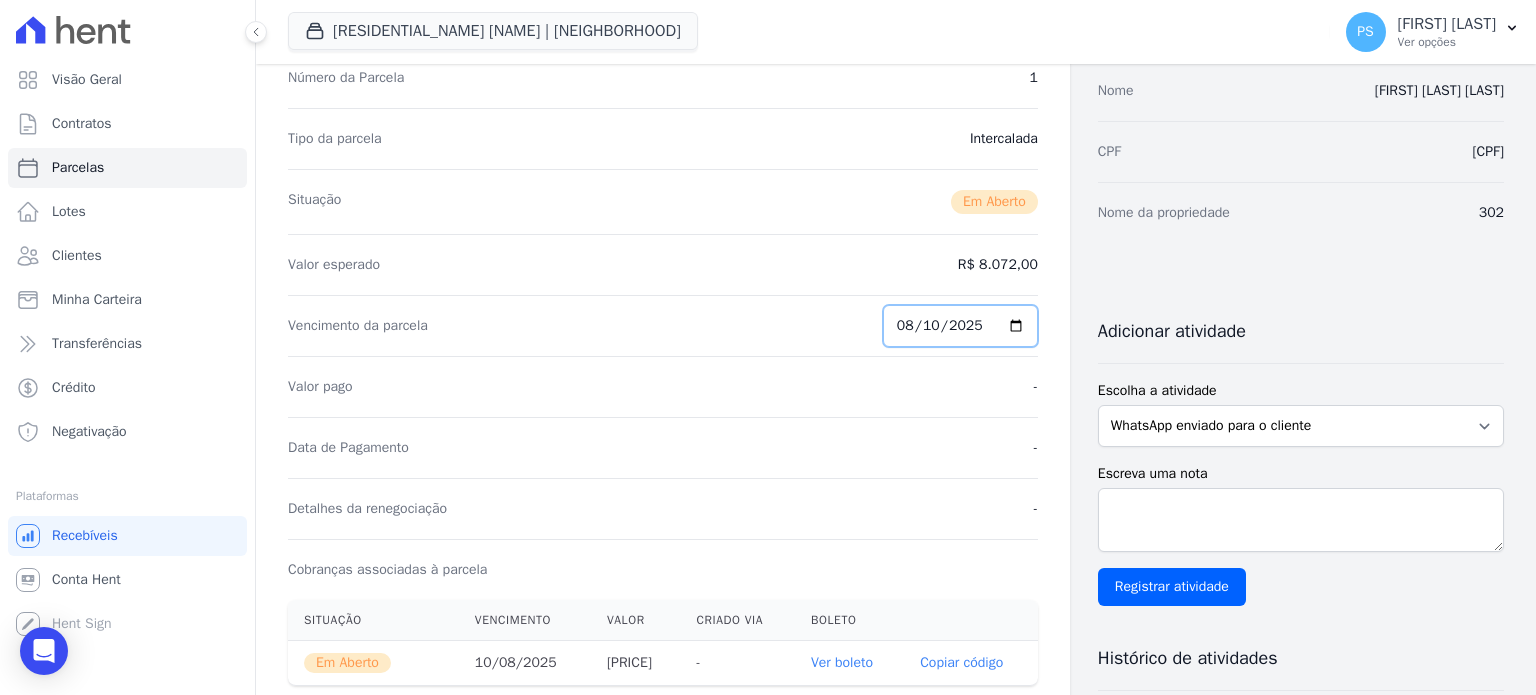 scroll, scrollTop: 100, scrollLeft: 0, axis: vertical 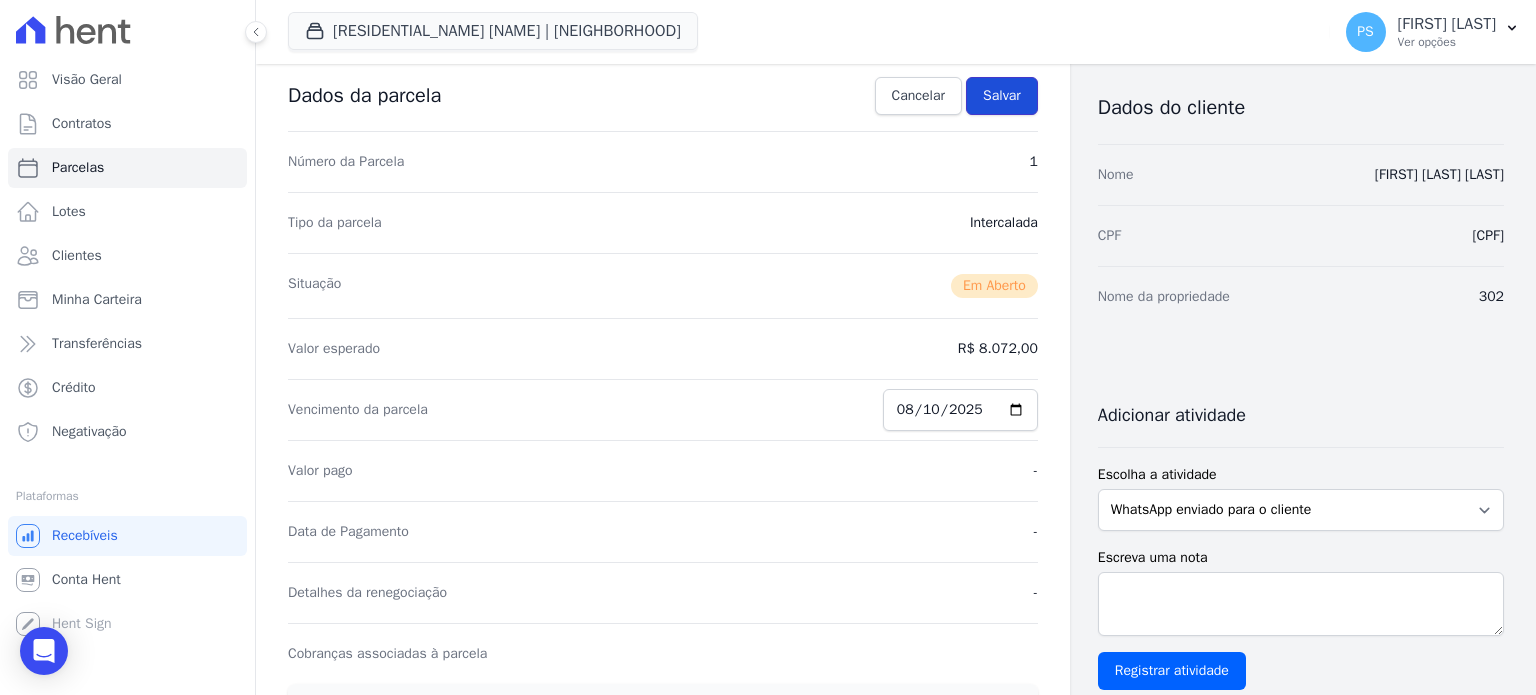 click on "Salvar" at bounding box center [1002, 96] 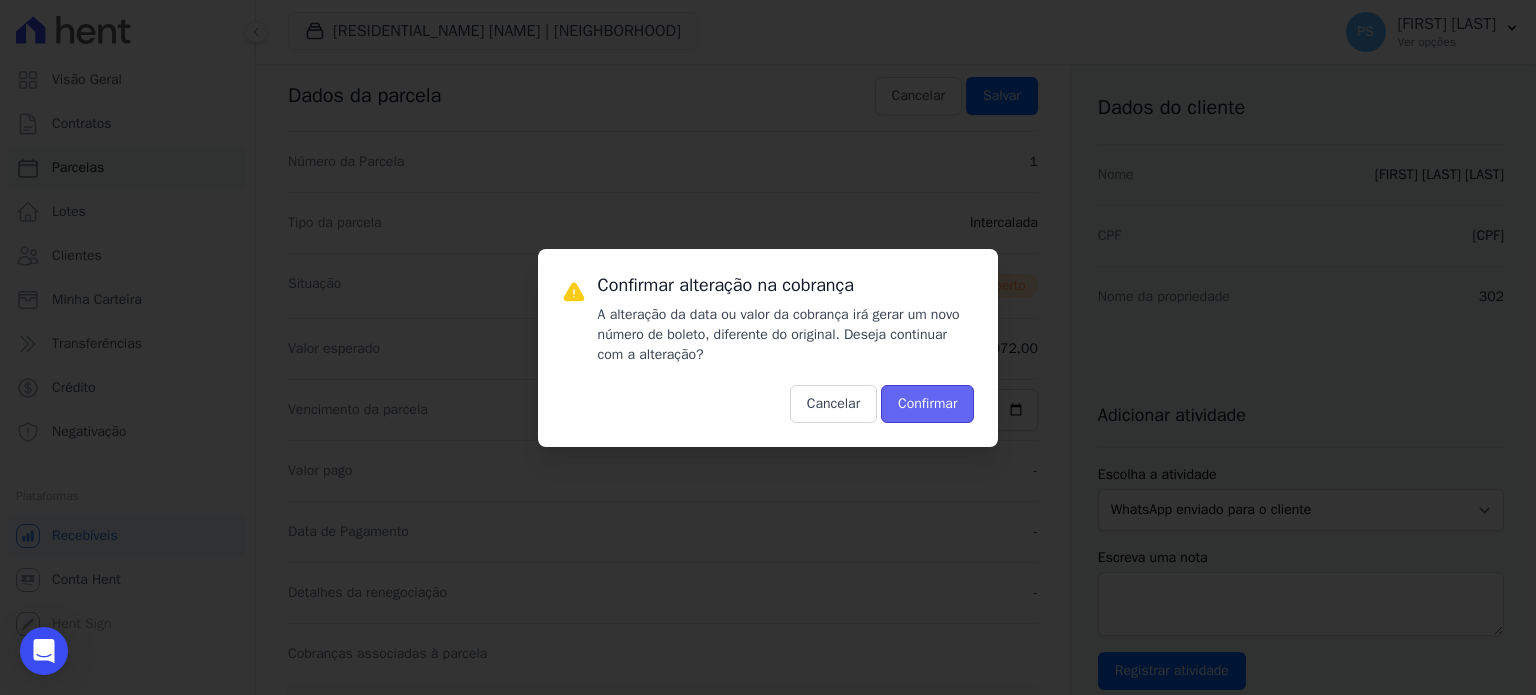 click on "Confirmar" at bounding box center (927, 404) 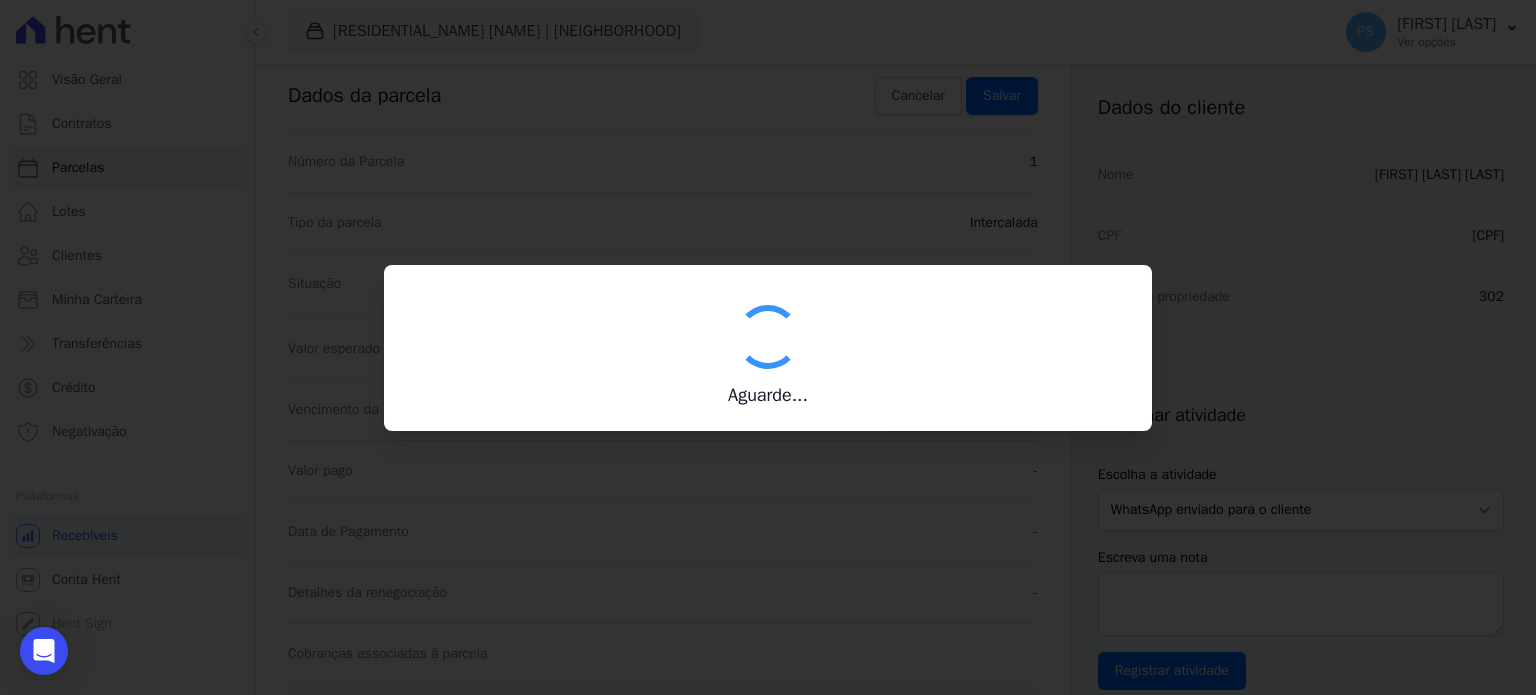 type on "00190000090335103300000645893173111690000807200" 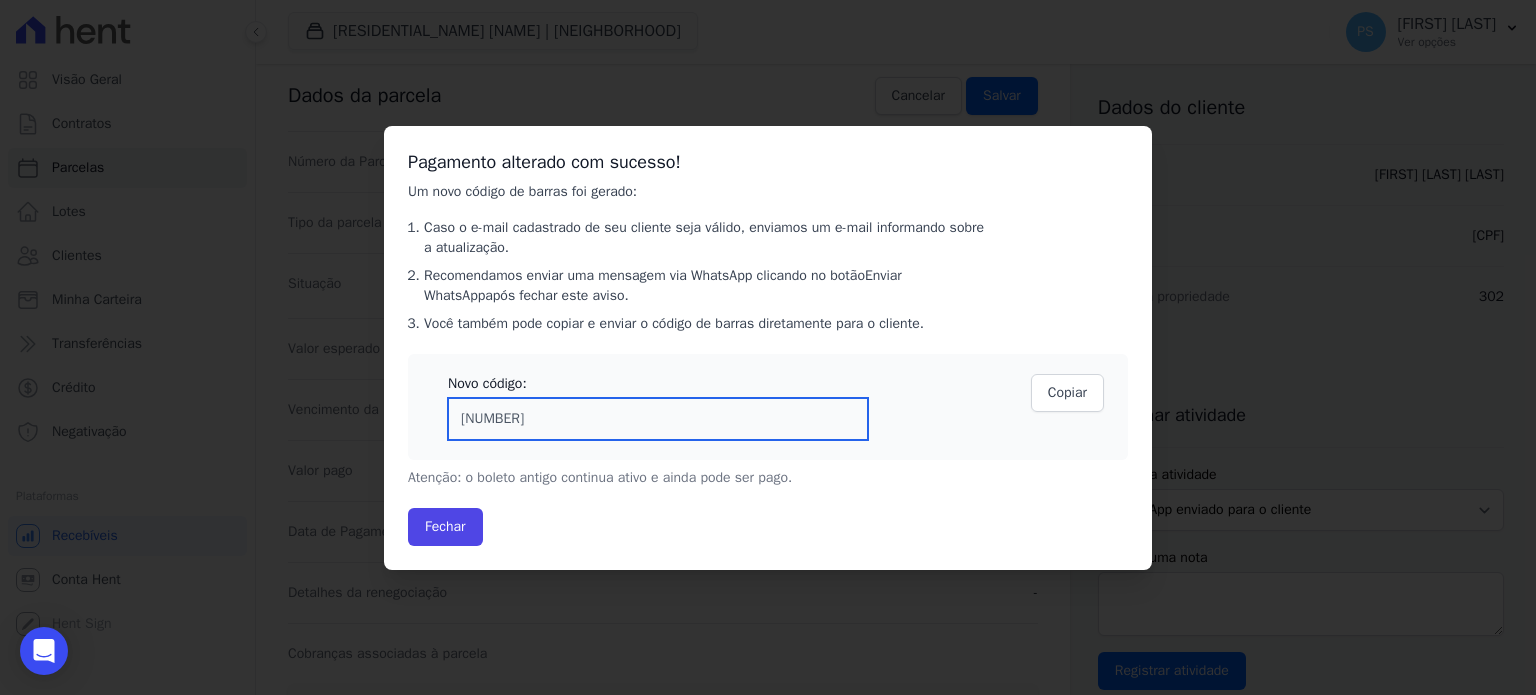 drag, startPoint x: 844, startPoint y: 429, endPoint x: 345, endPoint y: 429, distance: 499 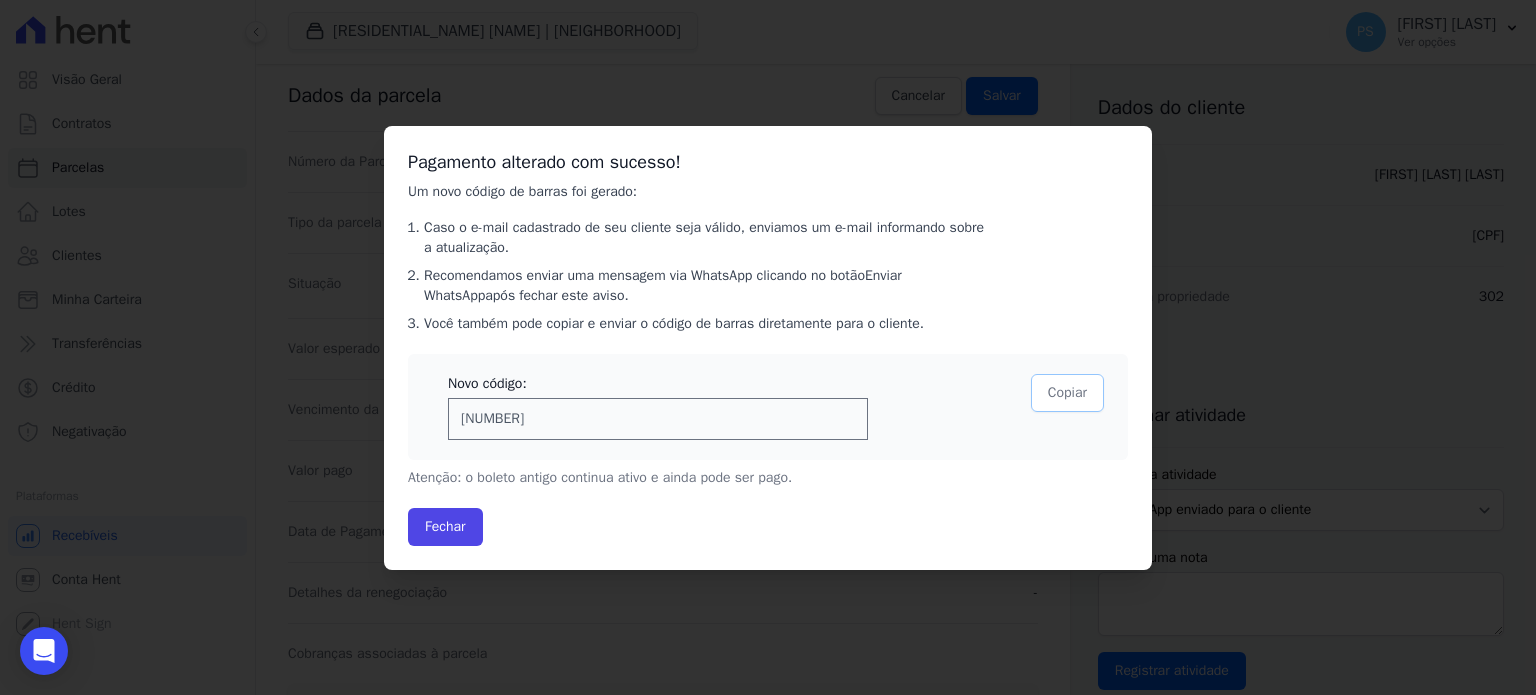 click on "Copiar" at bounding box center (1067, 393) 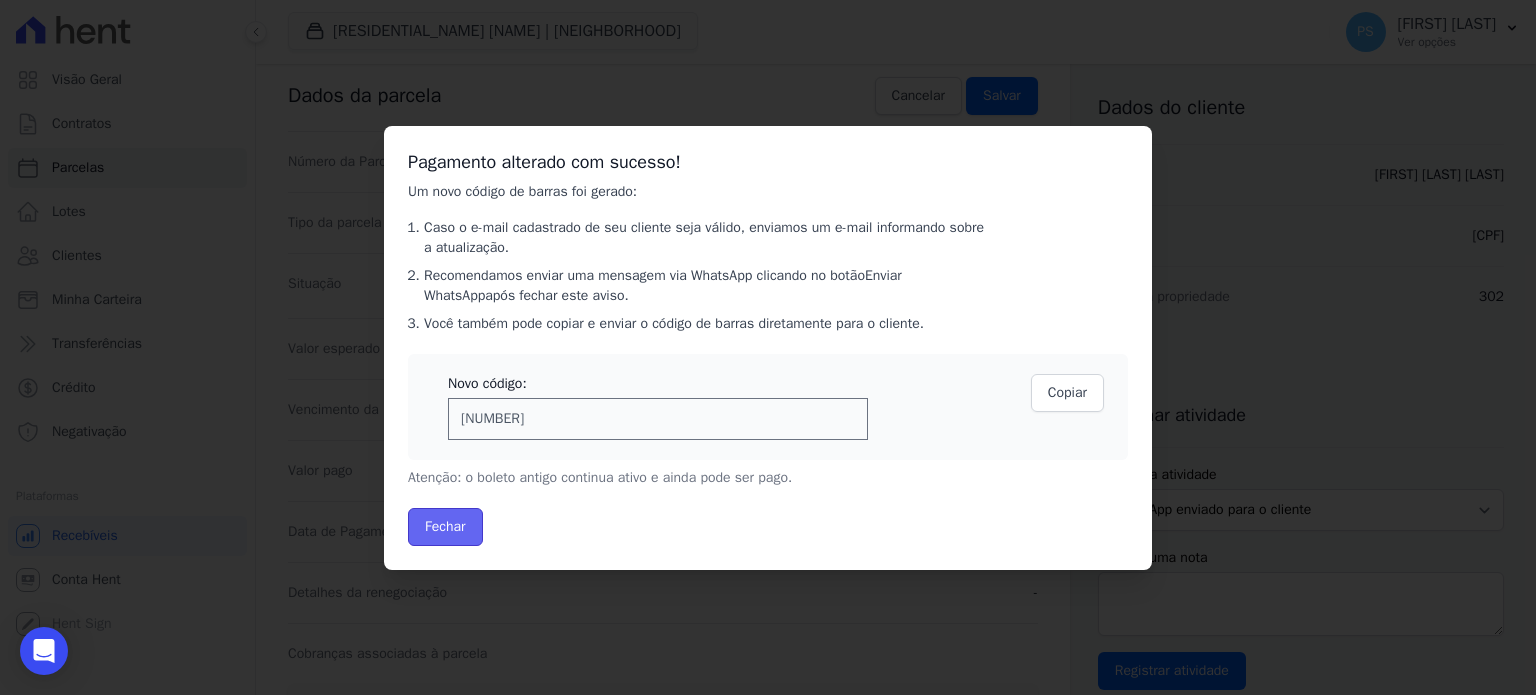 click on "Fechar" at bounding box center (445, 527) 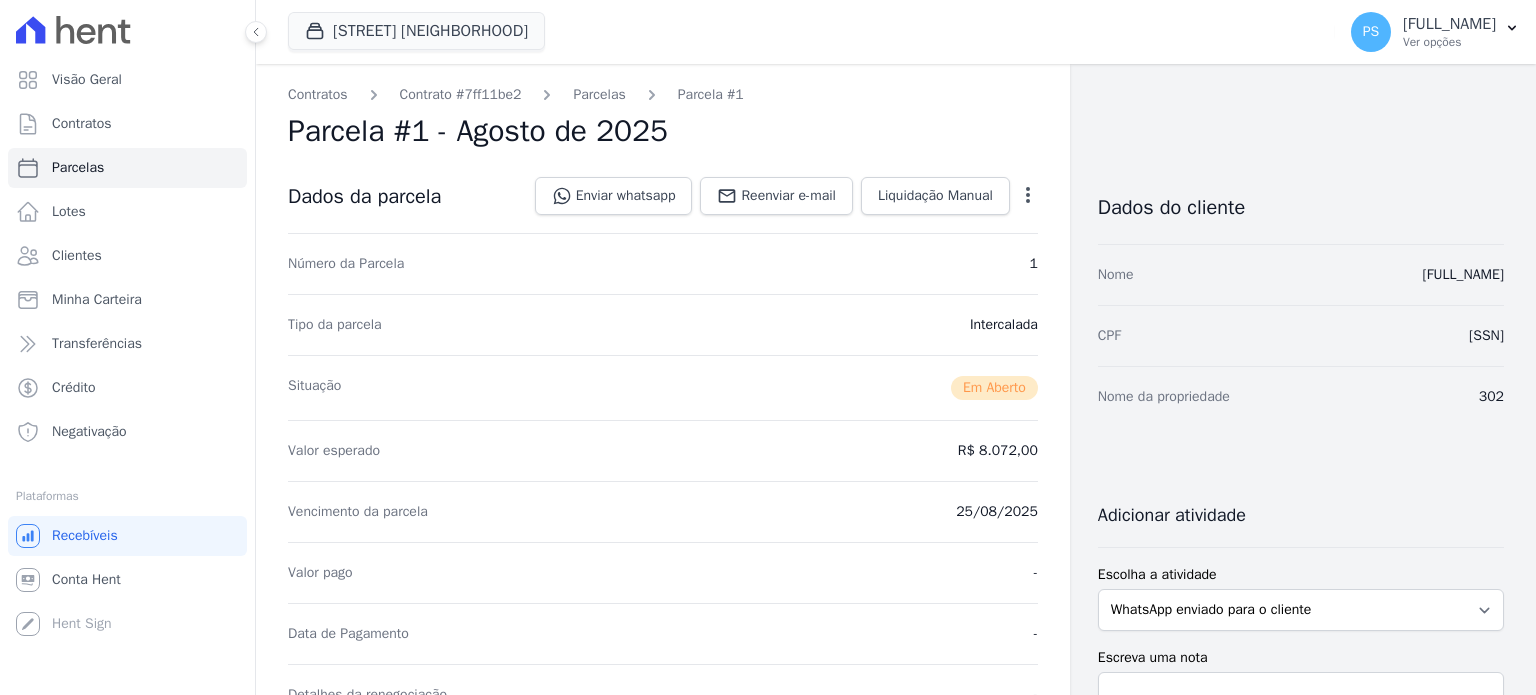 scroll, scrollTop: 0, scrollLeft: 0, axis: both 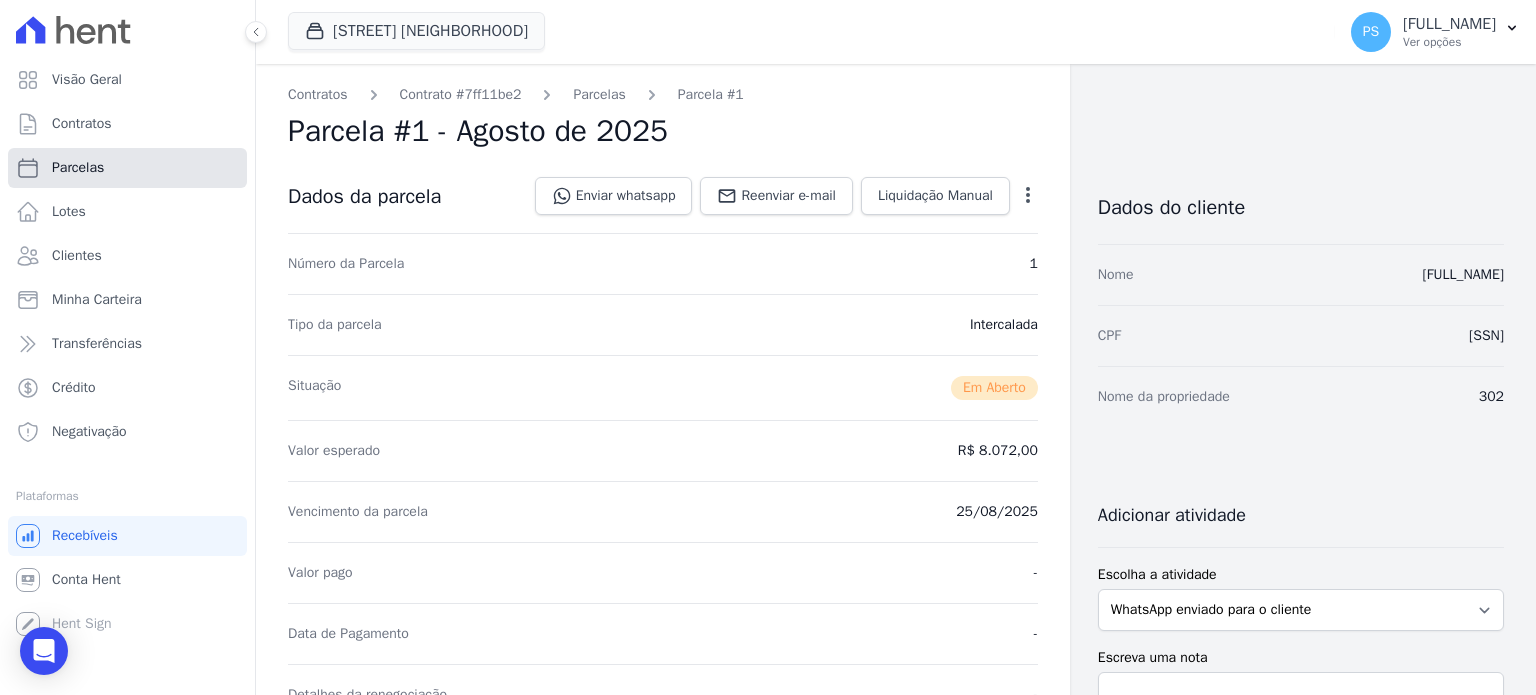 click on "Parcelas" at bounding box center (127, 168) 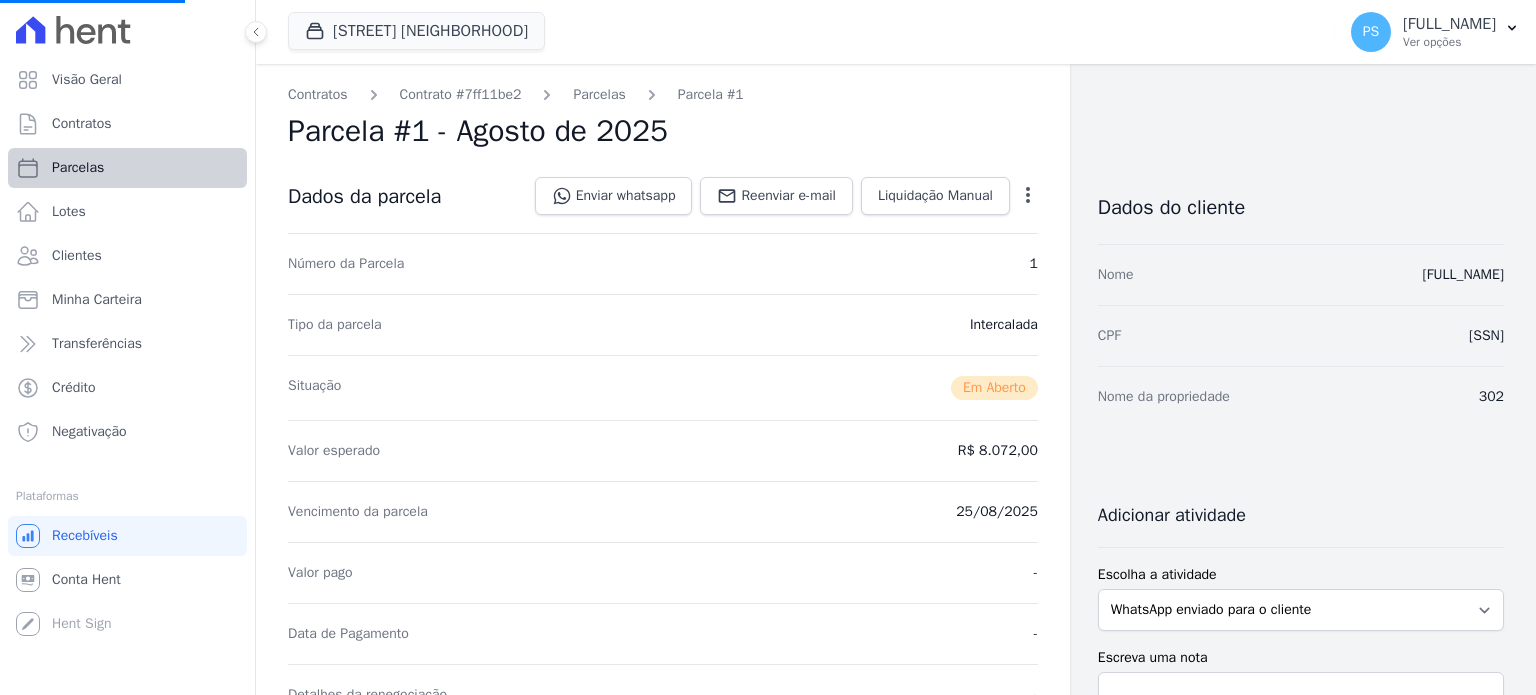 select 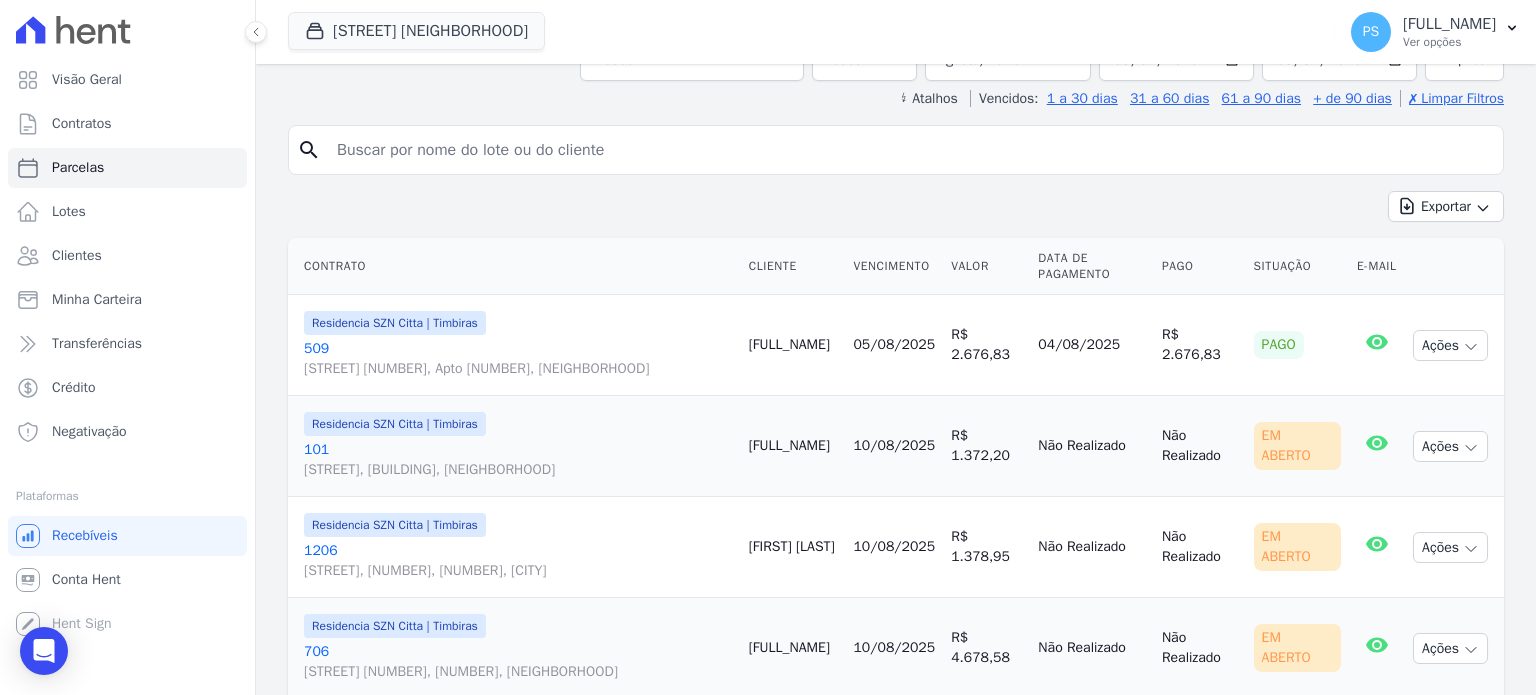 scroll, scrollTop: 0, scrollLeft: 0, axis: both 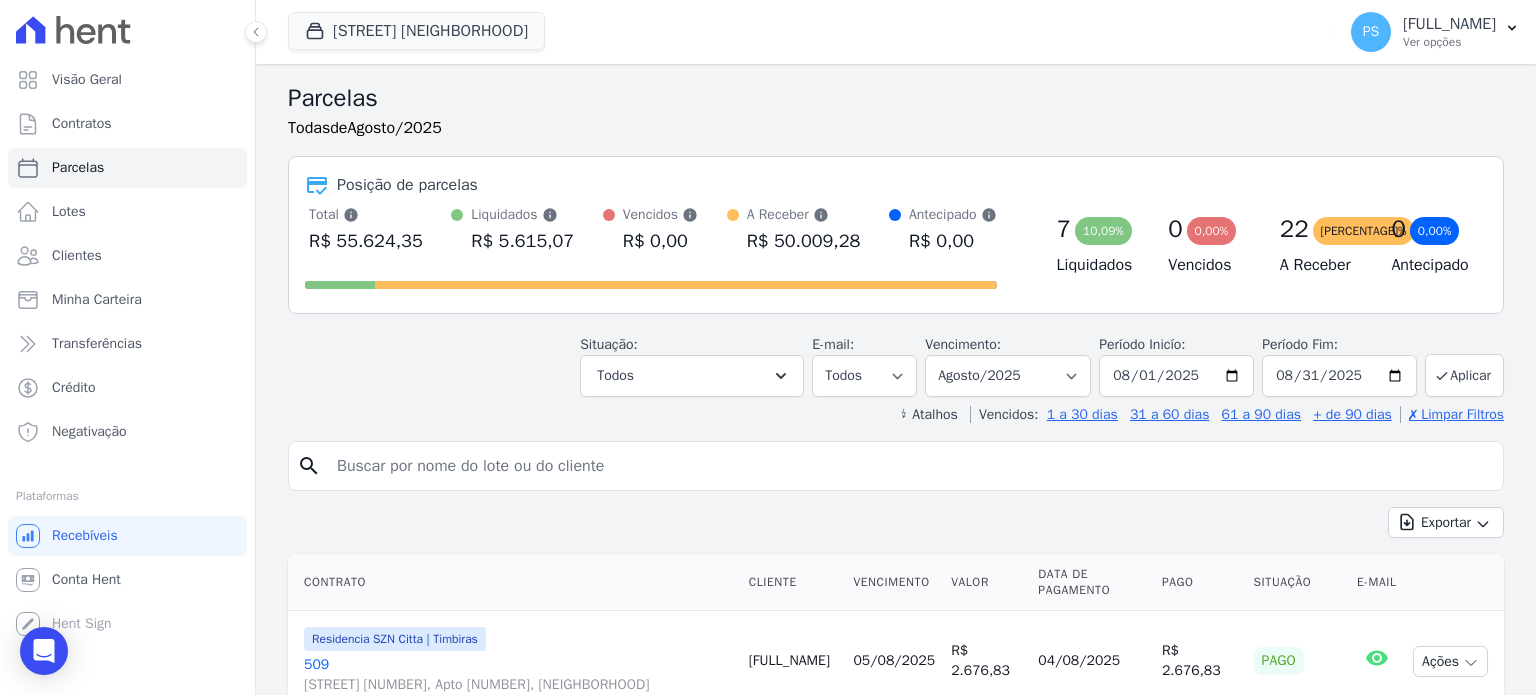 click at bounding box center [910, 466] 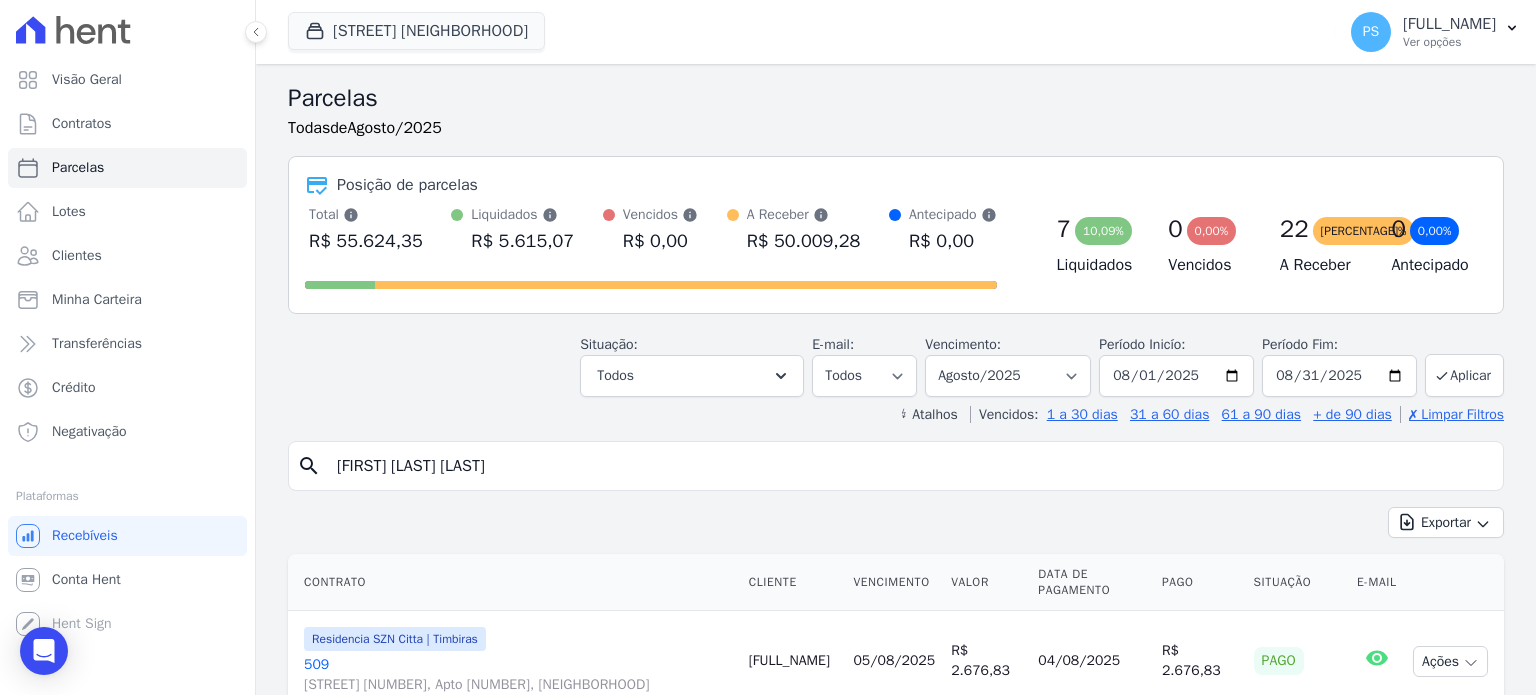 type on "[FIRST] [LAST] [LAST]" 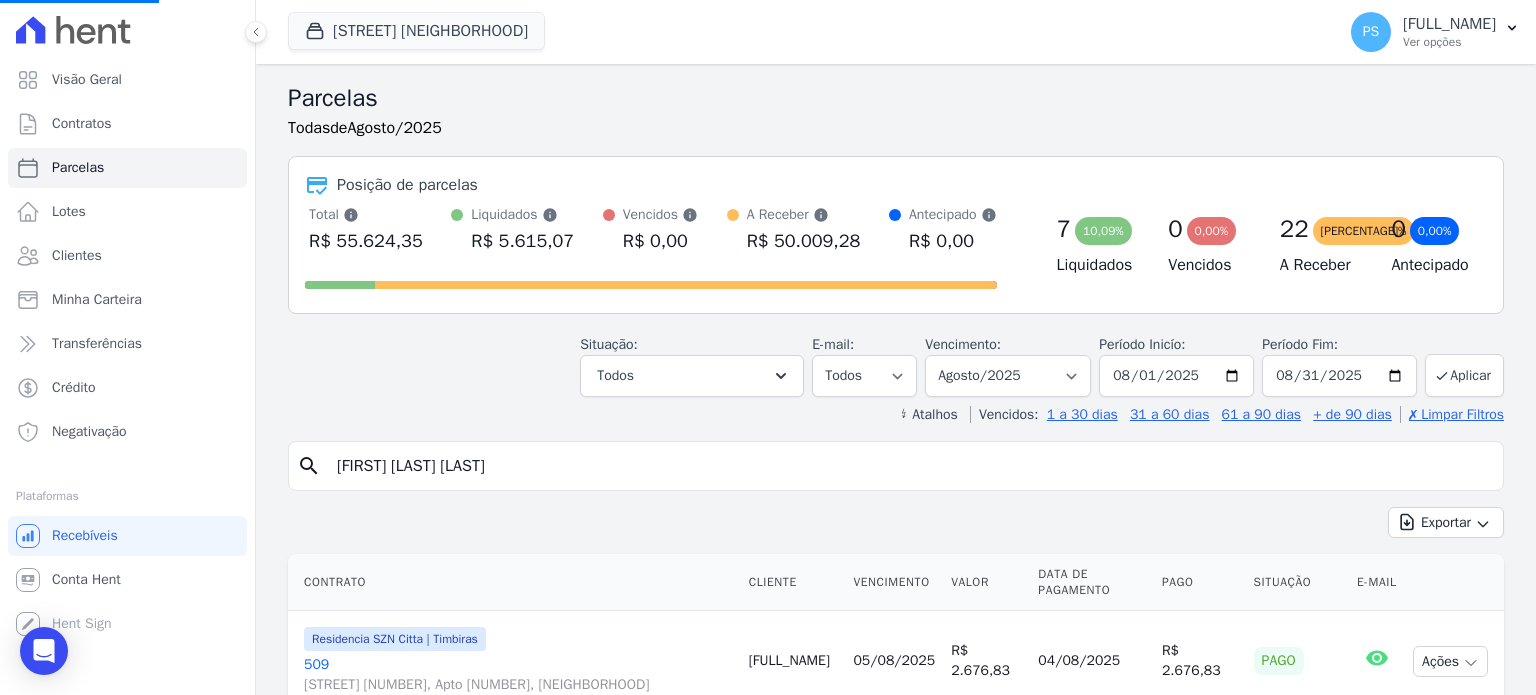 select 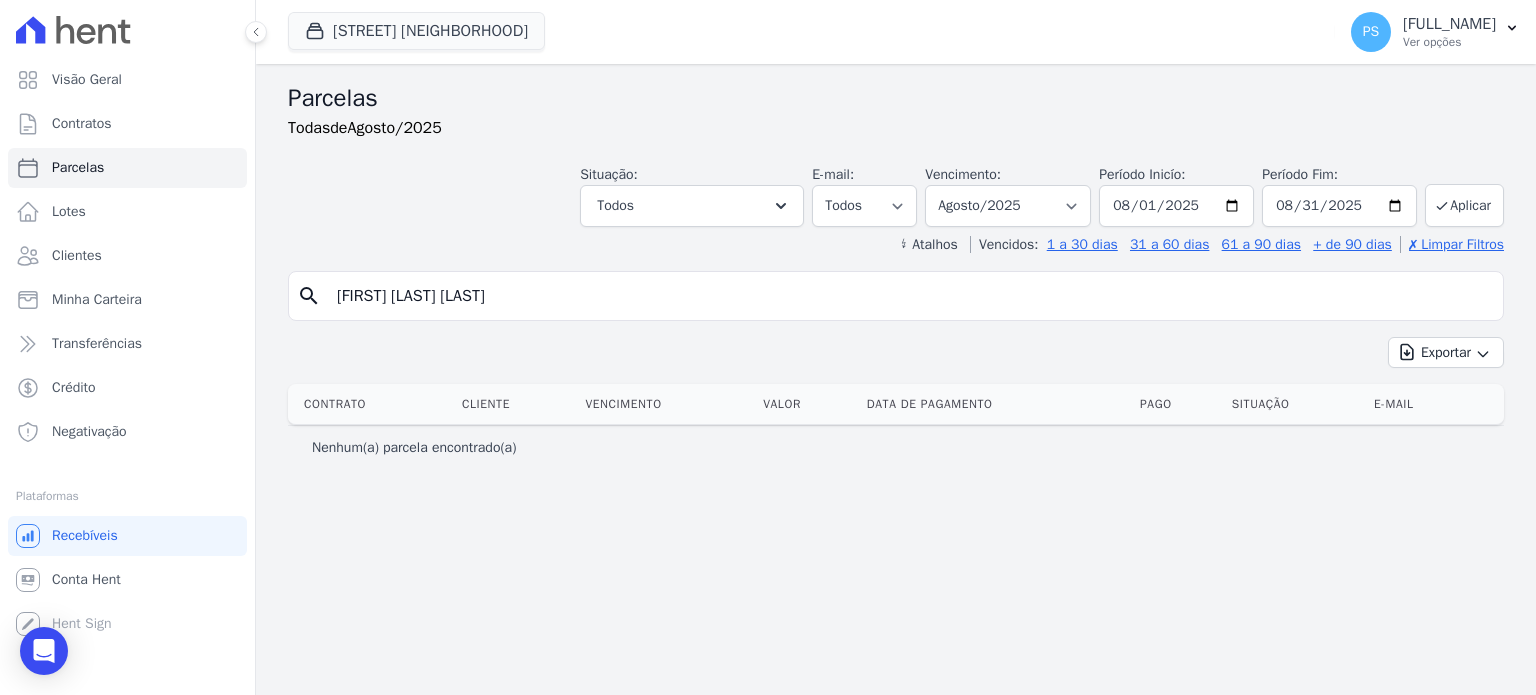 click on "[FIRST] [LAST] [LAST]" at bounding box center [910, 296] 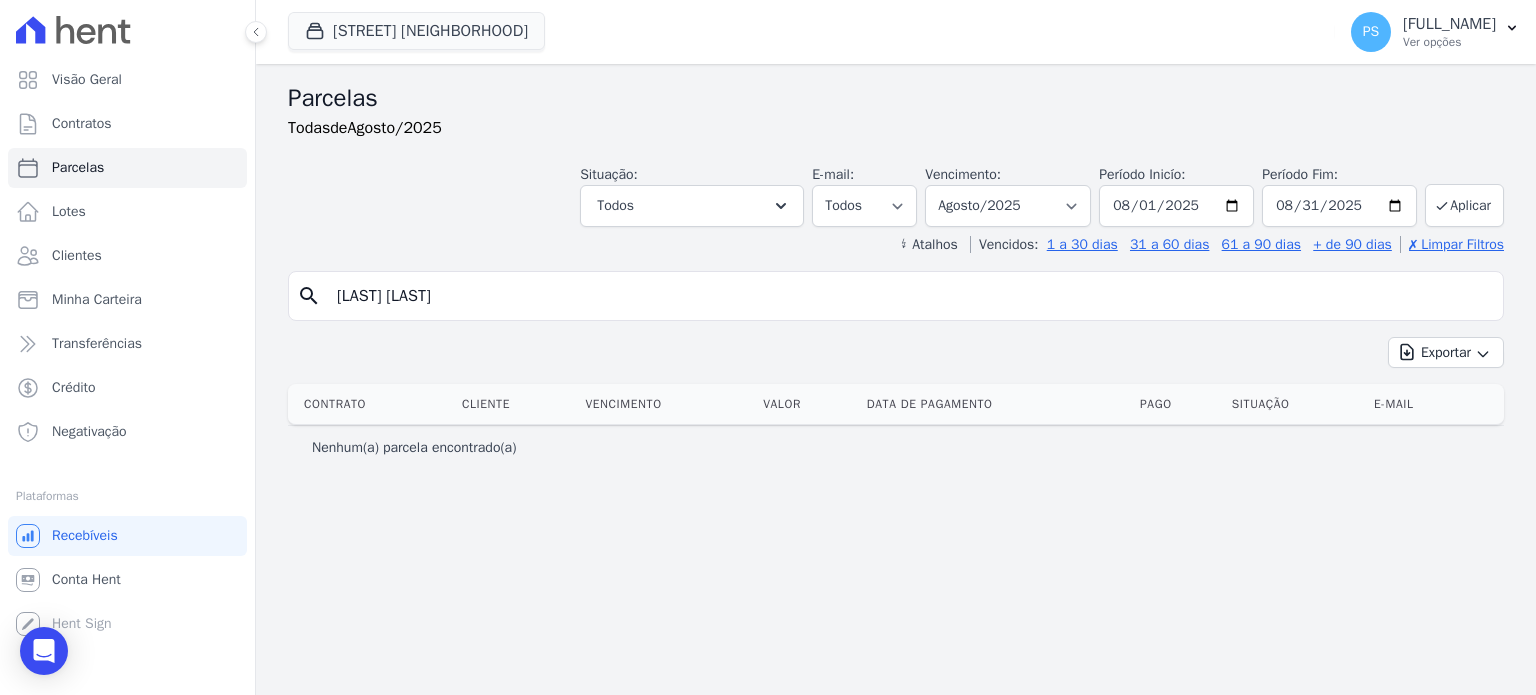type on "[LAST] [LAST]" 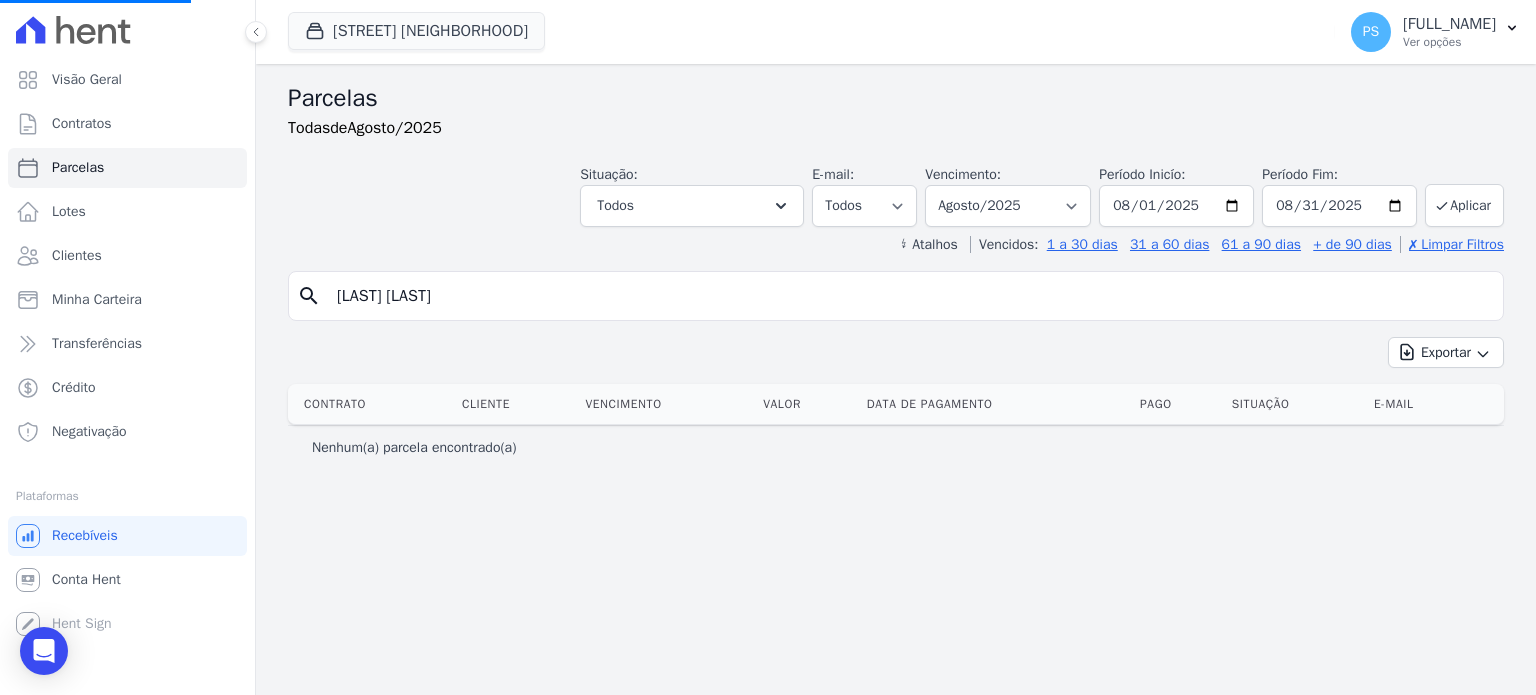 select 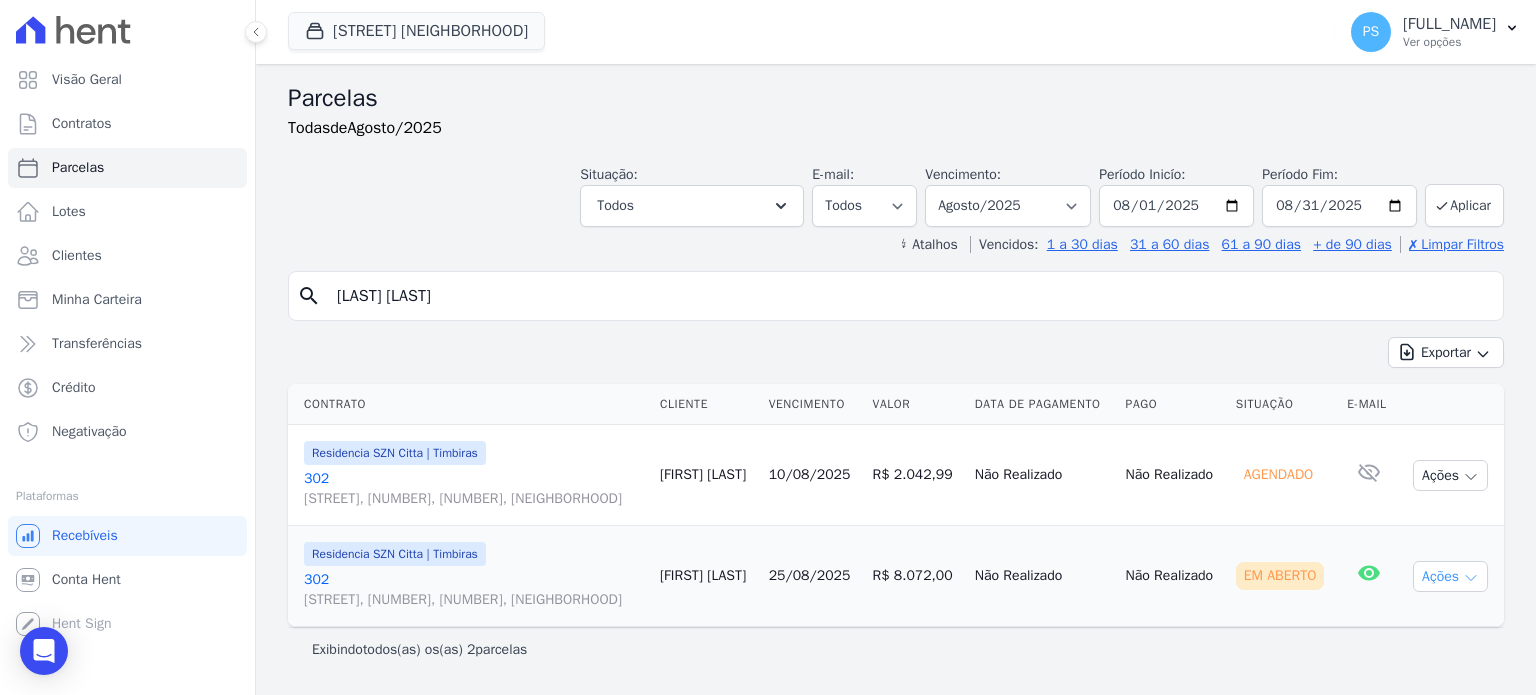 click 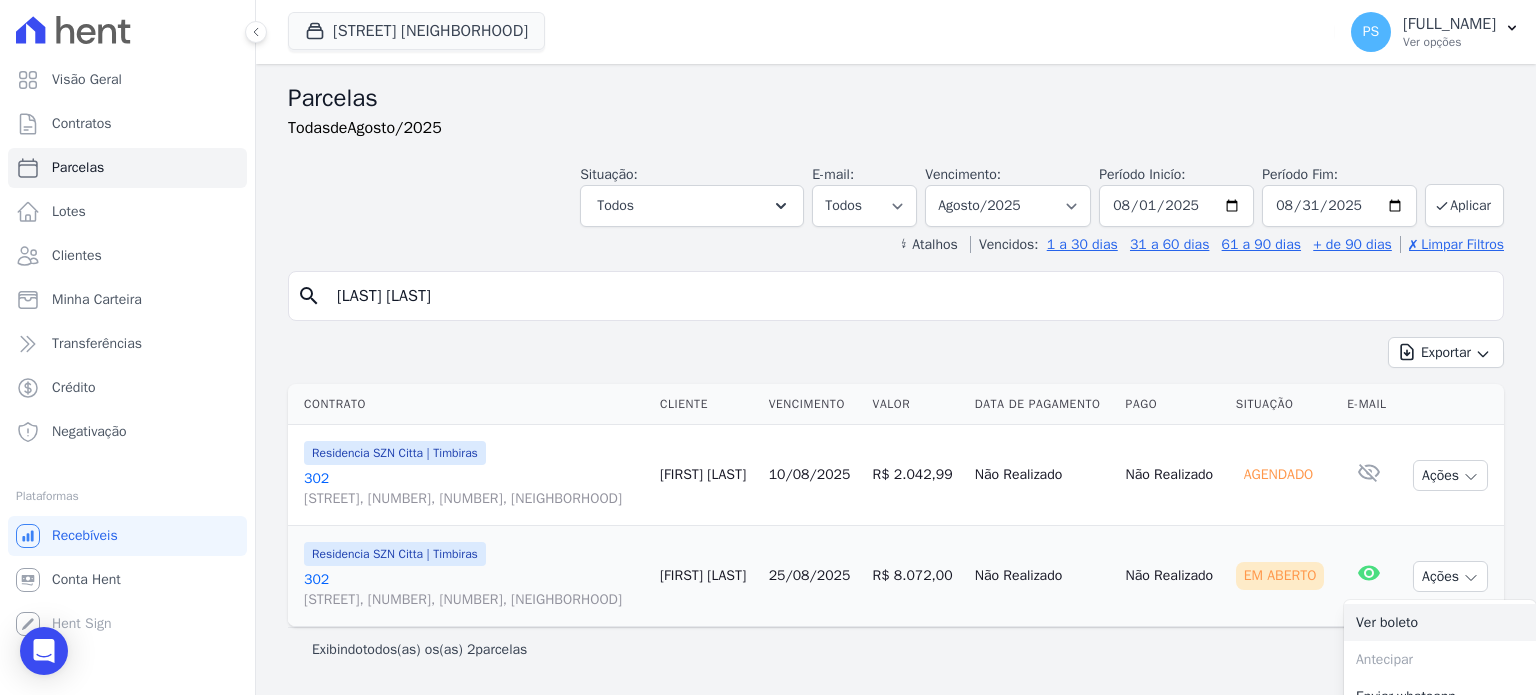 click on "Ver boleto" at bounding box center [1440, 622] 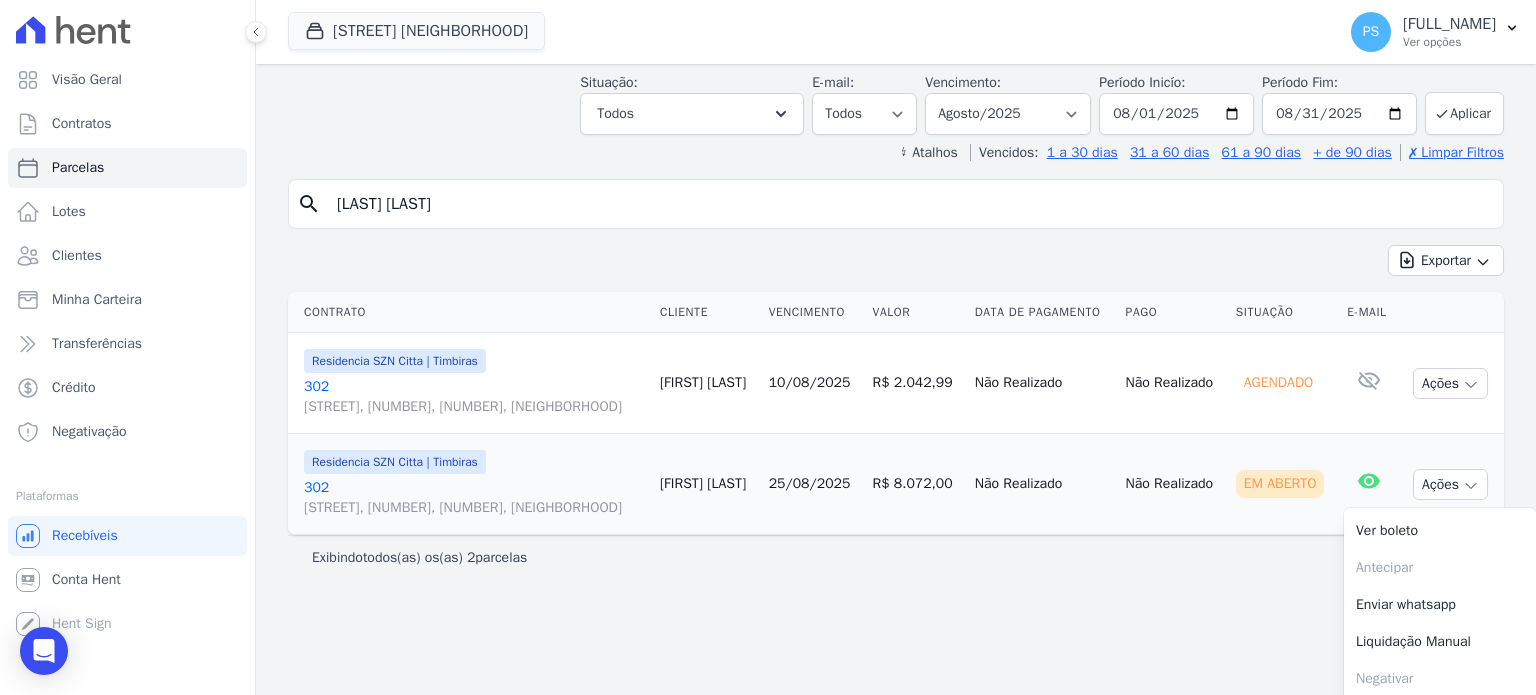 scroll, scrollTop: 95, scrollLeft: 0, axis: vertical 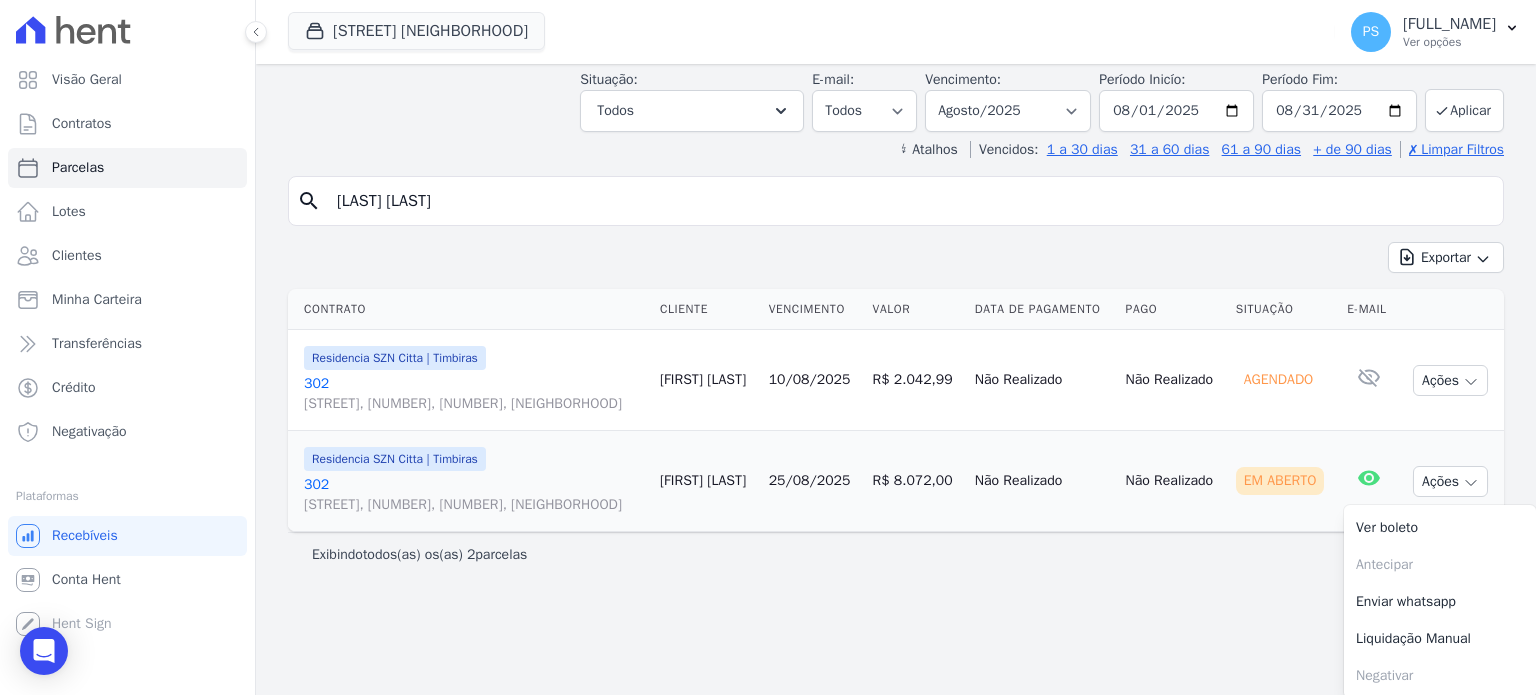 drag, startPoint x: 551, startPoint y: 210, endPoint x: 295, endPoint y: 204, distance: 256.0703 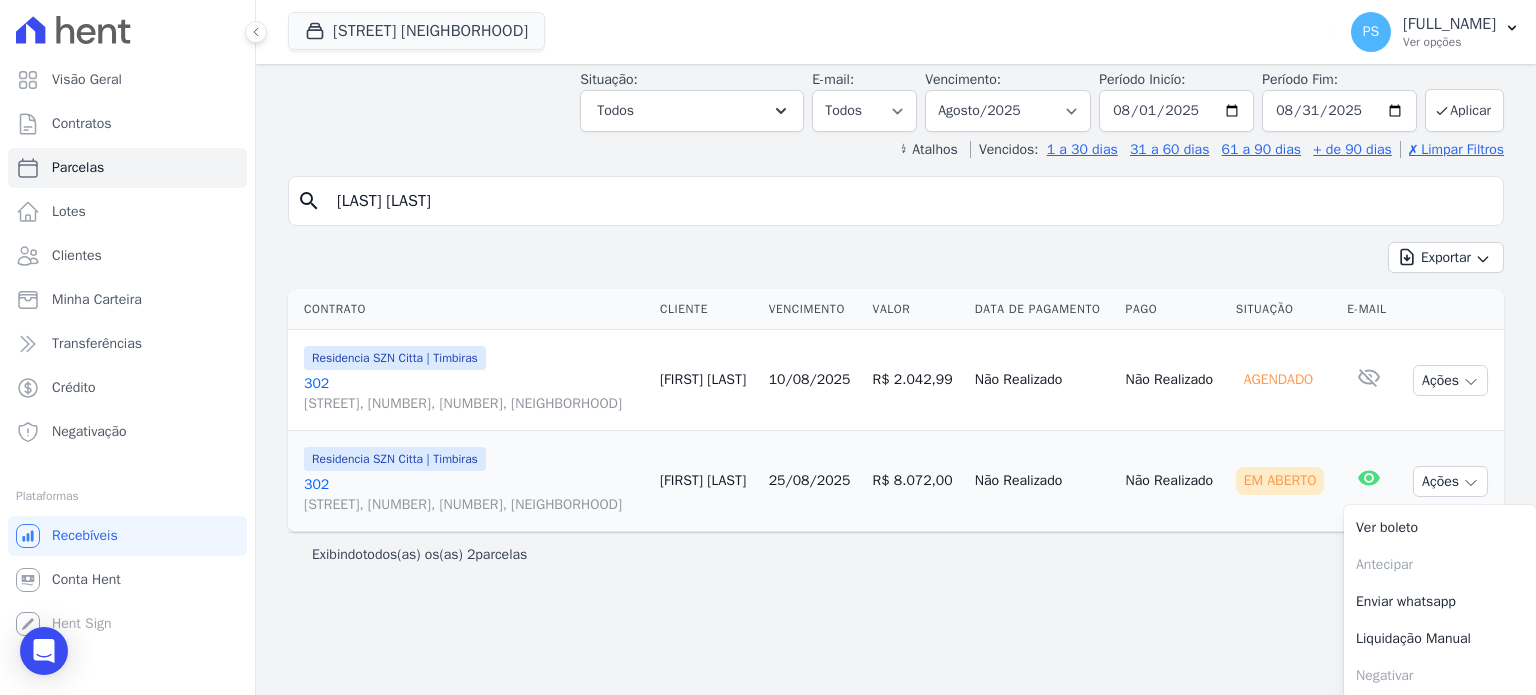 scroll, scrollTop: 0, scrollLeft: 0, axis: both 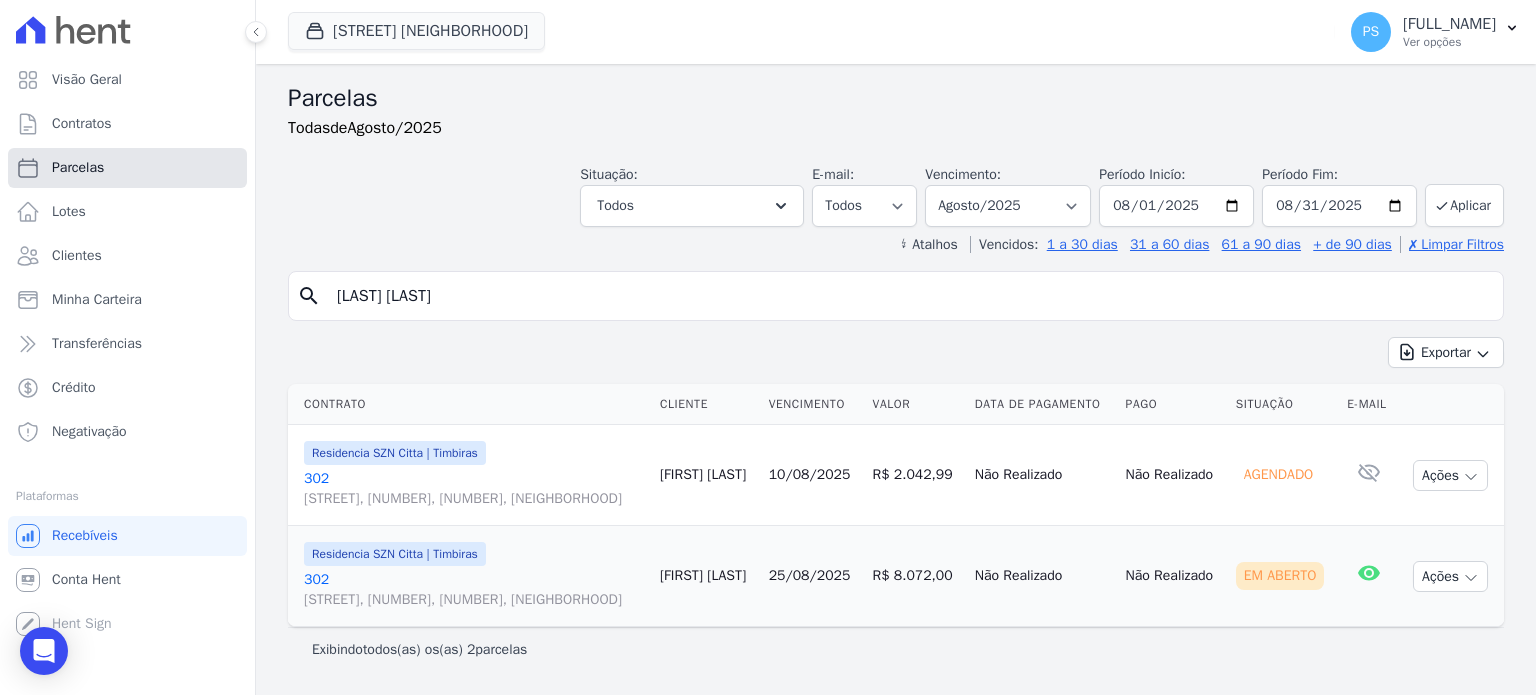 click on "Parcelas" at bounding box center [78, 168] 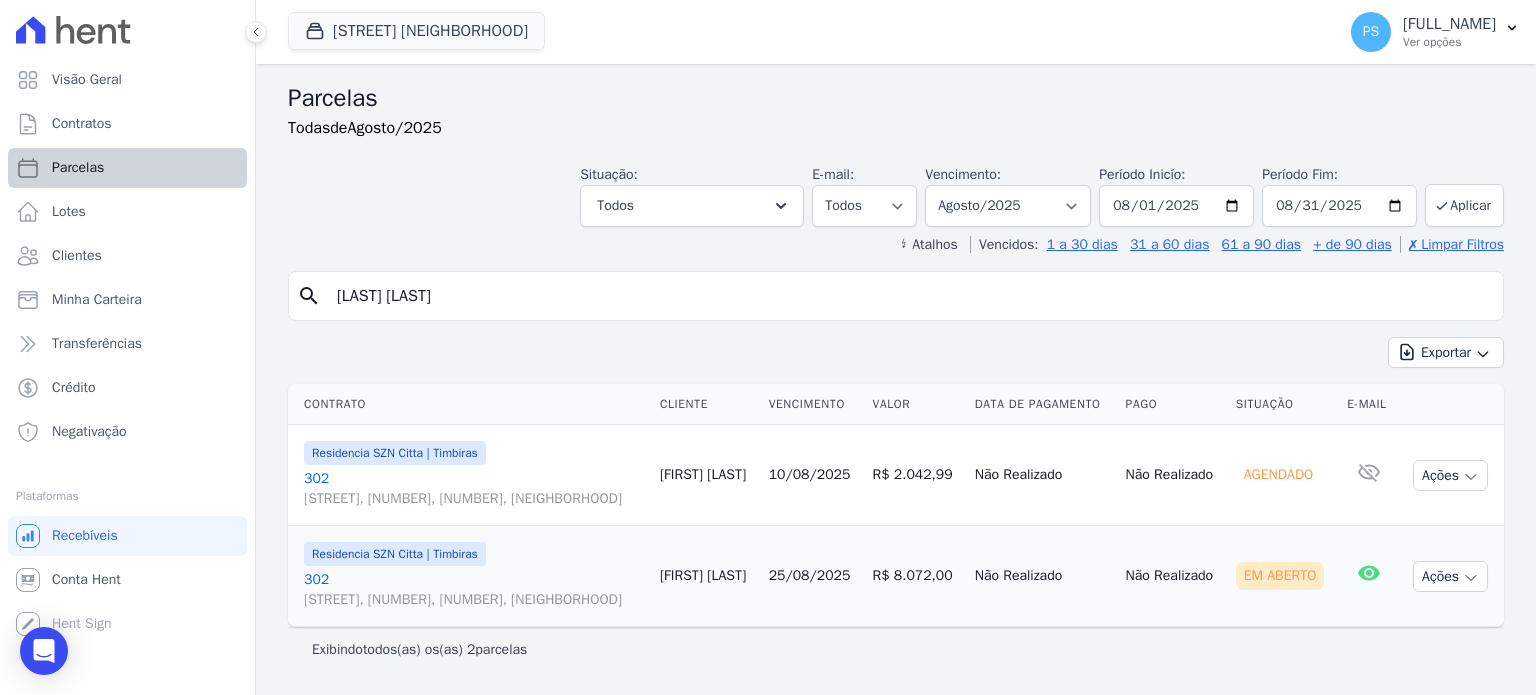 select 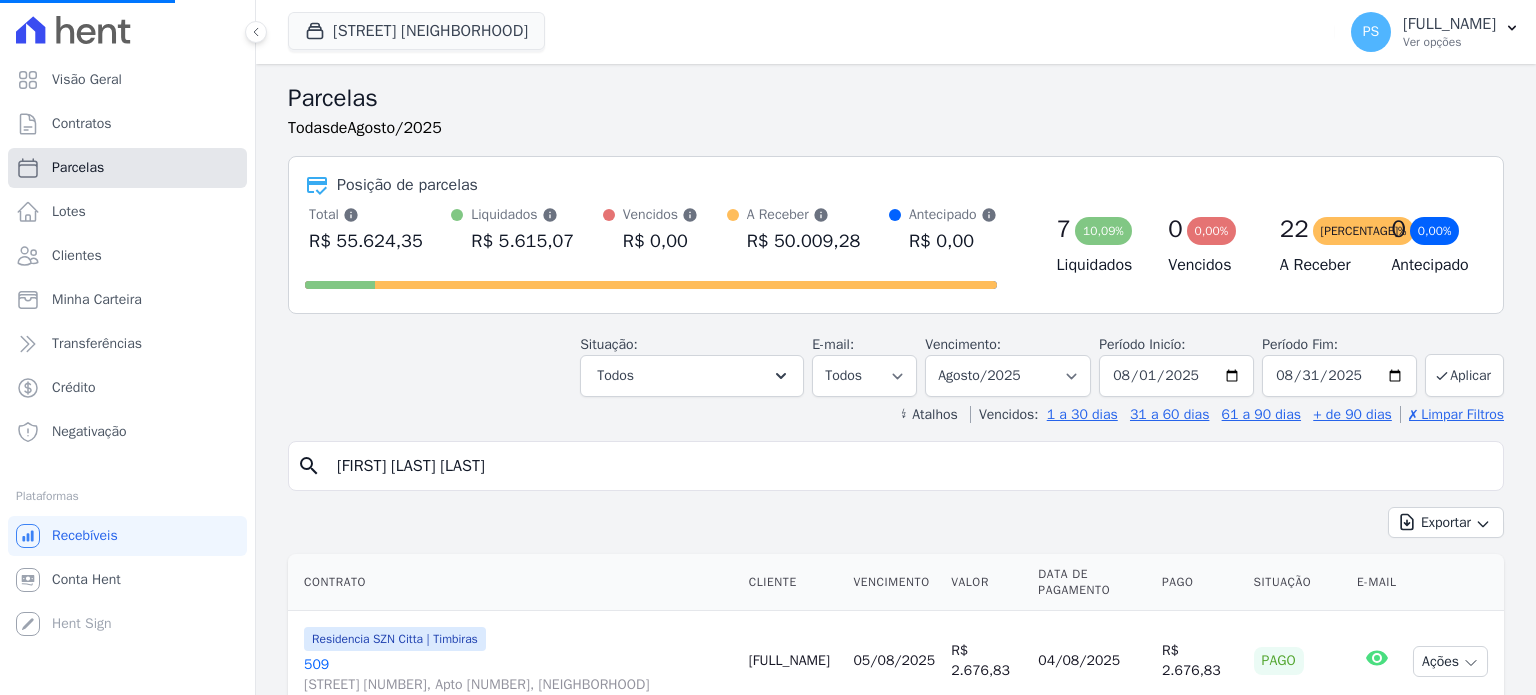 click on "Parcelas" at bounding box center (127, 168) 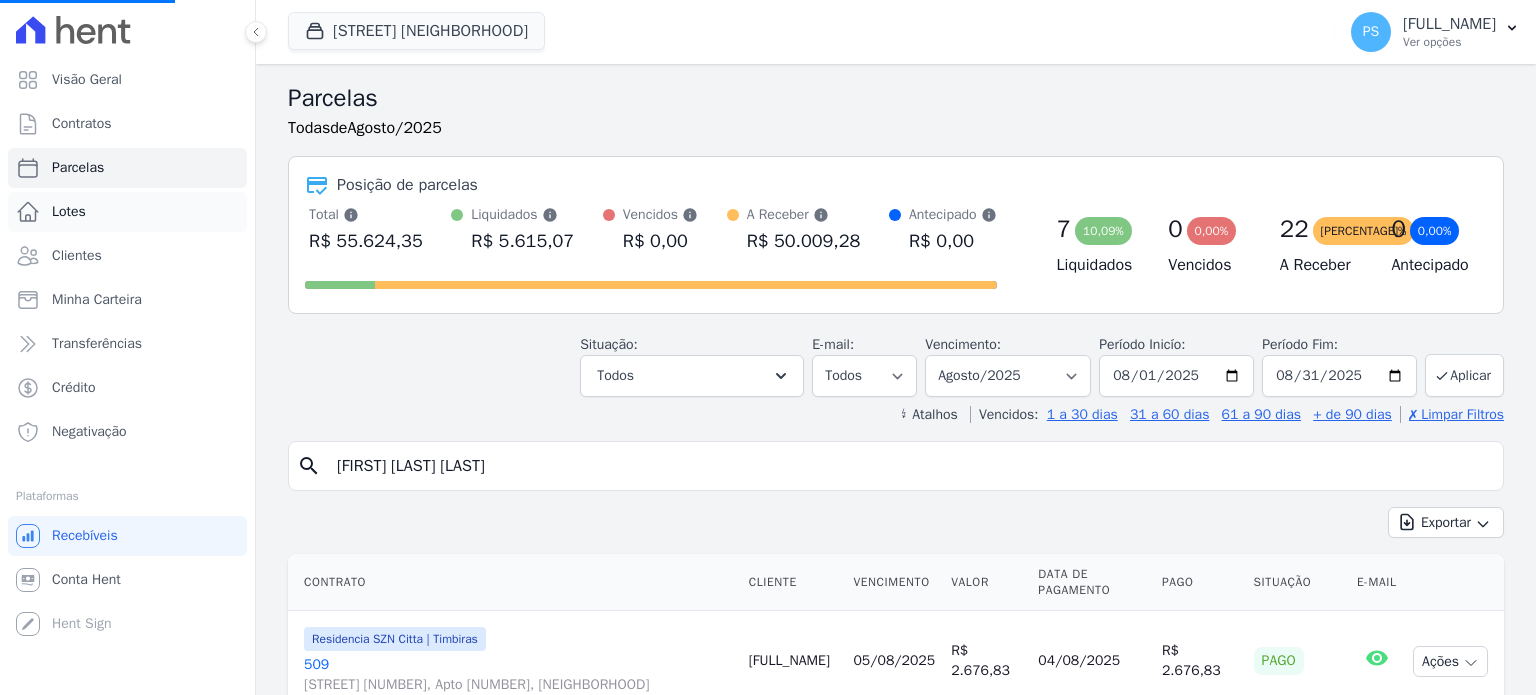 select 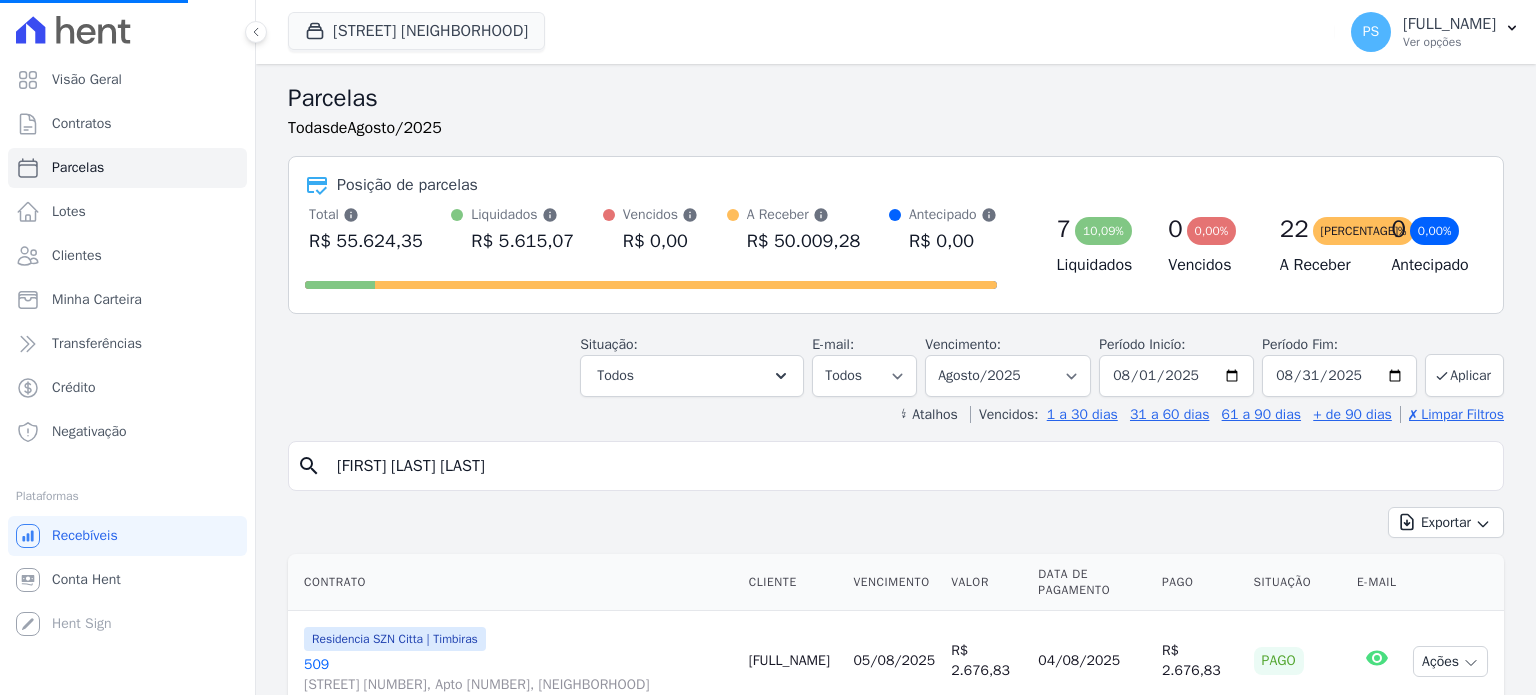 select 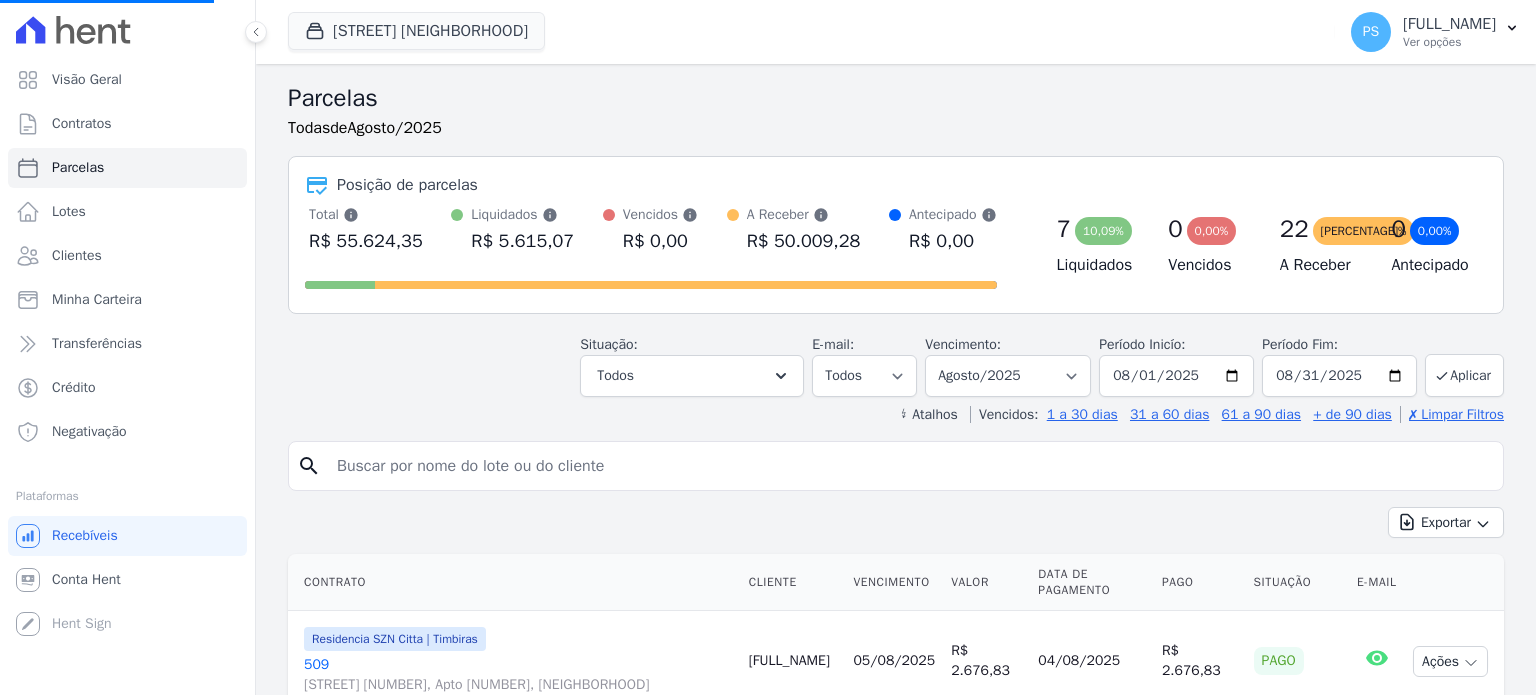 click at bounding box center [910, 466] 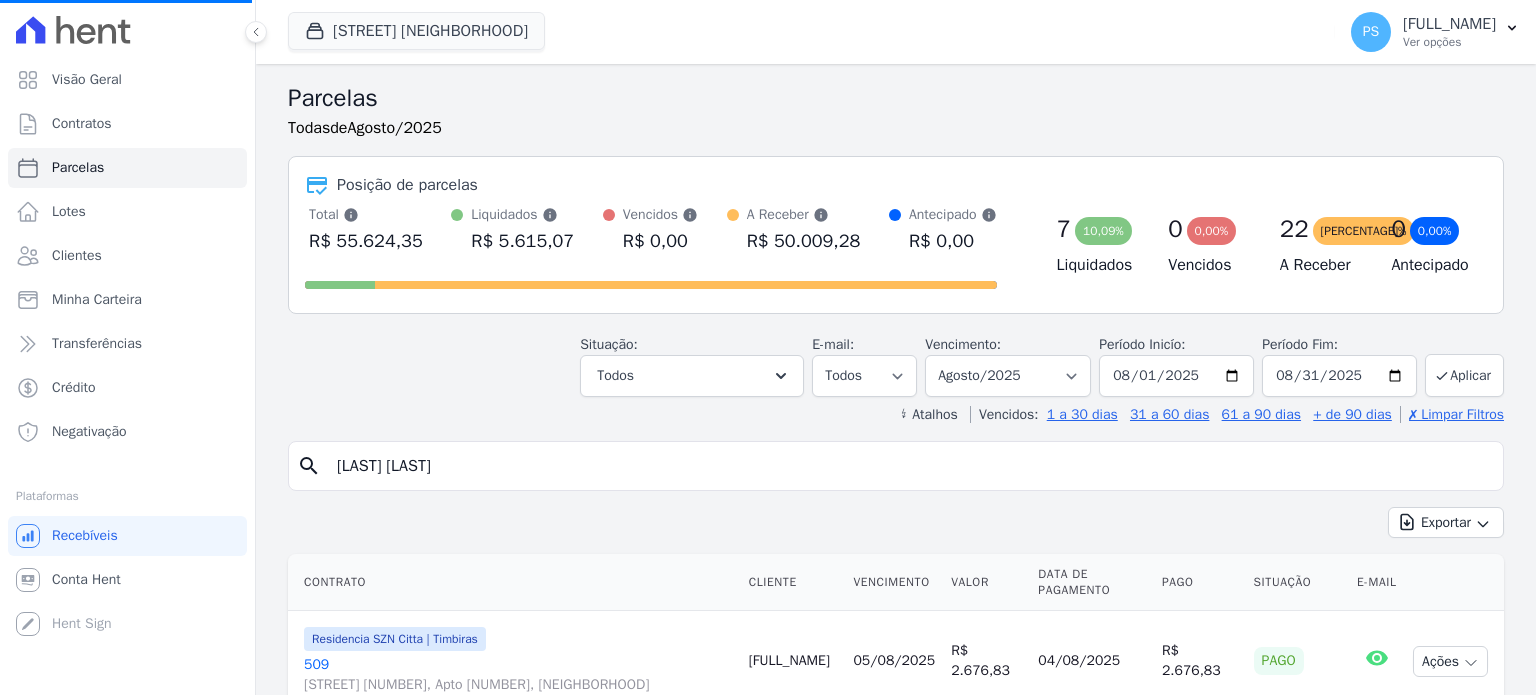 type on "[LAST] [LAST]" 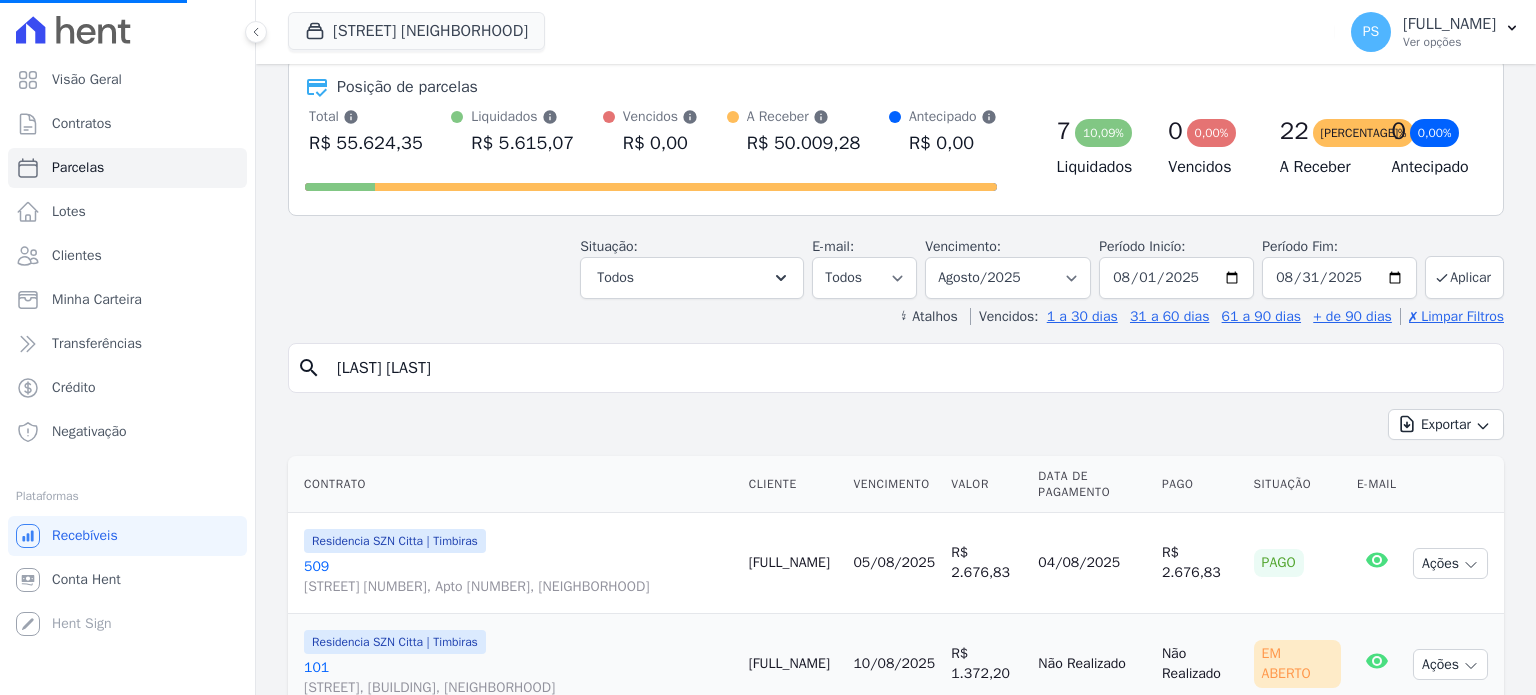 scroll, scrollTop: 100, scrollLeft: 0, axis: vertical 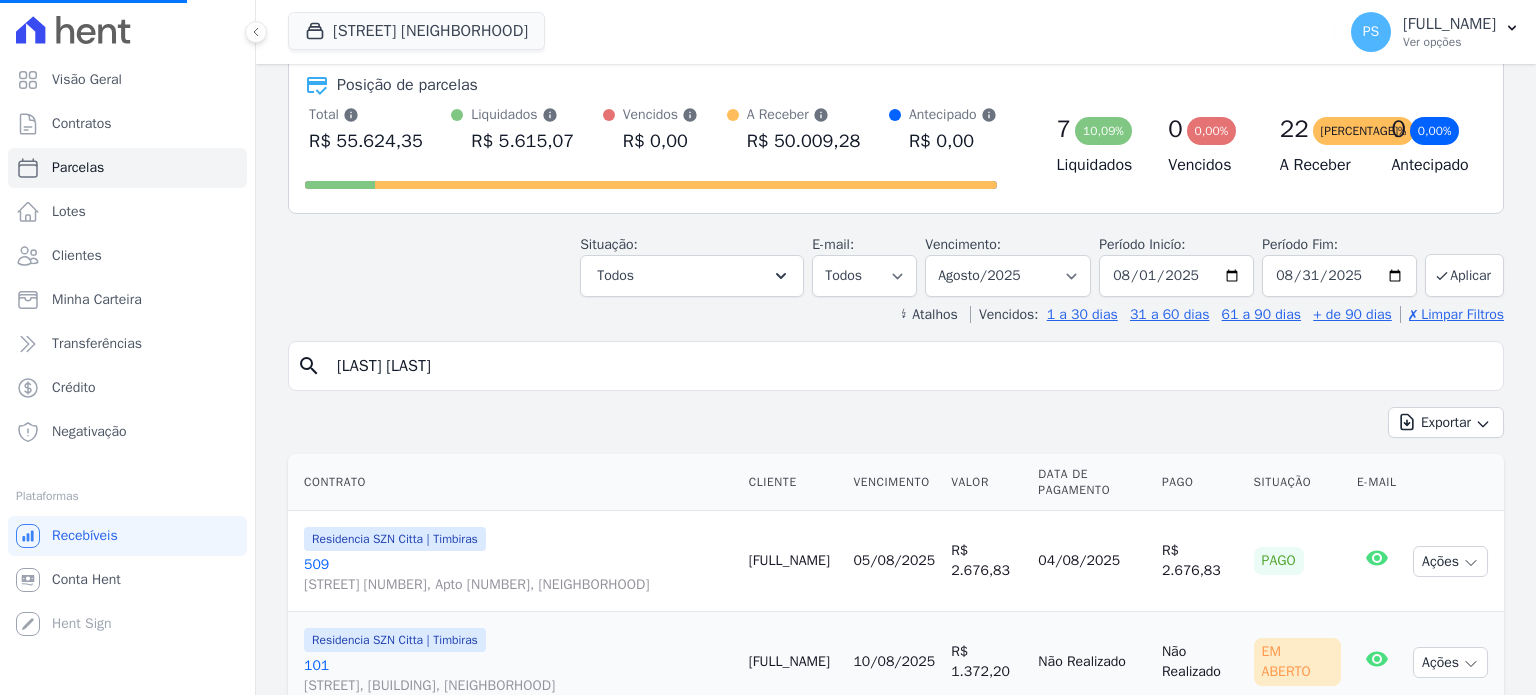 select 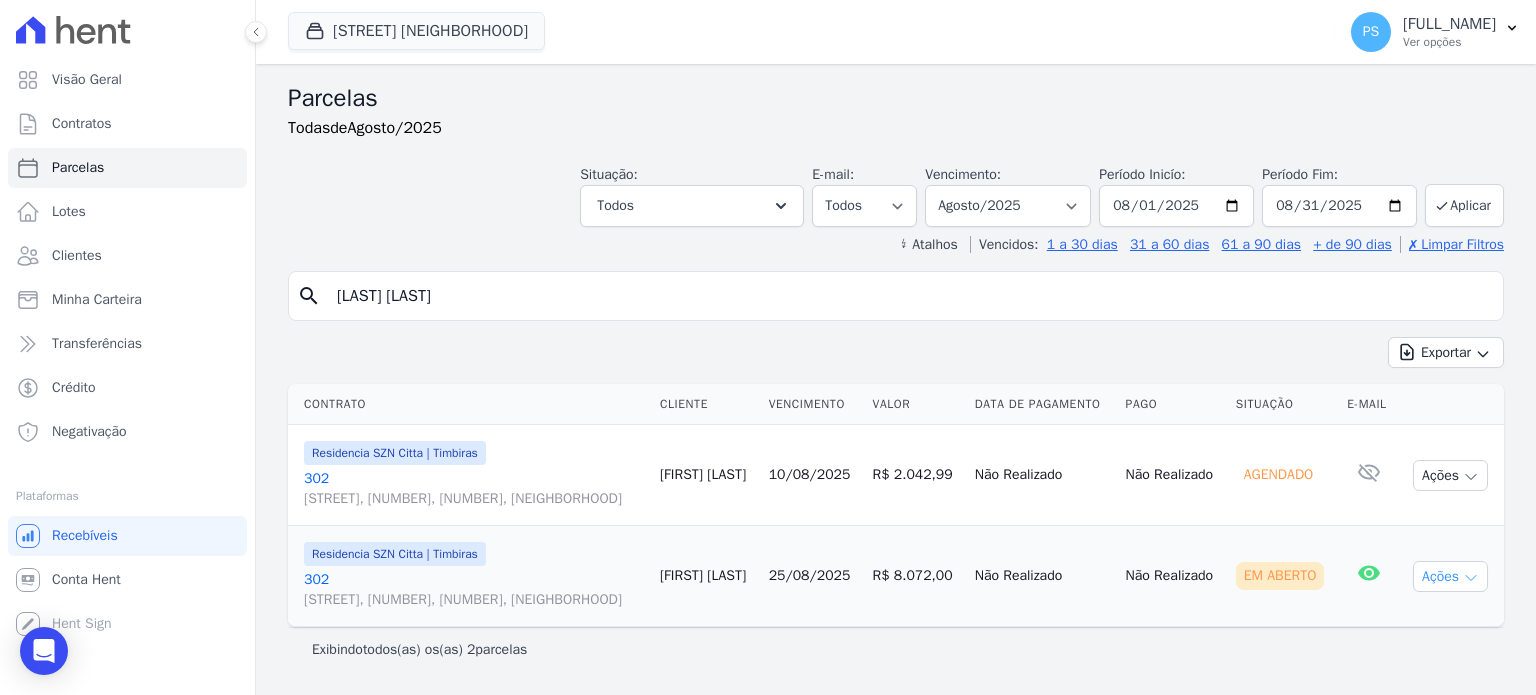 click 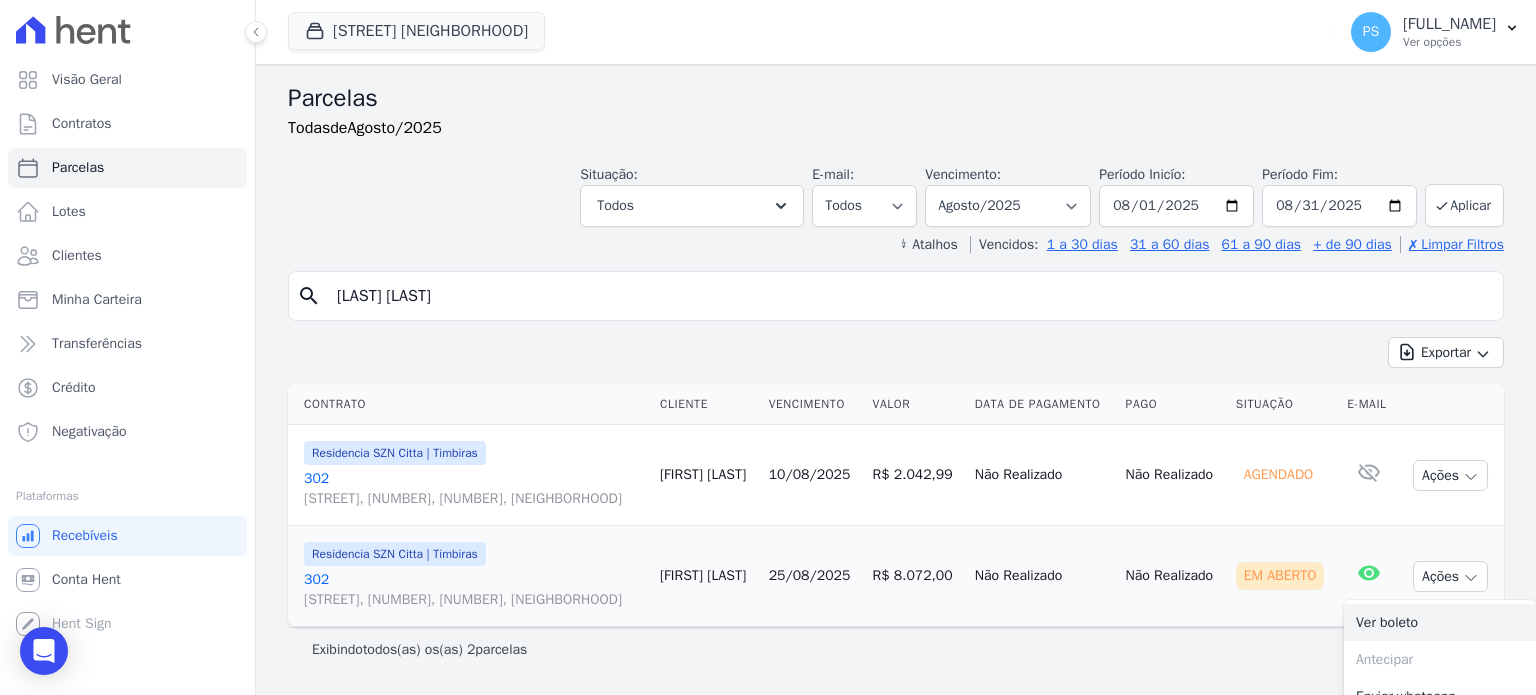 click on "Ver boleto" at bounding box center [1440, 622] 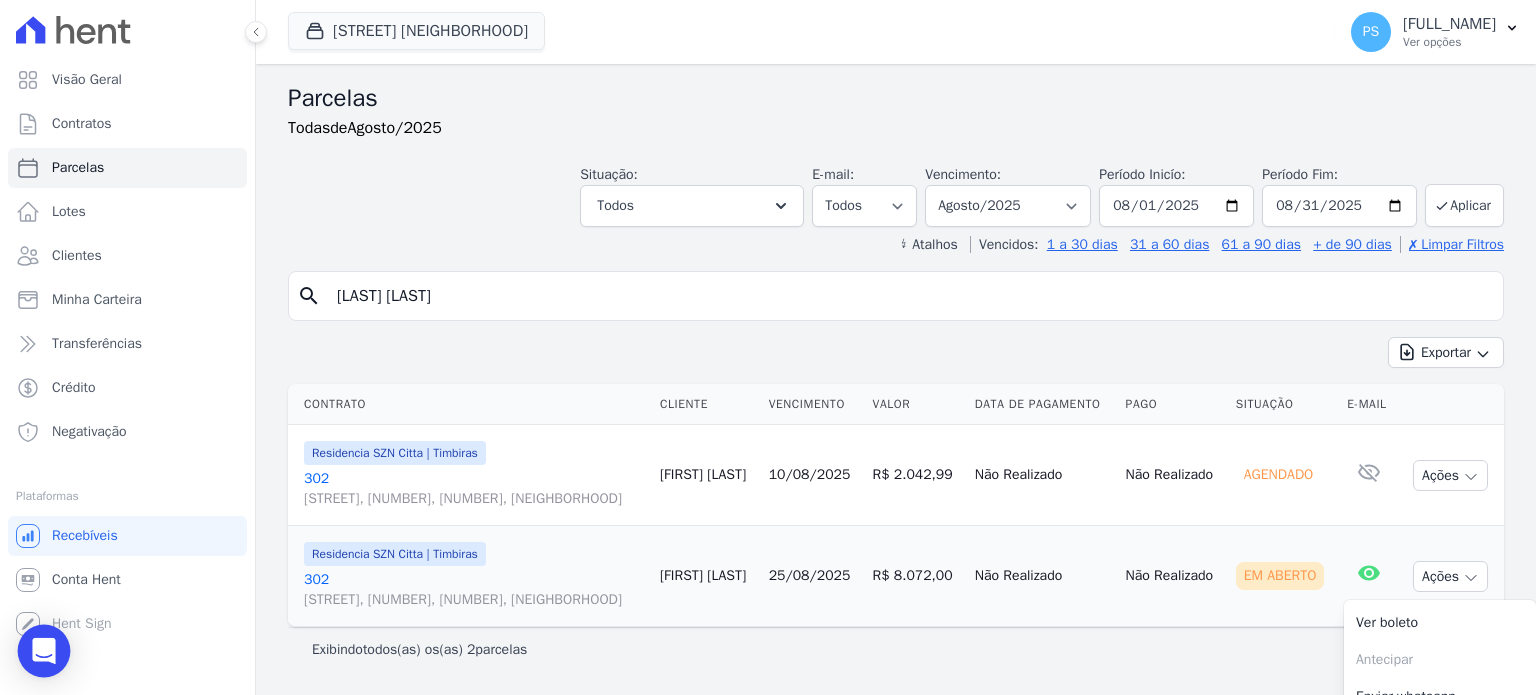 click 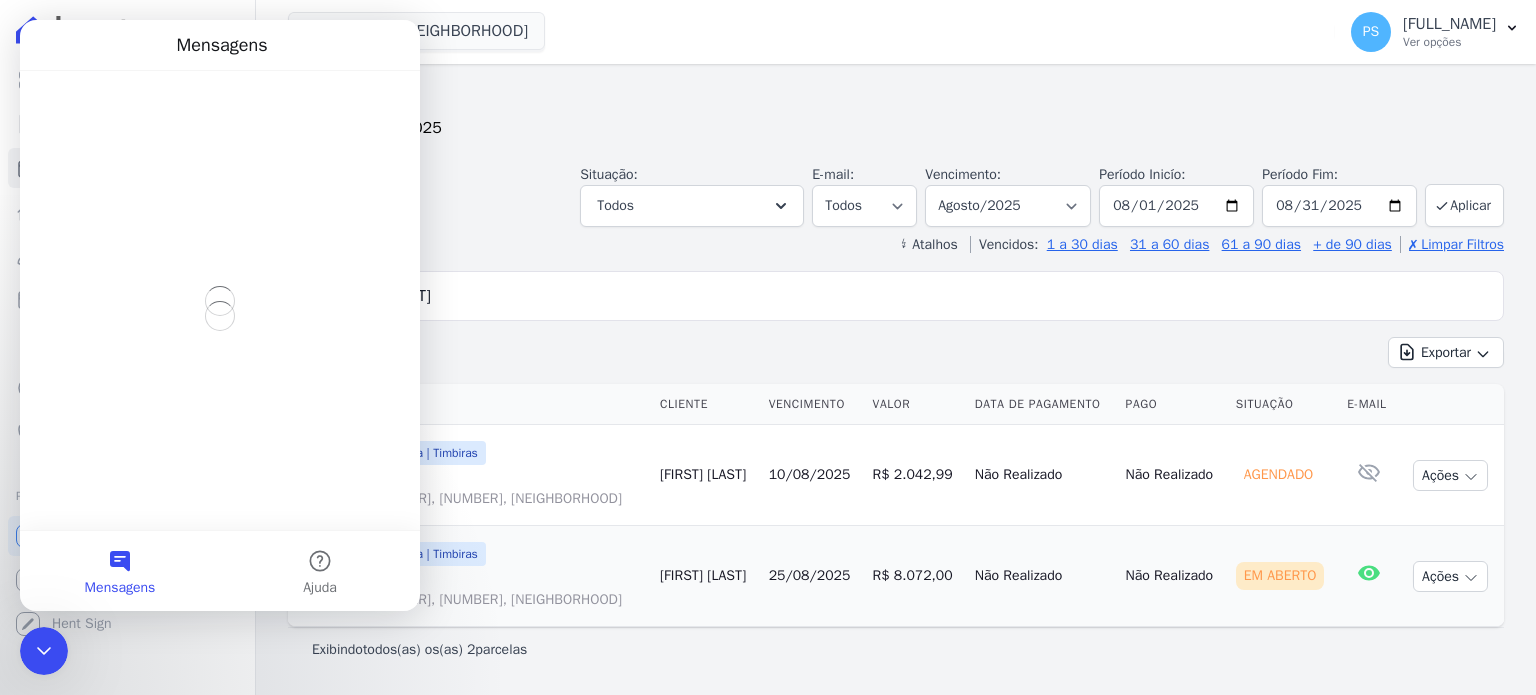 scroll, scrollTop: 0, scrollLeft: 0, axis: both 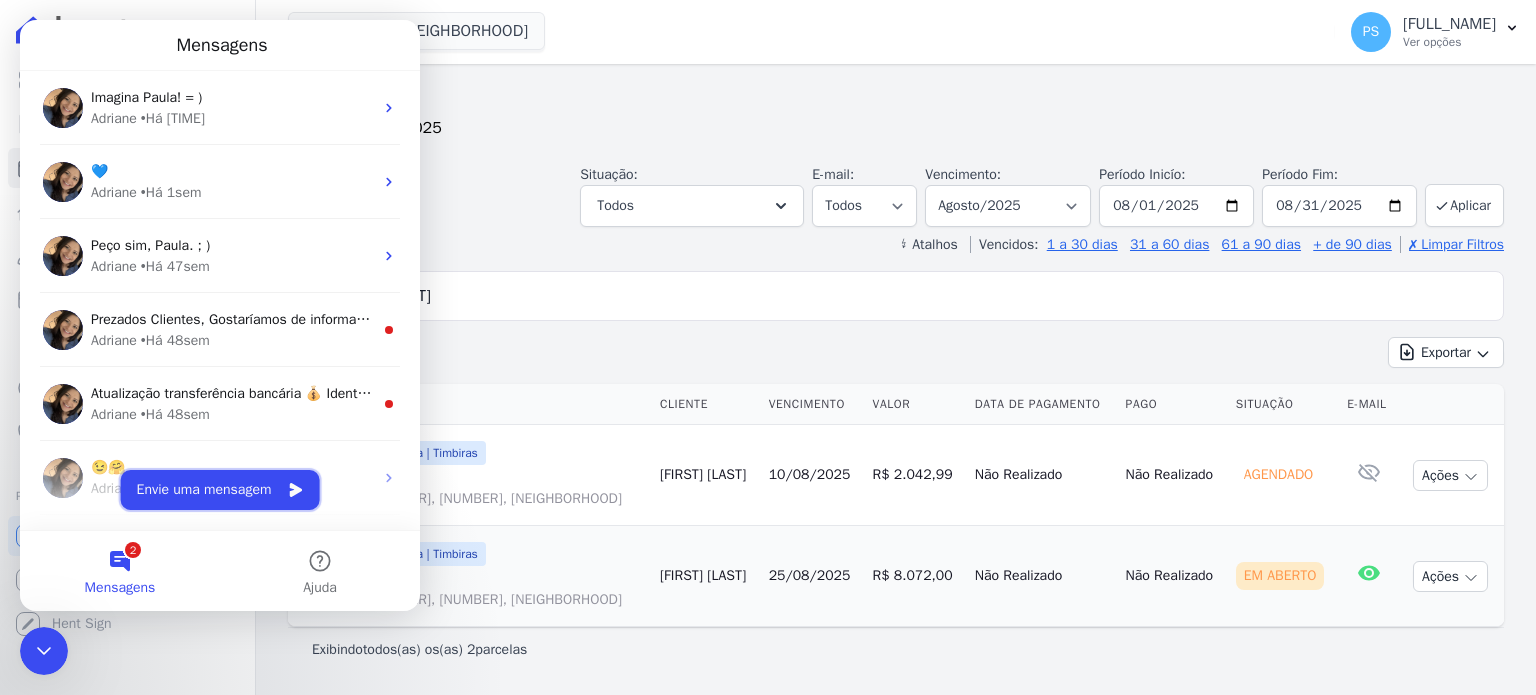 click on "Envie uma mensagem" at bounding box center [220, 490] 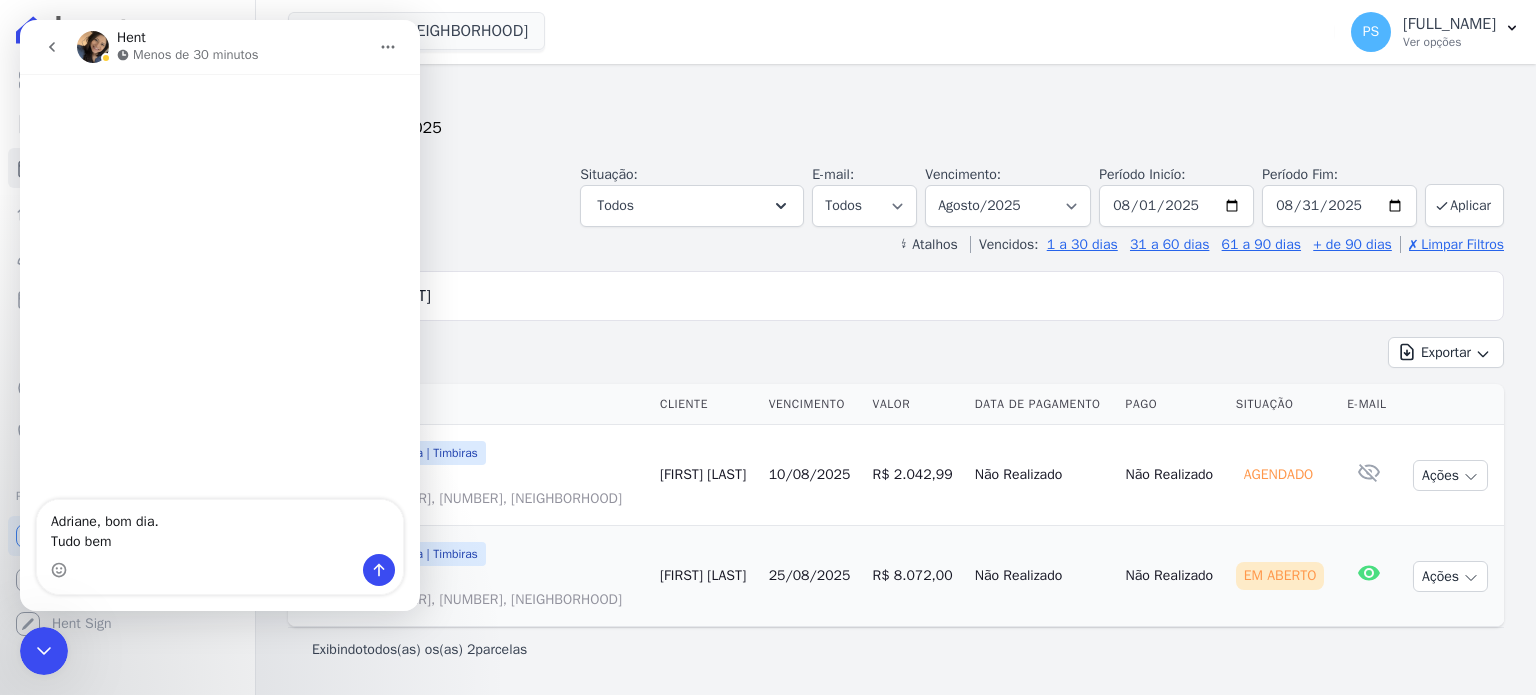 type on "Adriane, bom dia.
Tudo bem?" 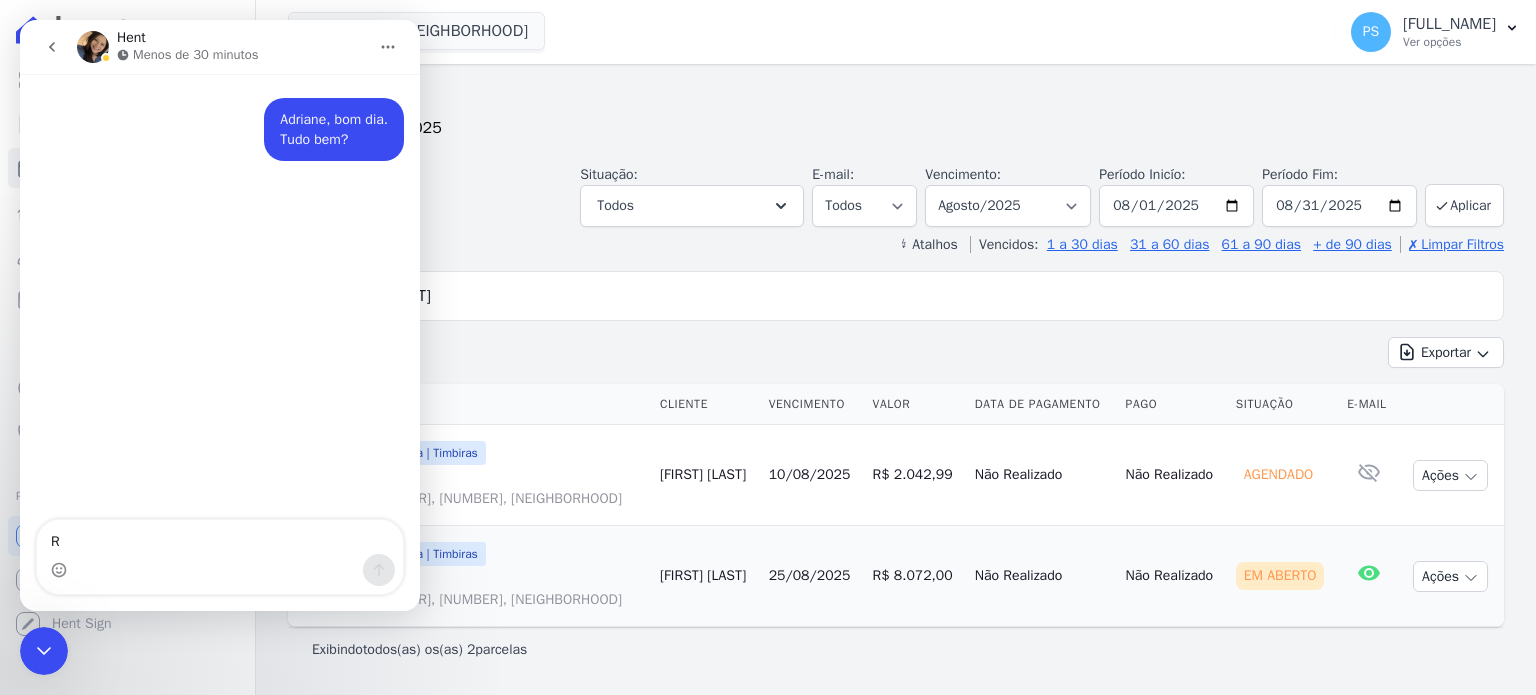 type on "Re" 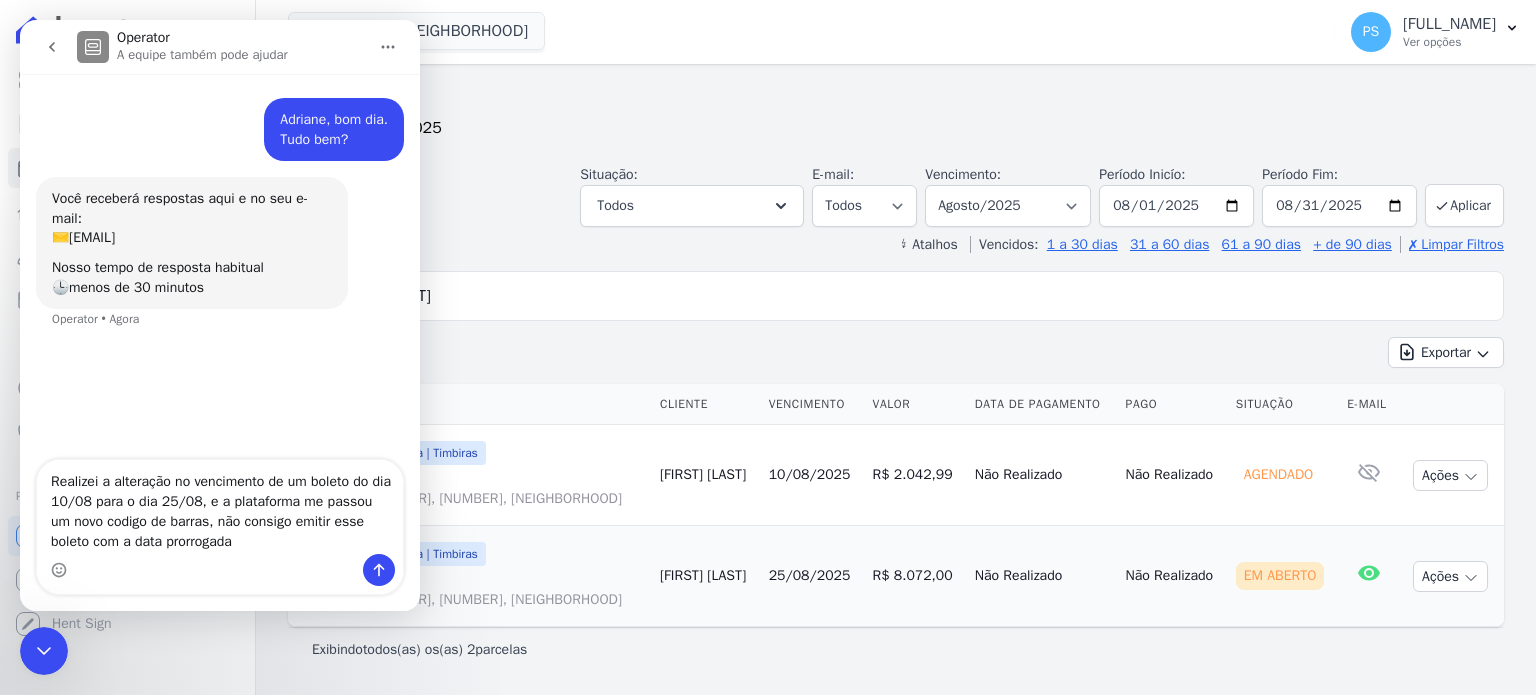 type on "Realizei a alteração no vencimento de um boleto do dia [DATE] para o dia [DATE], e a plataforma me passou um novo codigo de barras, não consigo emitir esse boleto com a data prorrogada?" 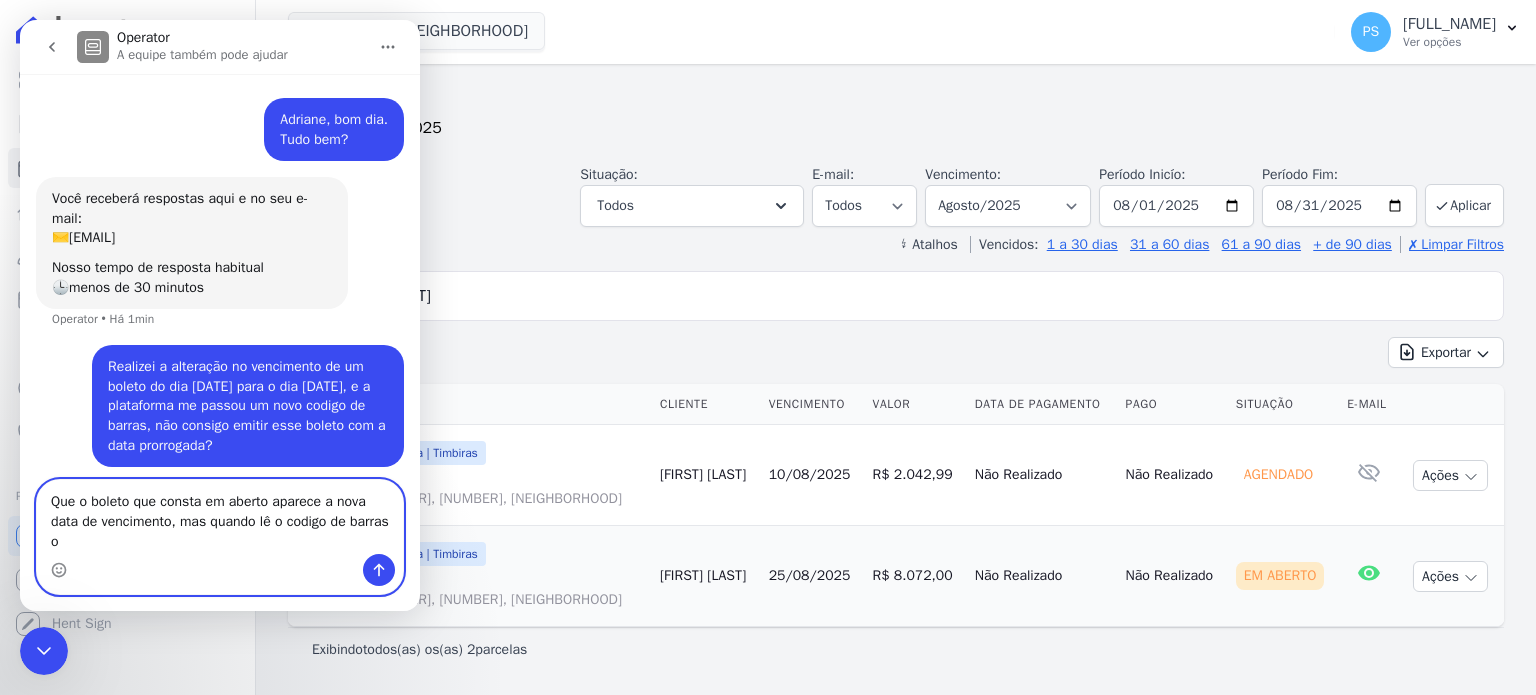 scroll, scrollTop: 8, scrollLeft: 0, axis: vertical 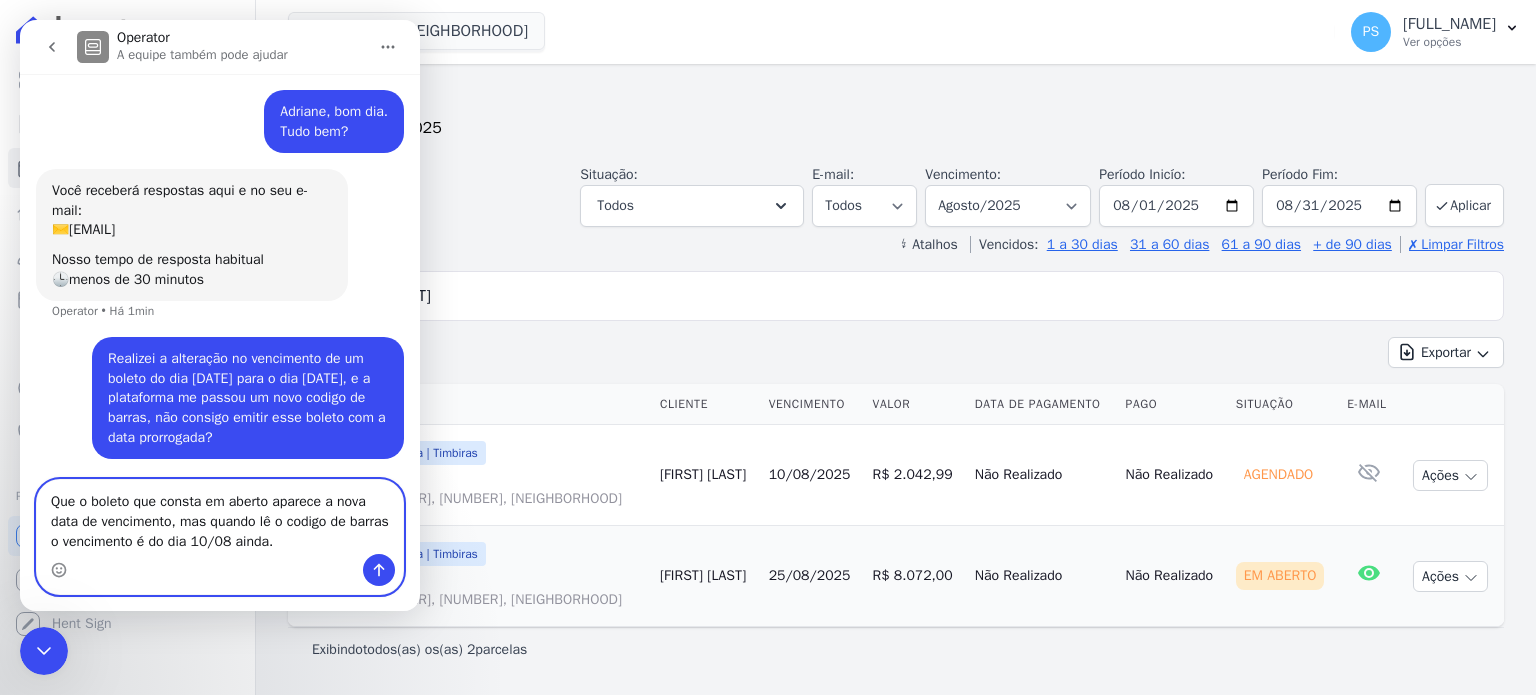 type on "Que o boleto que consta em aberto aparece a nova data de vencimento, mas quando lê o codigo de barras o vencimento é do dia 10/08 ainda." 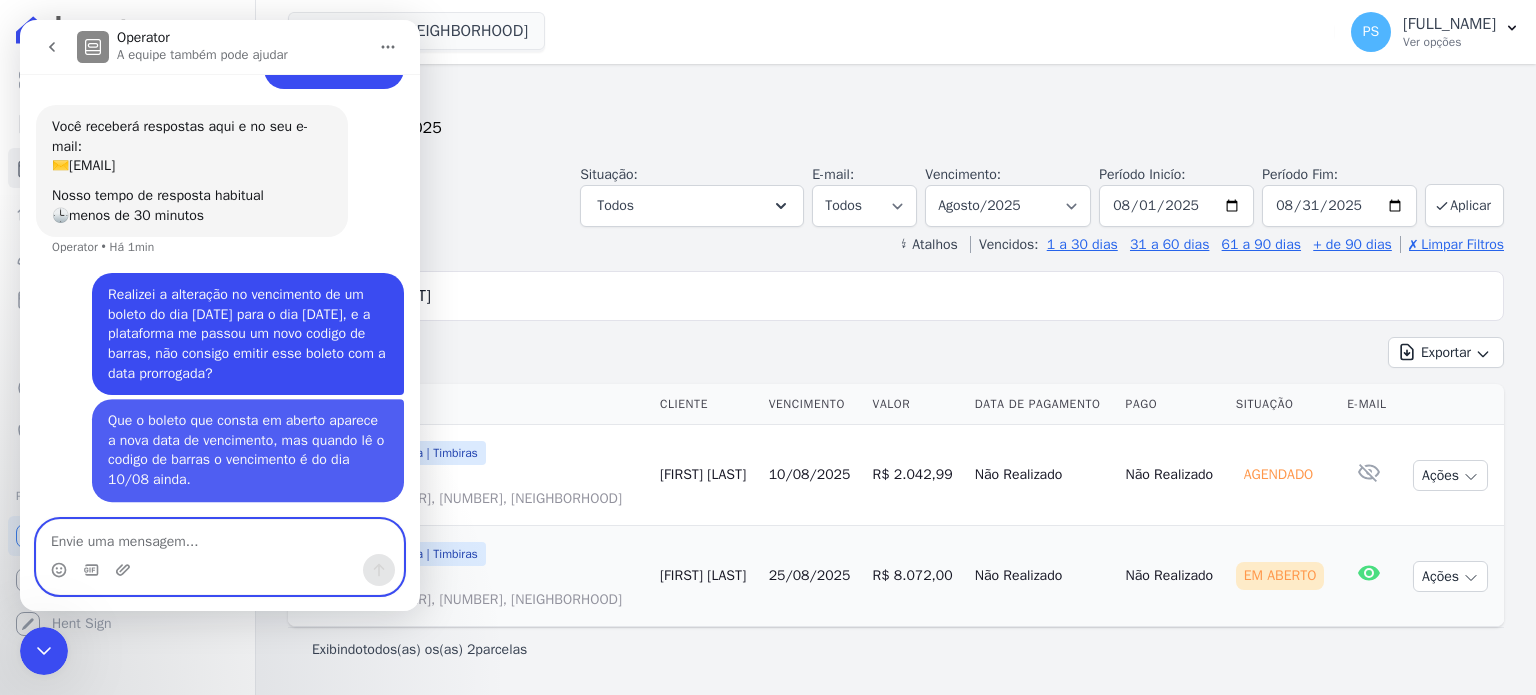 scroll, scrollTop: 72, scrollLeft: 0, axis: vertical 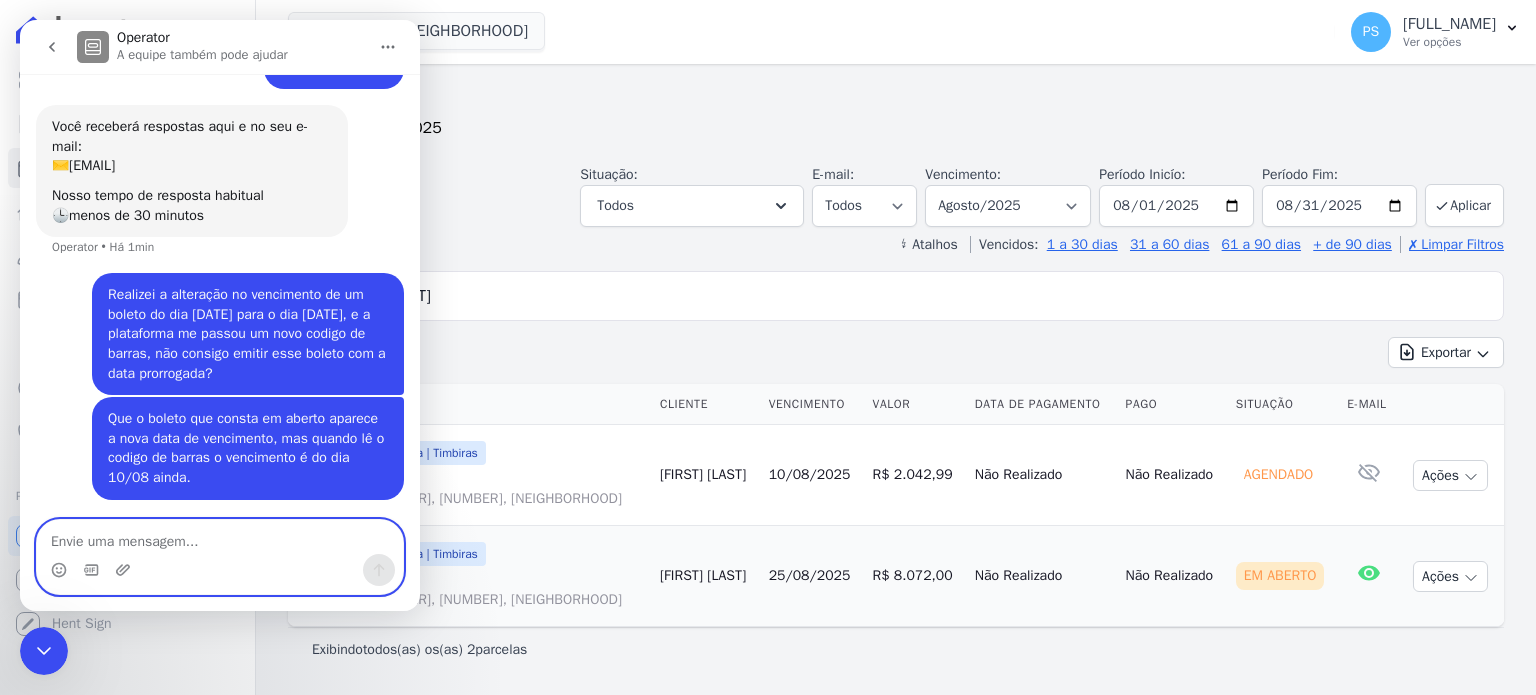 click at bounding box center (220, 537) 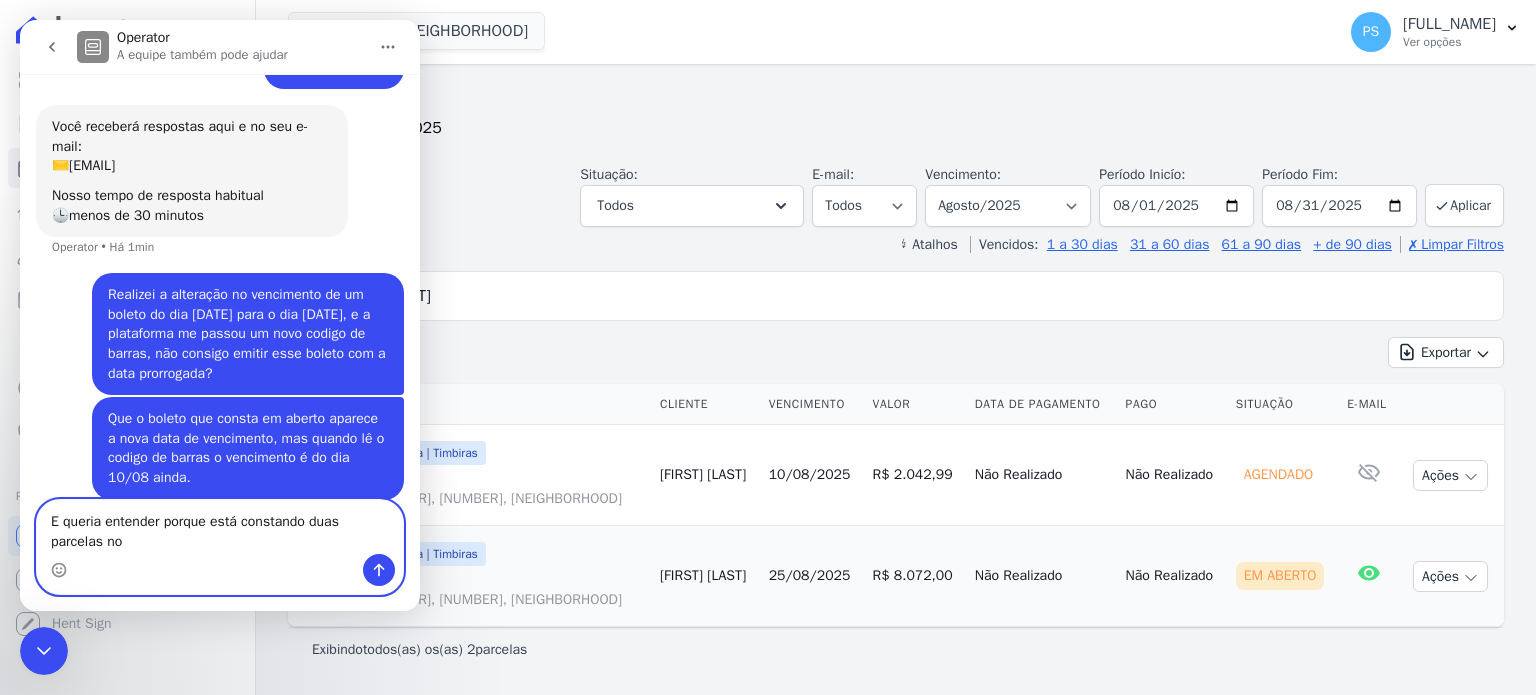 scroll, scrollTop: 92, scrollLeft: 0, axis: vertical 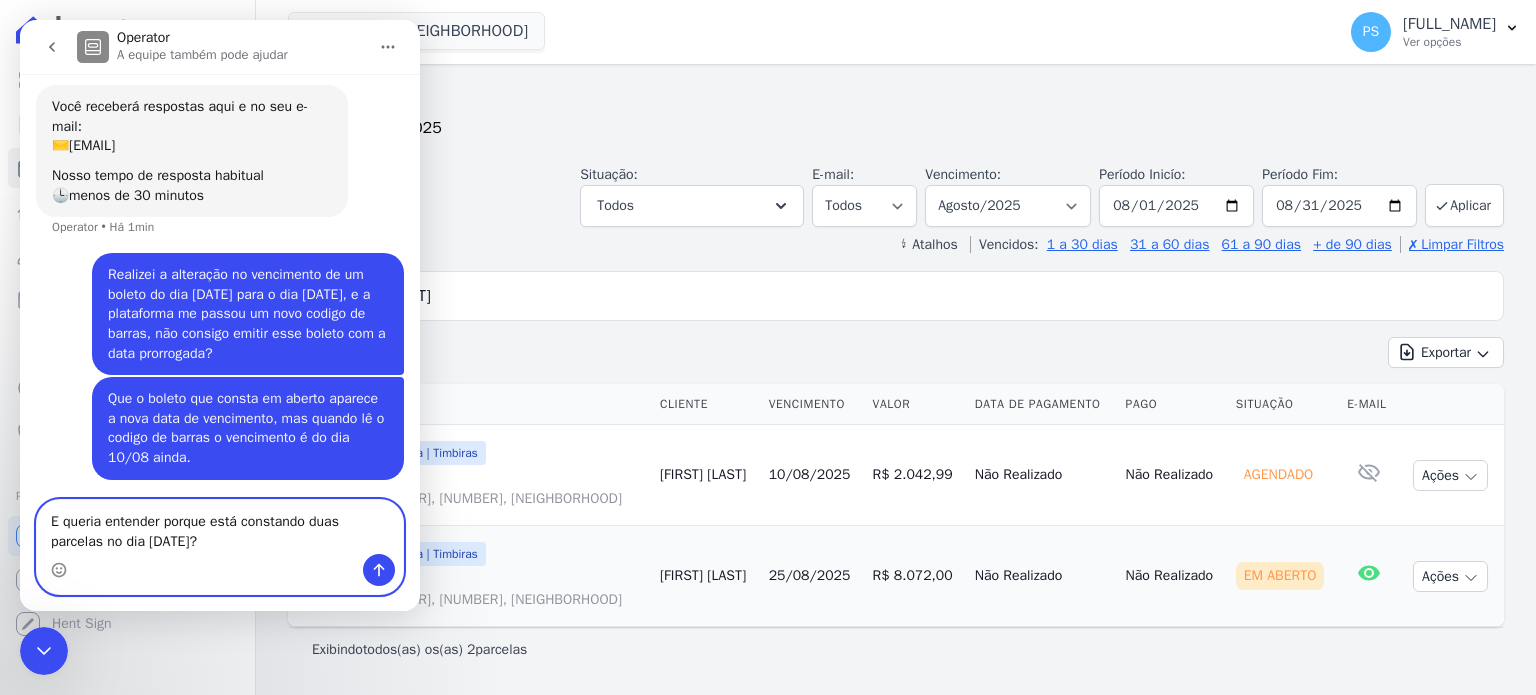 type on "E queria entender porque está constando duas parcelas no dia [DATE]?" 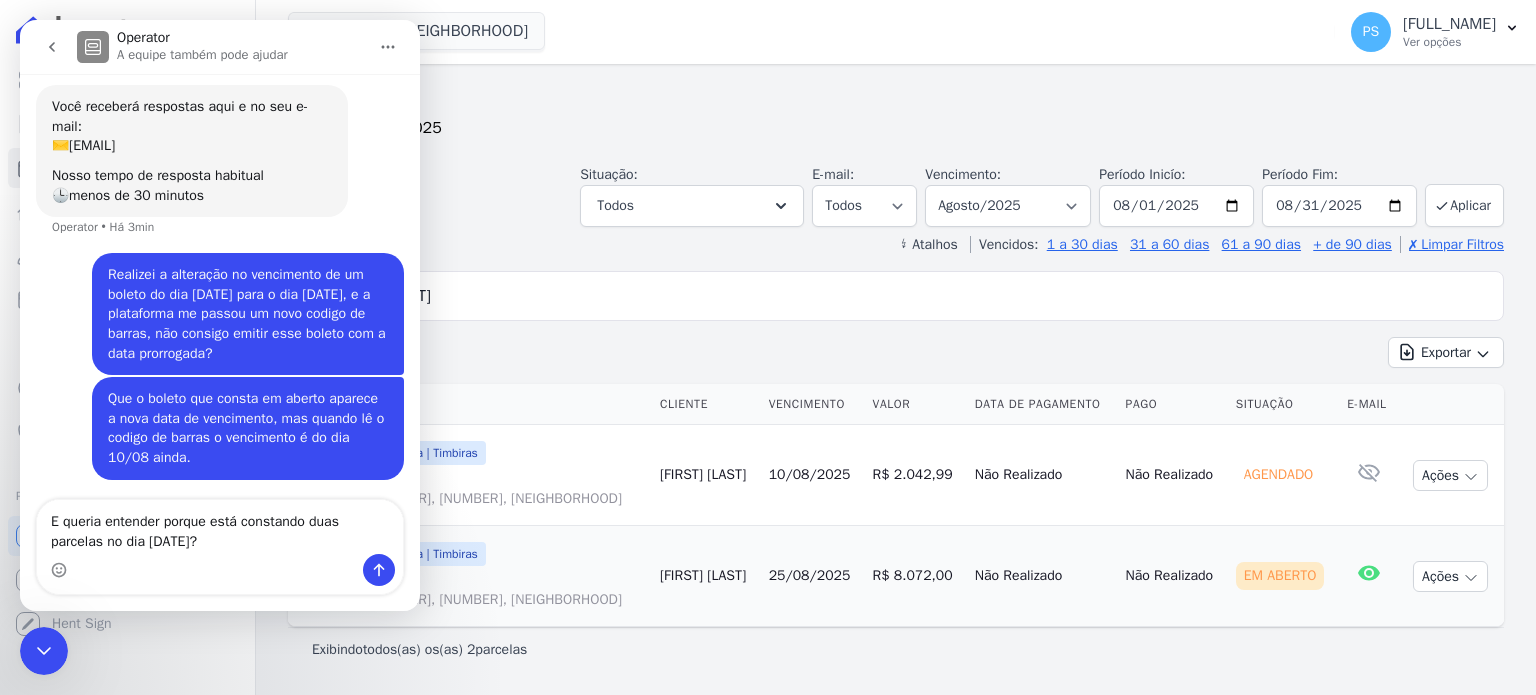 drag, startPoint x: 200, startPoint y: 555, endPoint x: 34, endPoint y: 511, distance: 171.73235 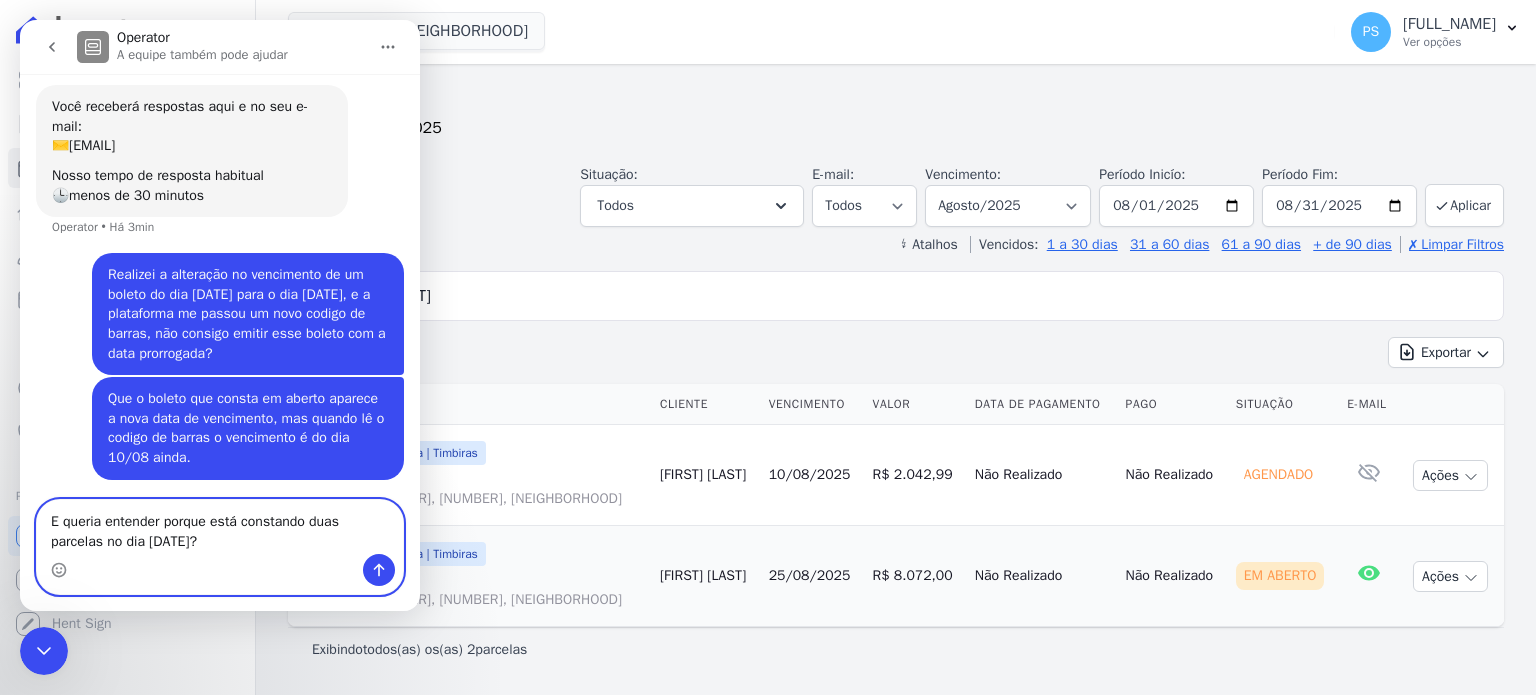 drag, startPoint x: 147, startPoint y: 543, endPoint x: 33, endPoint y: 522, distance: 115.918076 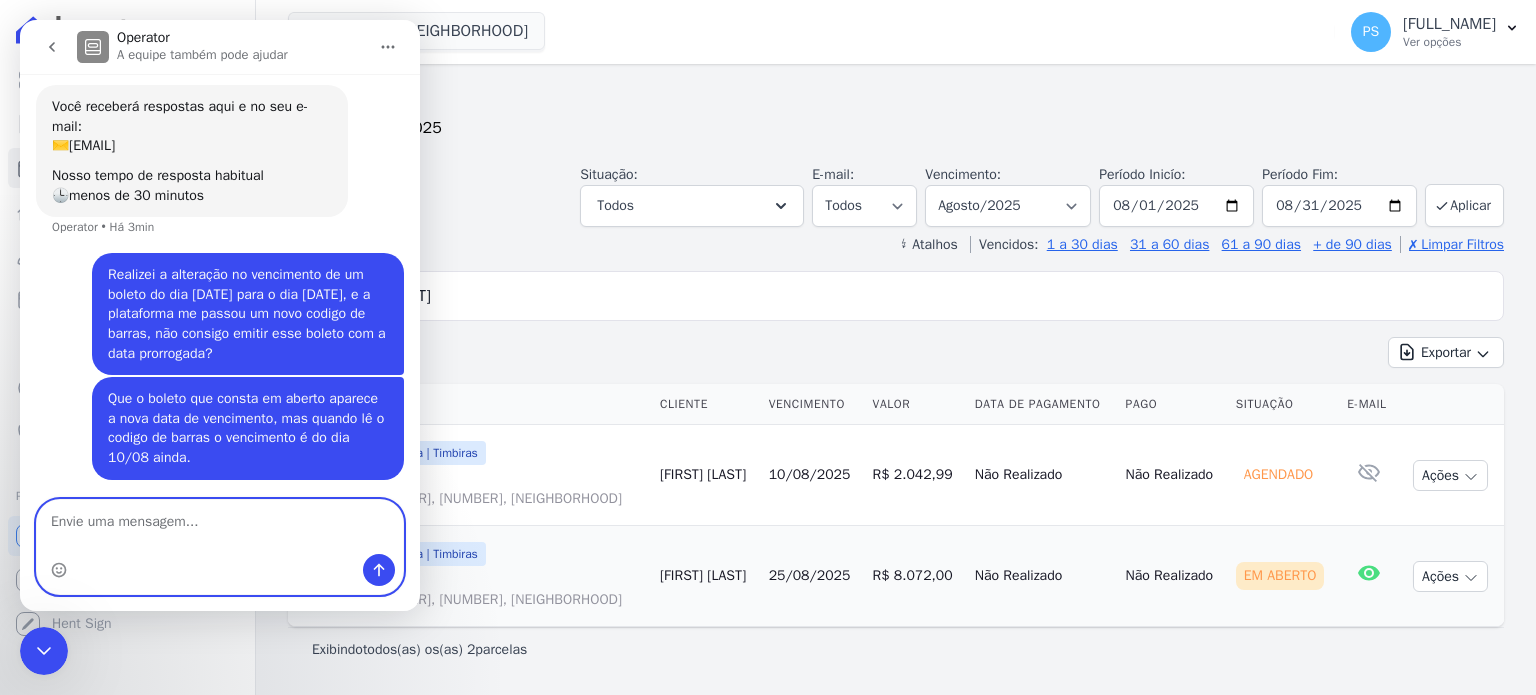 scroll, scrollTop: 72, scrollLeft: 0, axis: vertical 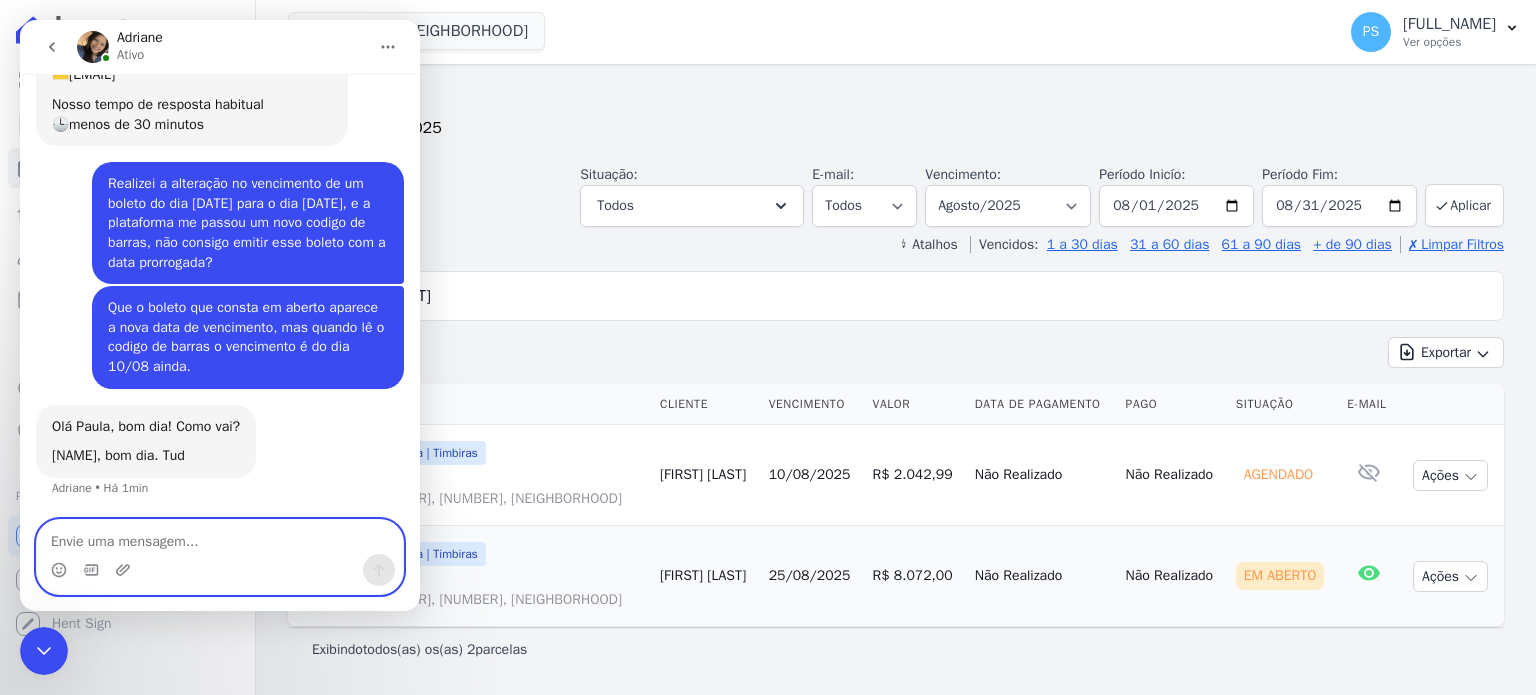 click at bounding box center (220, 537) 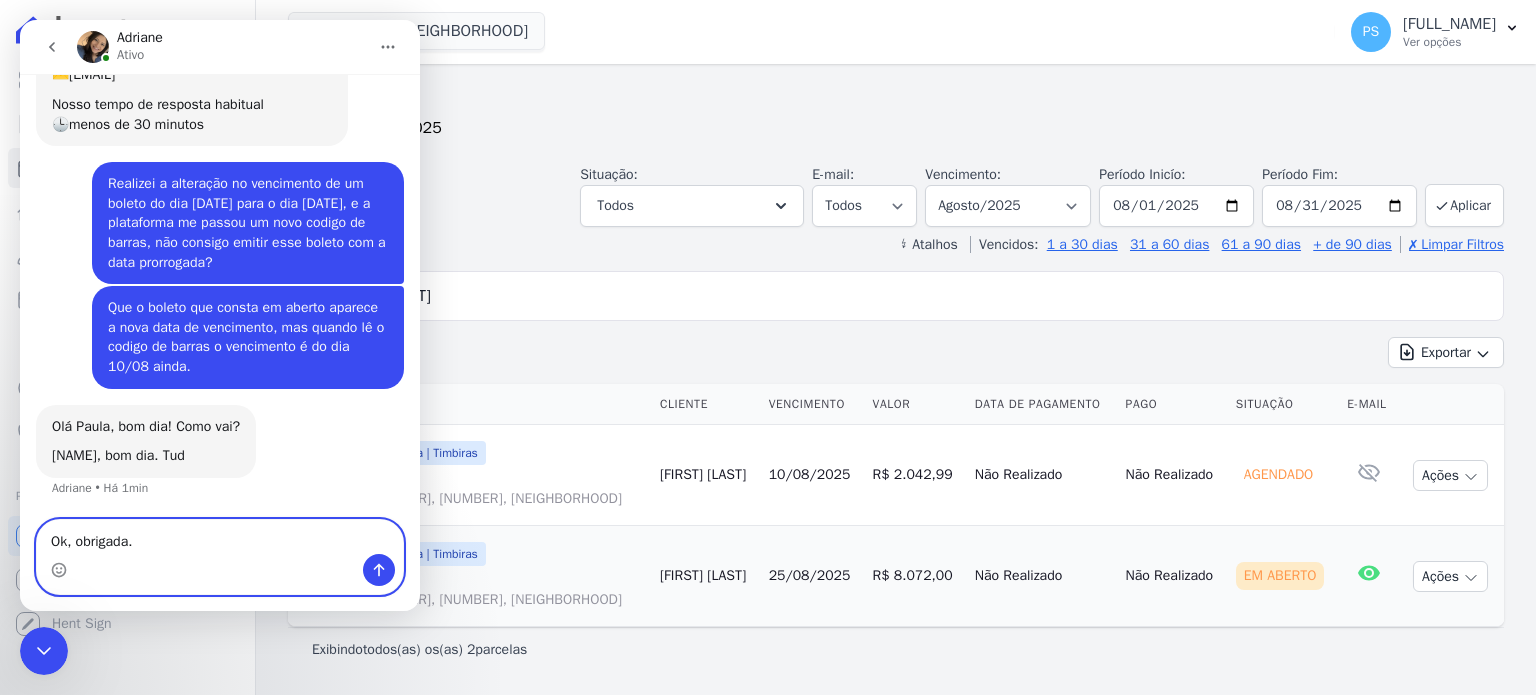 type on "Ok, obrigada." 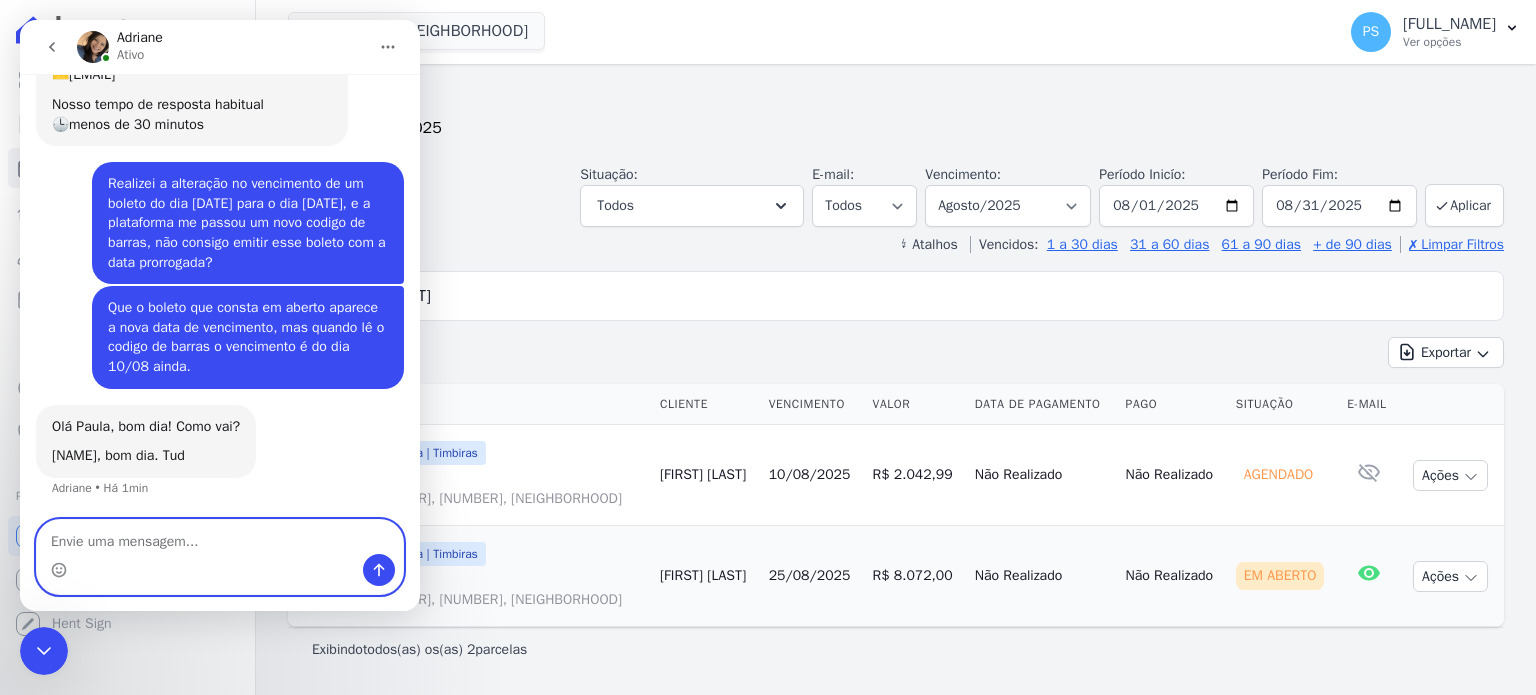 scroll, scrollTop: 241, scrollLeft: 0, axis: vertical 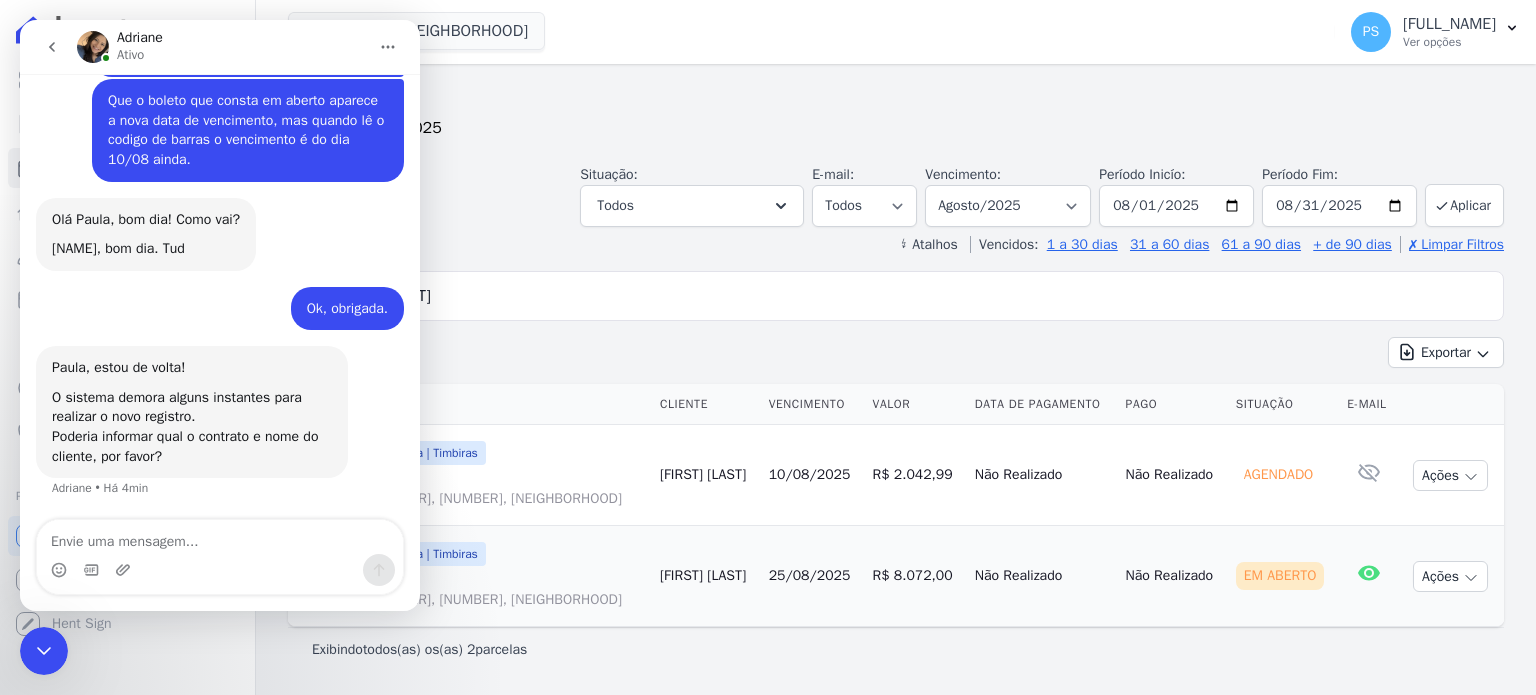 click at bounding box center (220, 570) 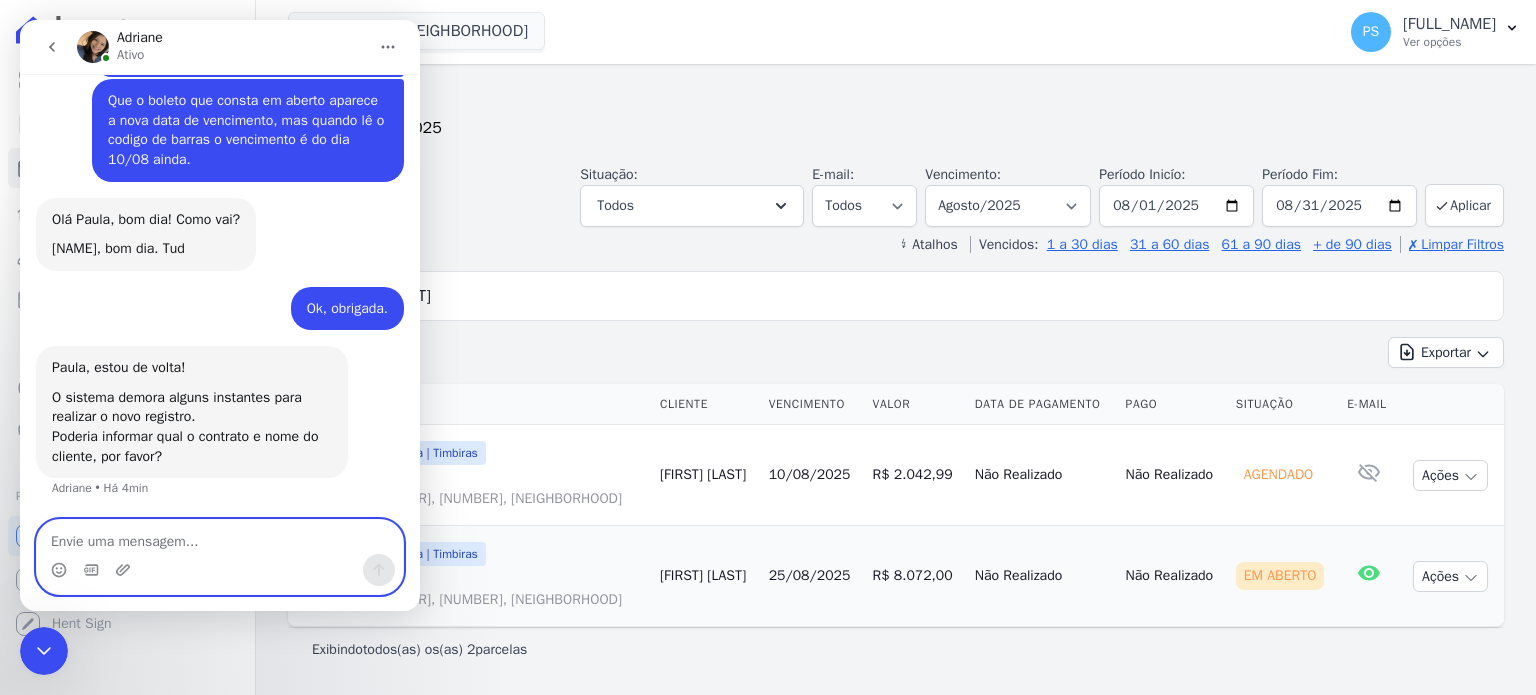 click at bounding box center [220, 537] 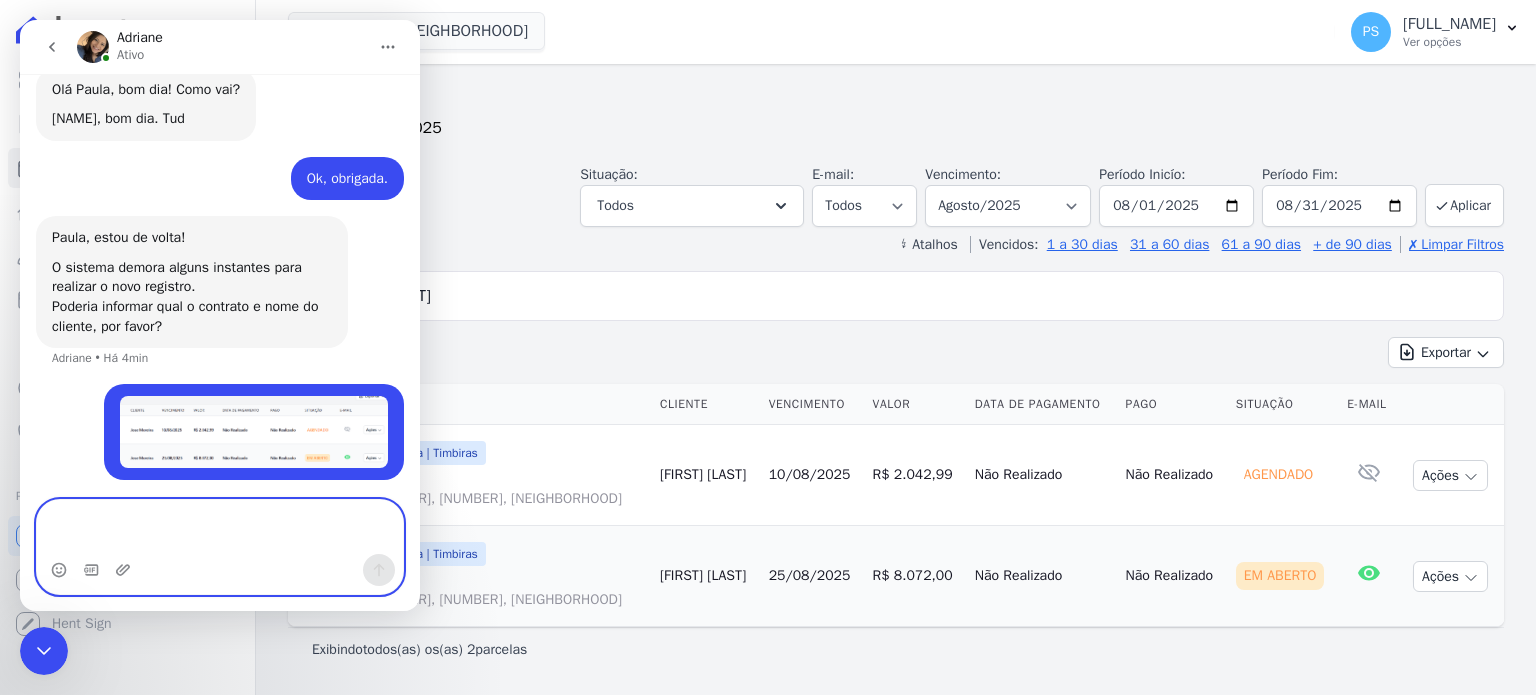 scroll, scrollTop: 520, scrollLeft: 0, axis: vertical 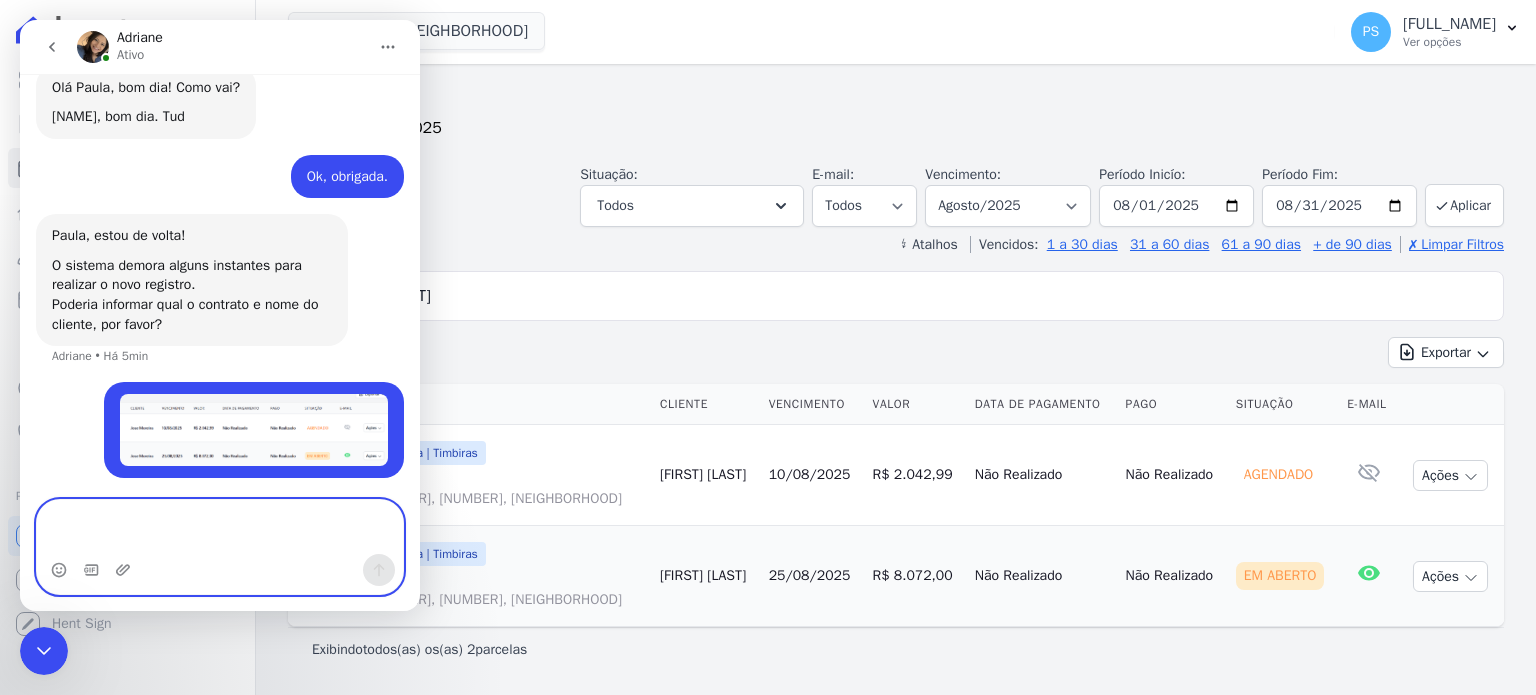 click at bounding box center [220, 527] 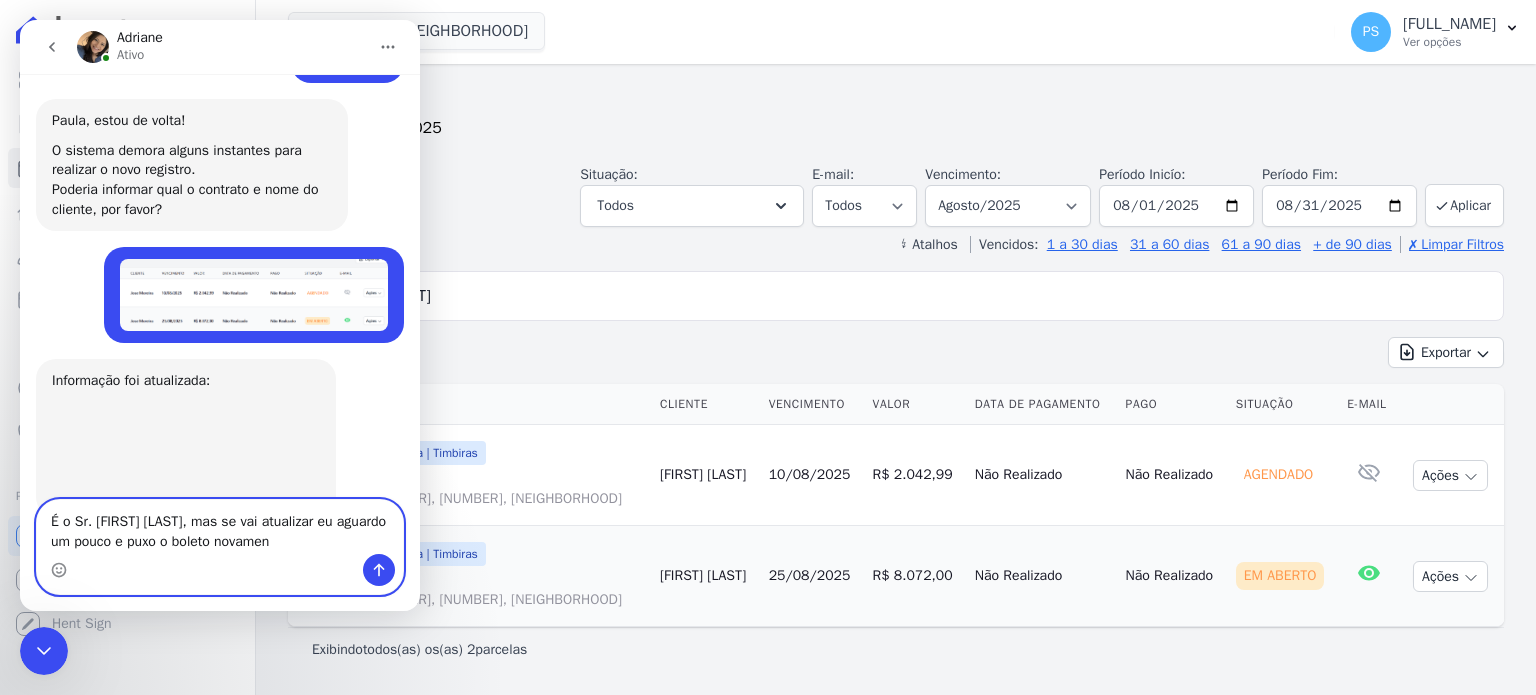 scroll, scrollTop: 715, scrollLeft: 0, axis: vertical 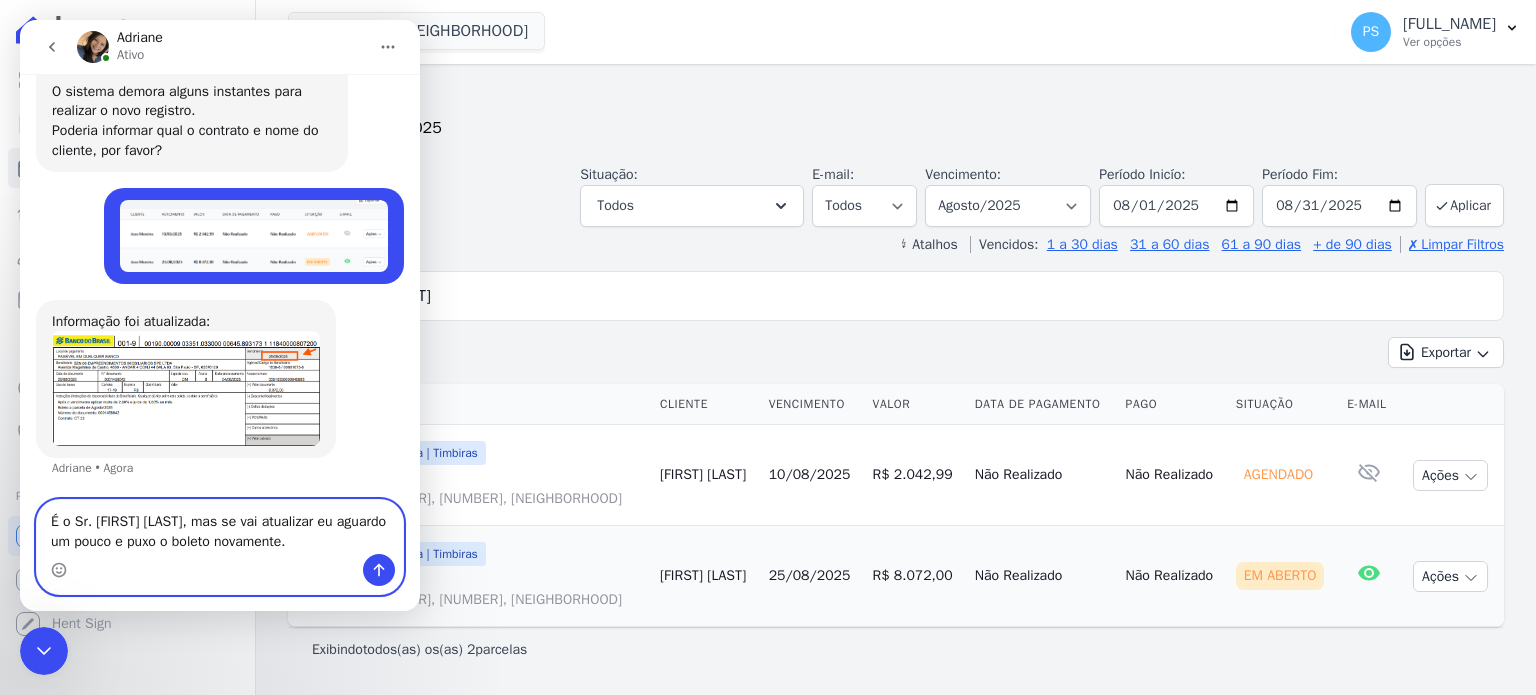 type on "É o Sr. [FIRST] [LAST], mas se vai atualizar eu aguardo um pouco e puxo o boleto novamente." 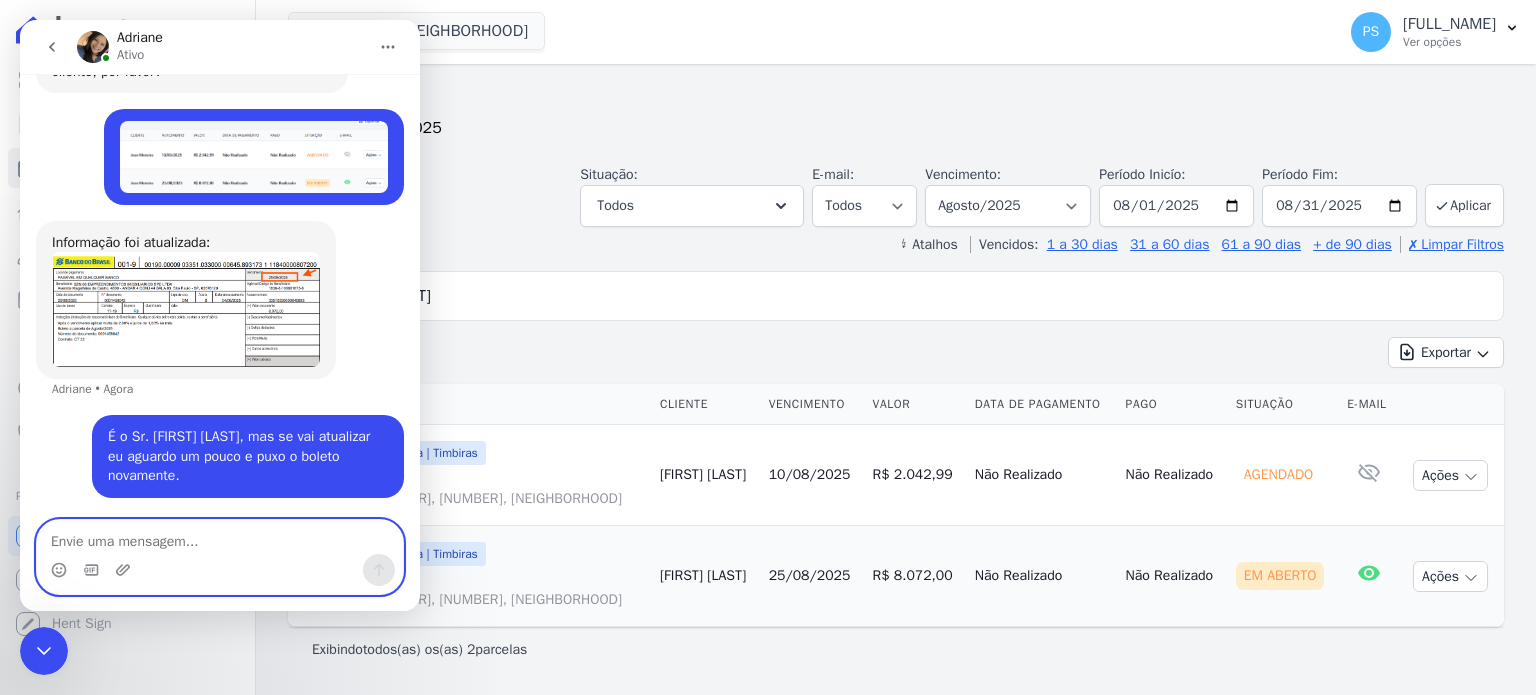scroll, scrollTop: 793, scrollLeft: 0, axis: vertical 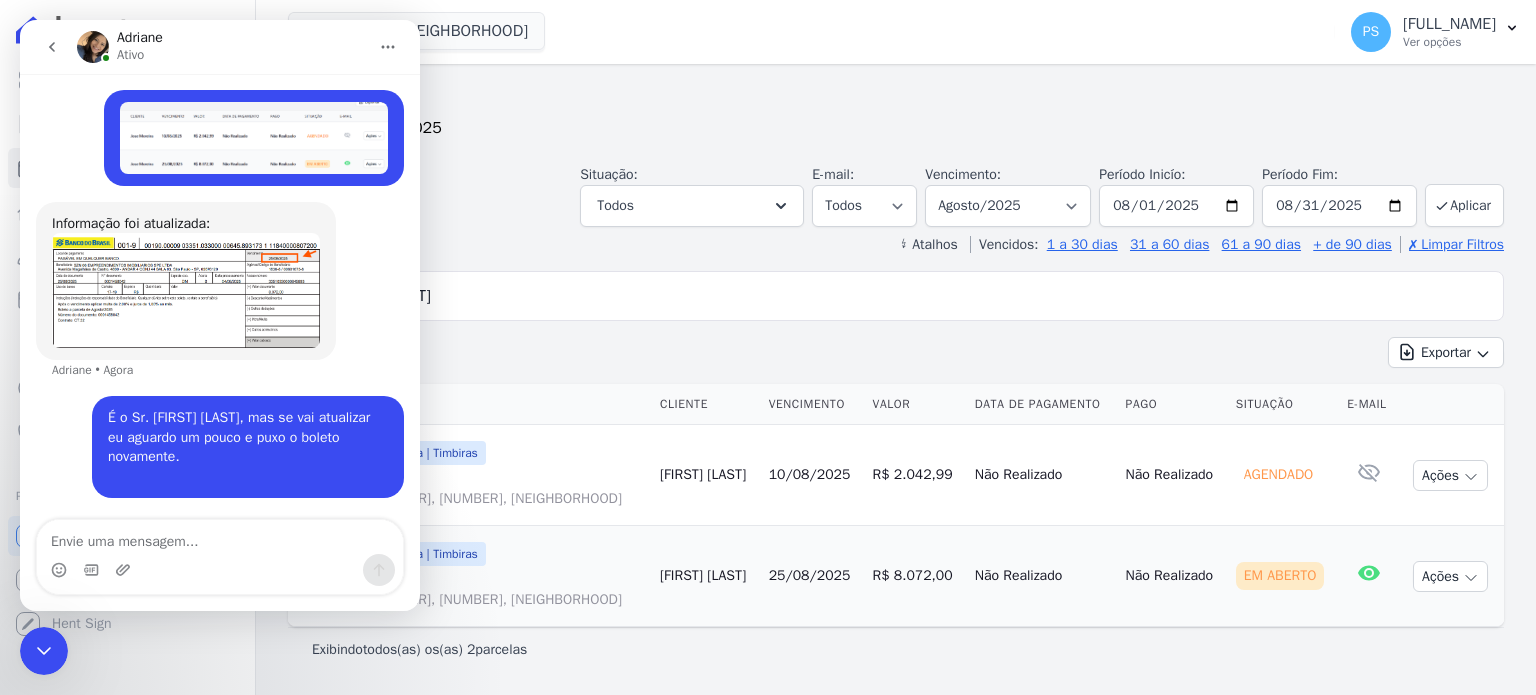 click at bounding box center [186, 290] 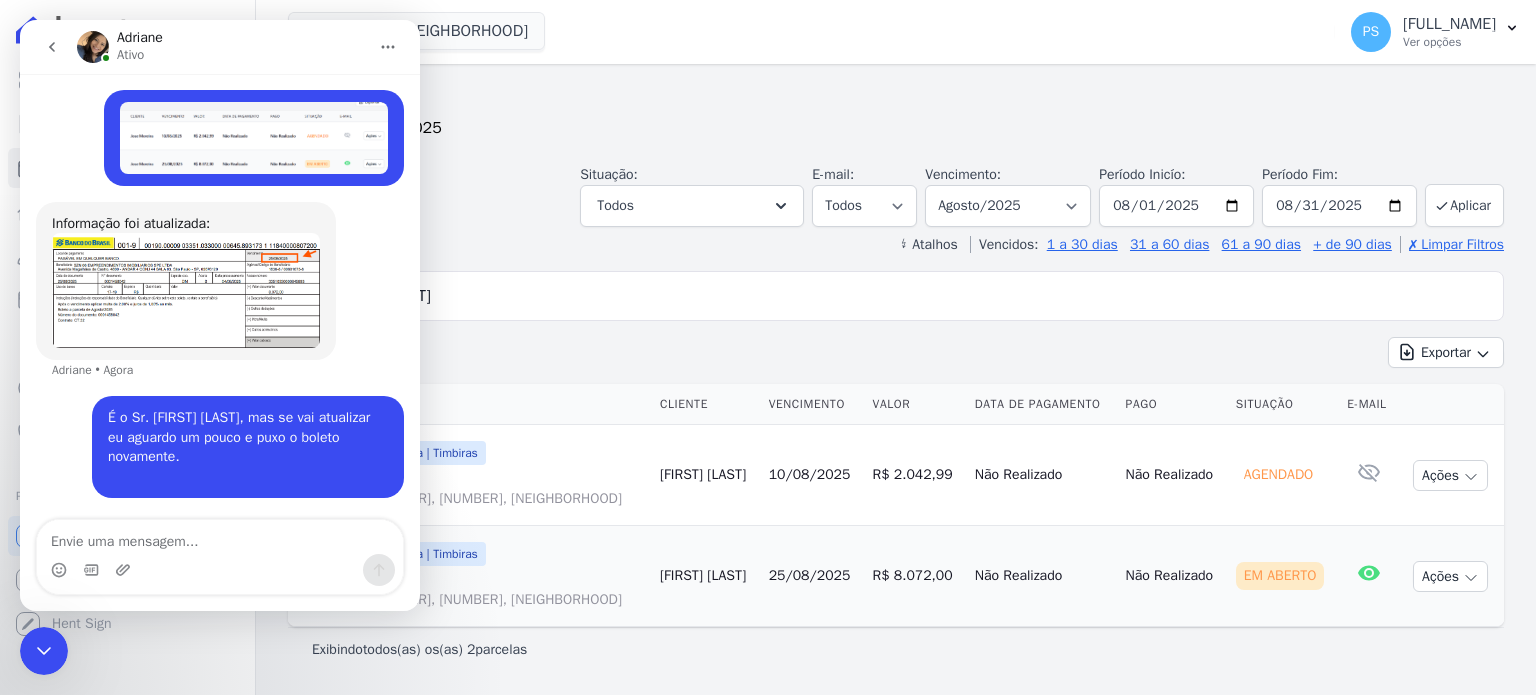 scroll, scrollTop: 0, scrollLeft: 0, axis: both 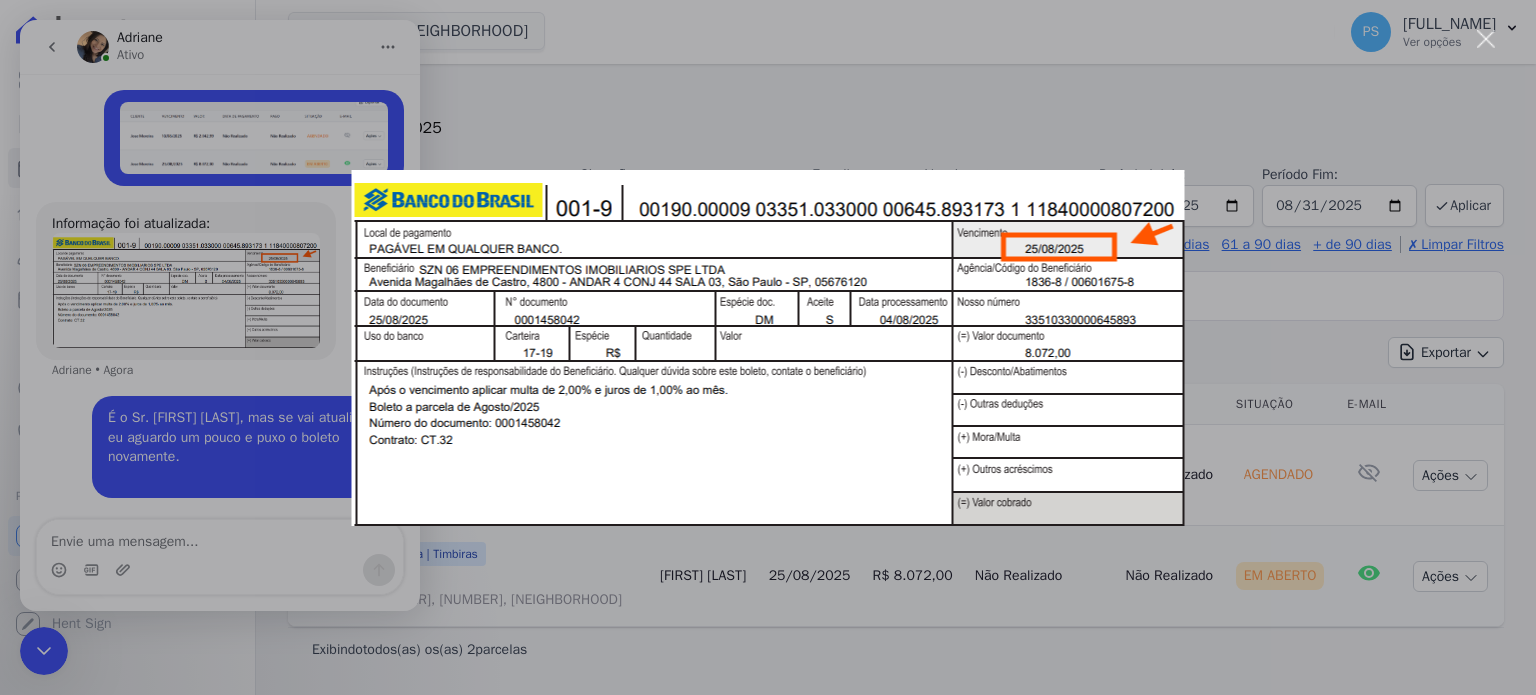 click at bounding box center (768, 347) 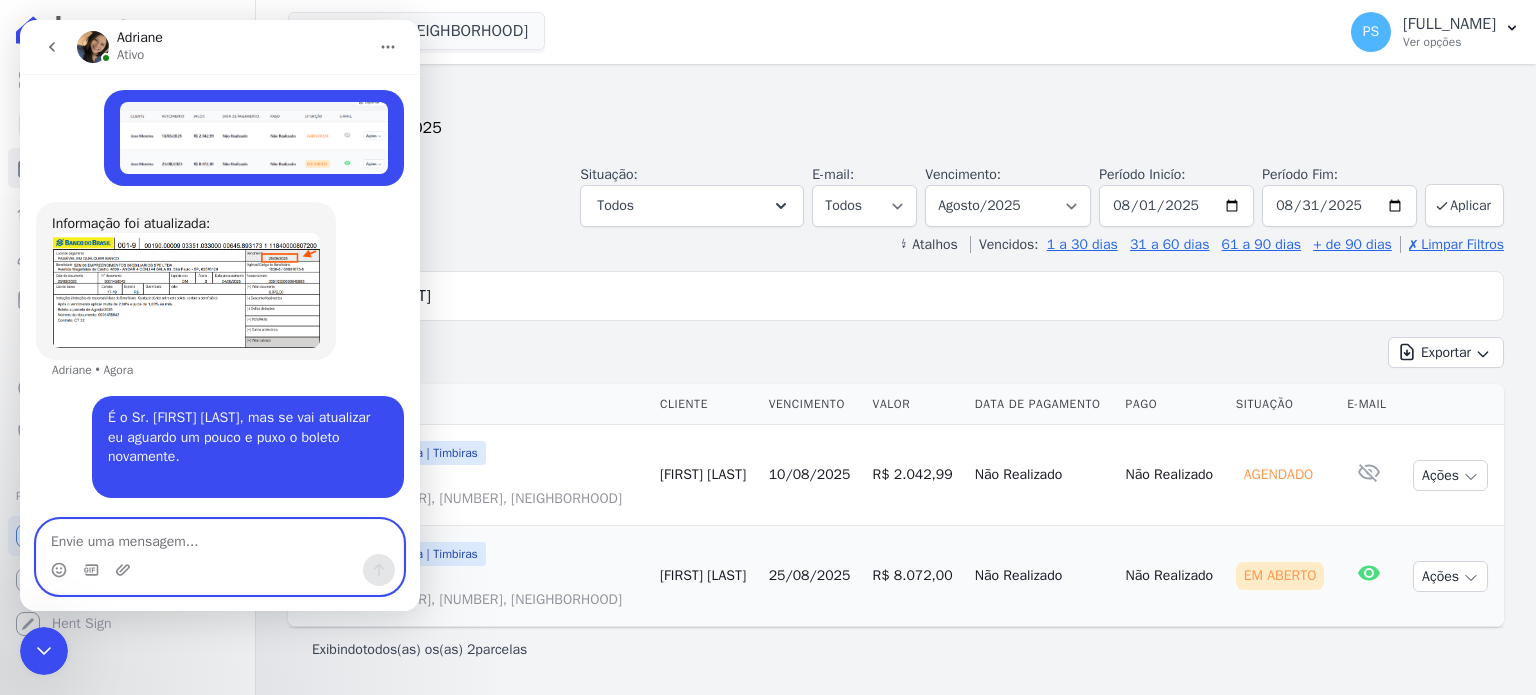 click at bounding box center (220, 537) 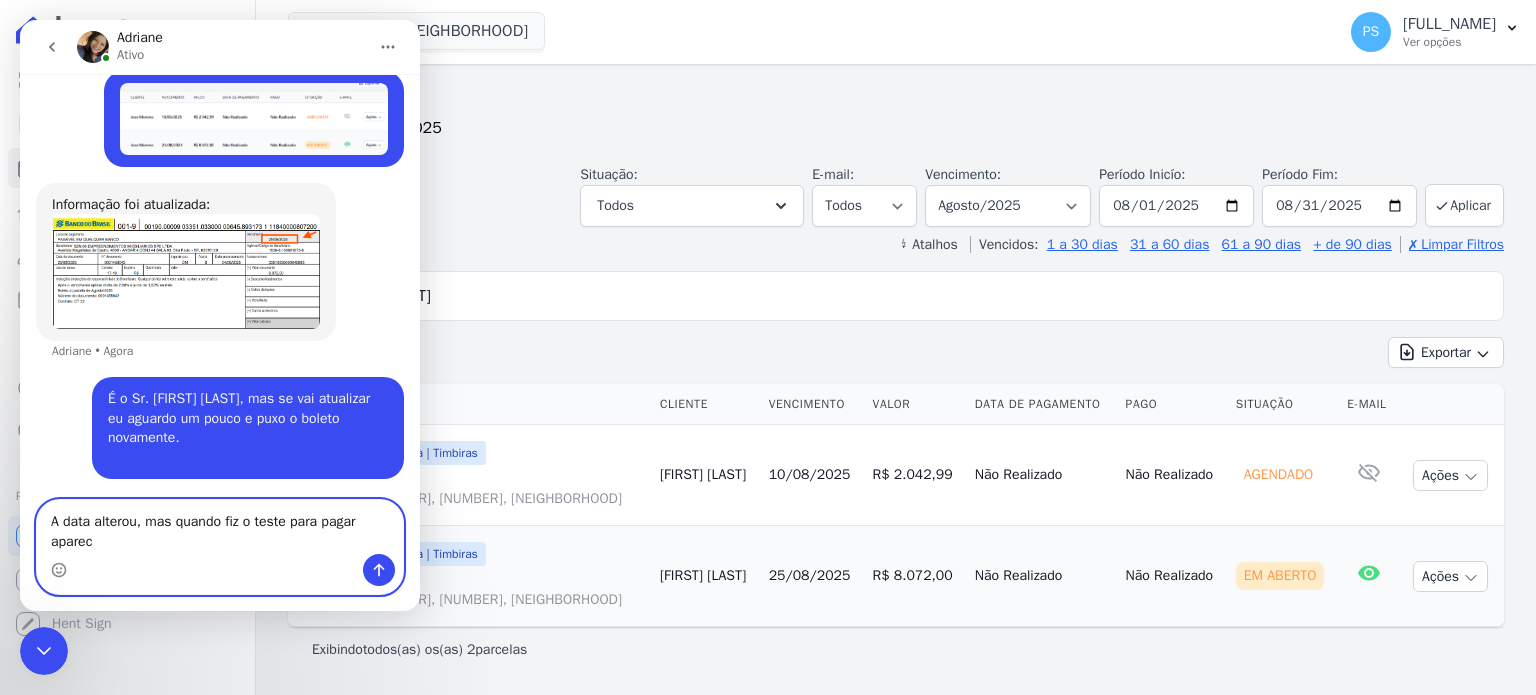 scroll, scrollTop: 813, scrollLeft: 0, axis: vertical 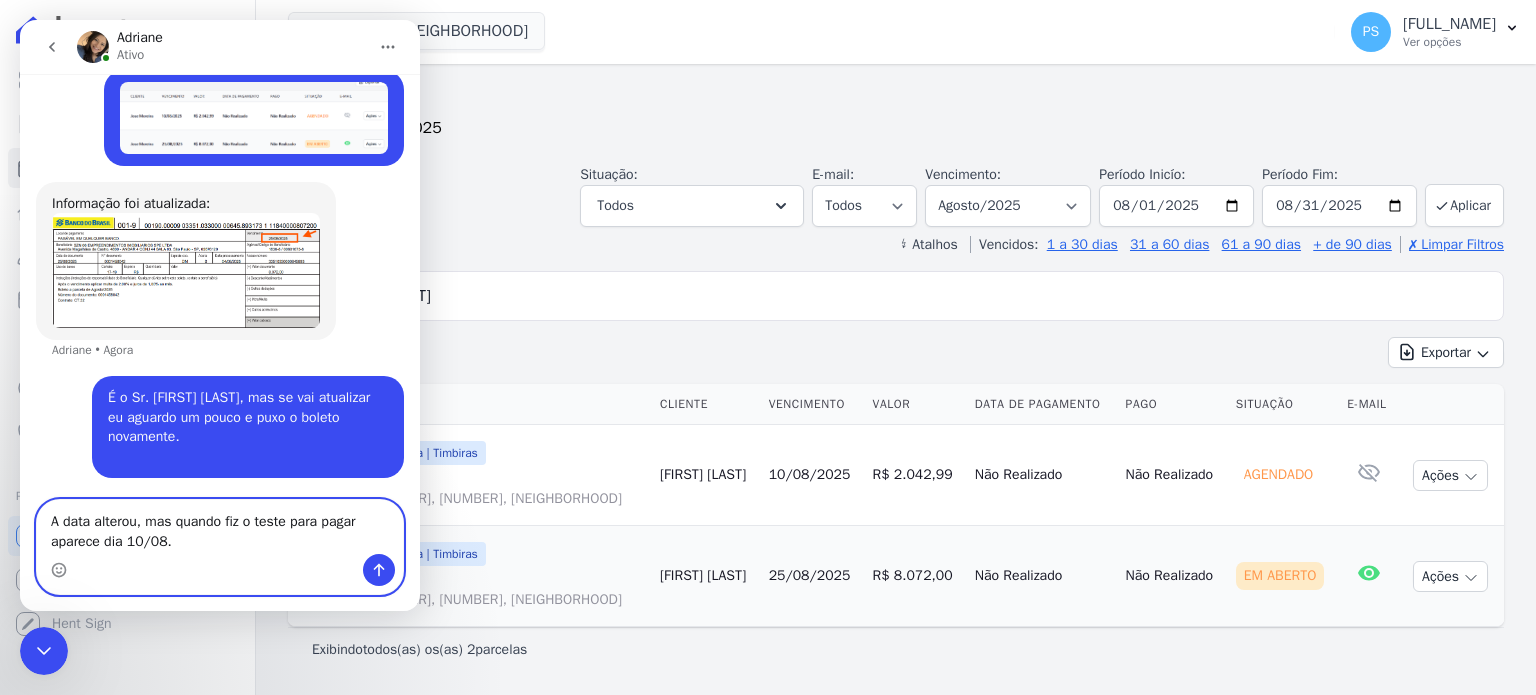 type on "A data alterou, mas quando fiz o teste para pagar aparece dia 10/08." 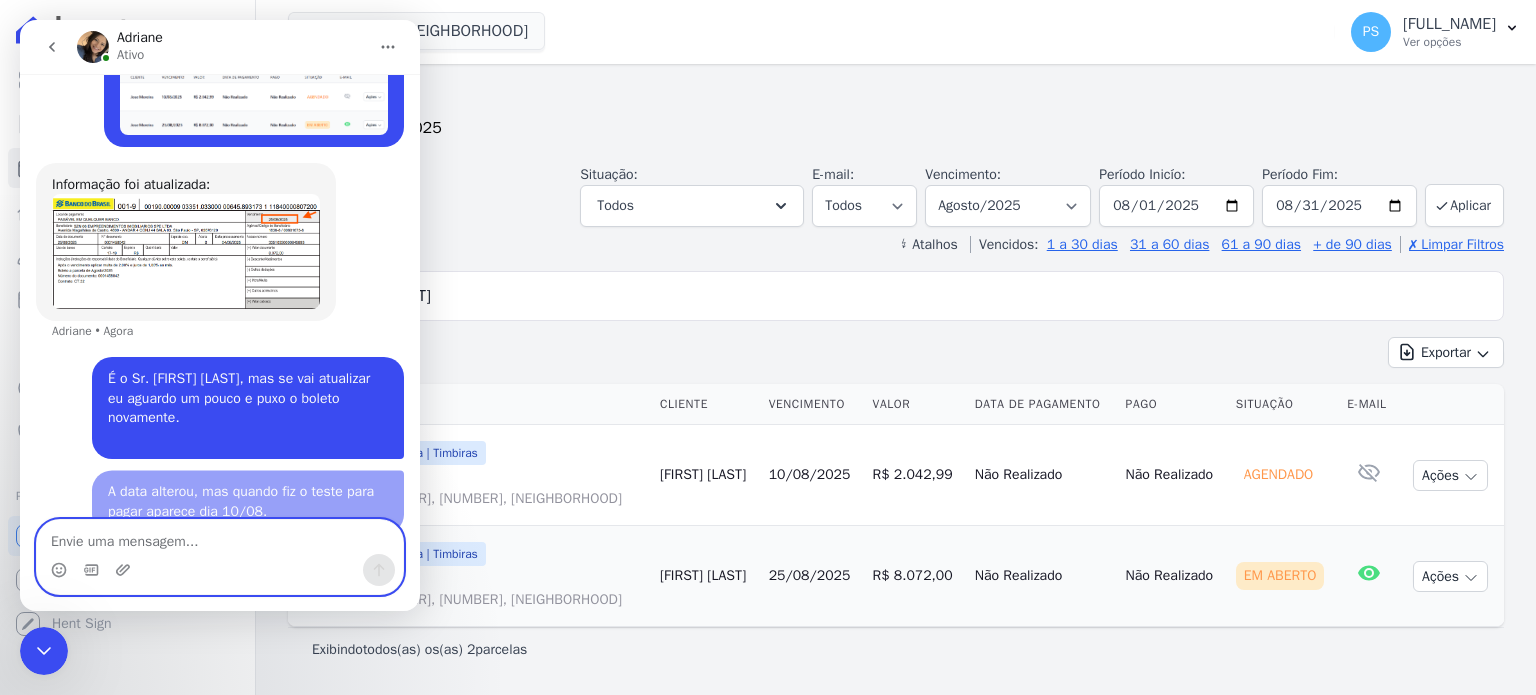 scroll, scrollTop: 858, scrollLeft: 0, axis: vertical 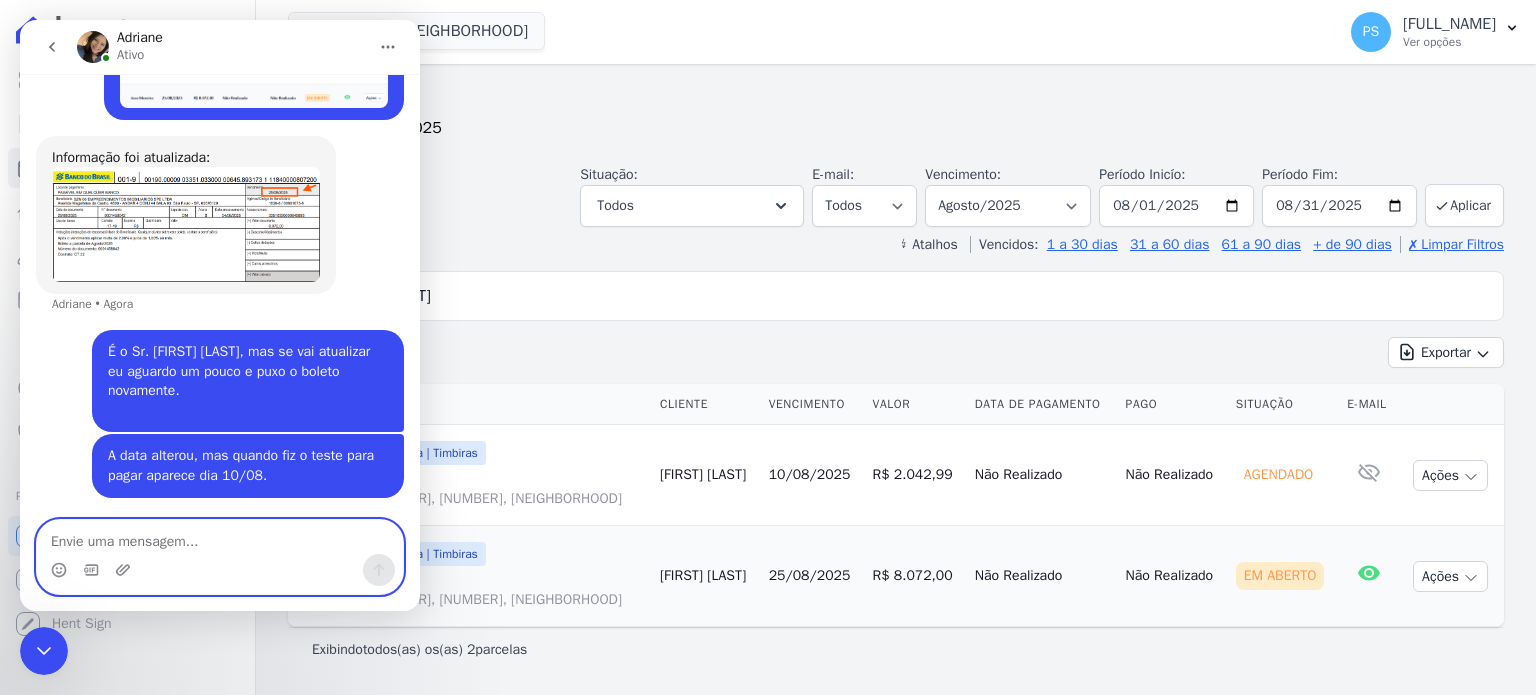click at bounding box center [220, 537] 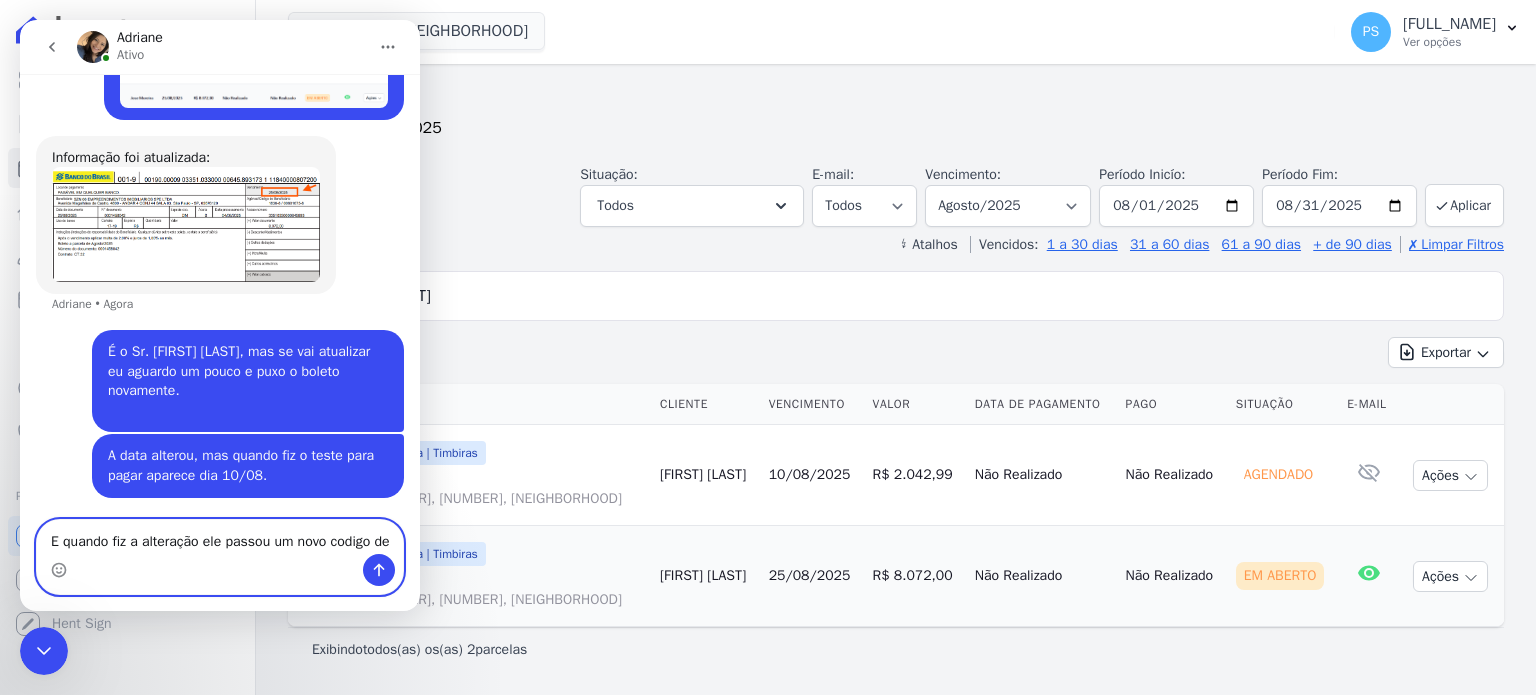 scroll, scrollTop: 878, scrollLeft: 0, axis: vertical 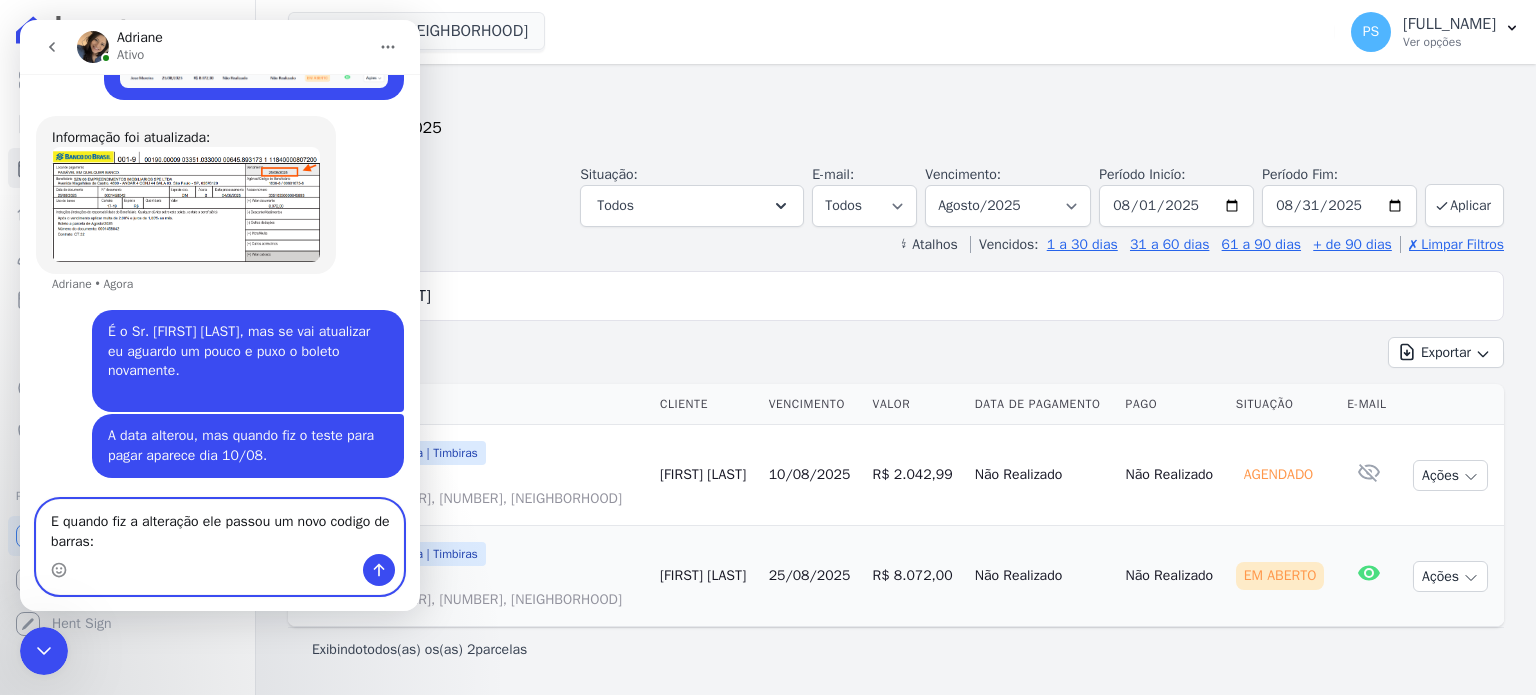 paste on "[BARCODE]" 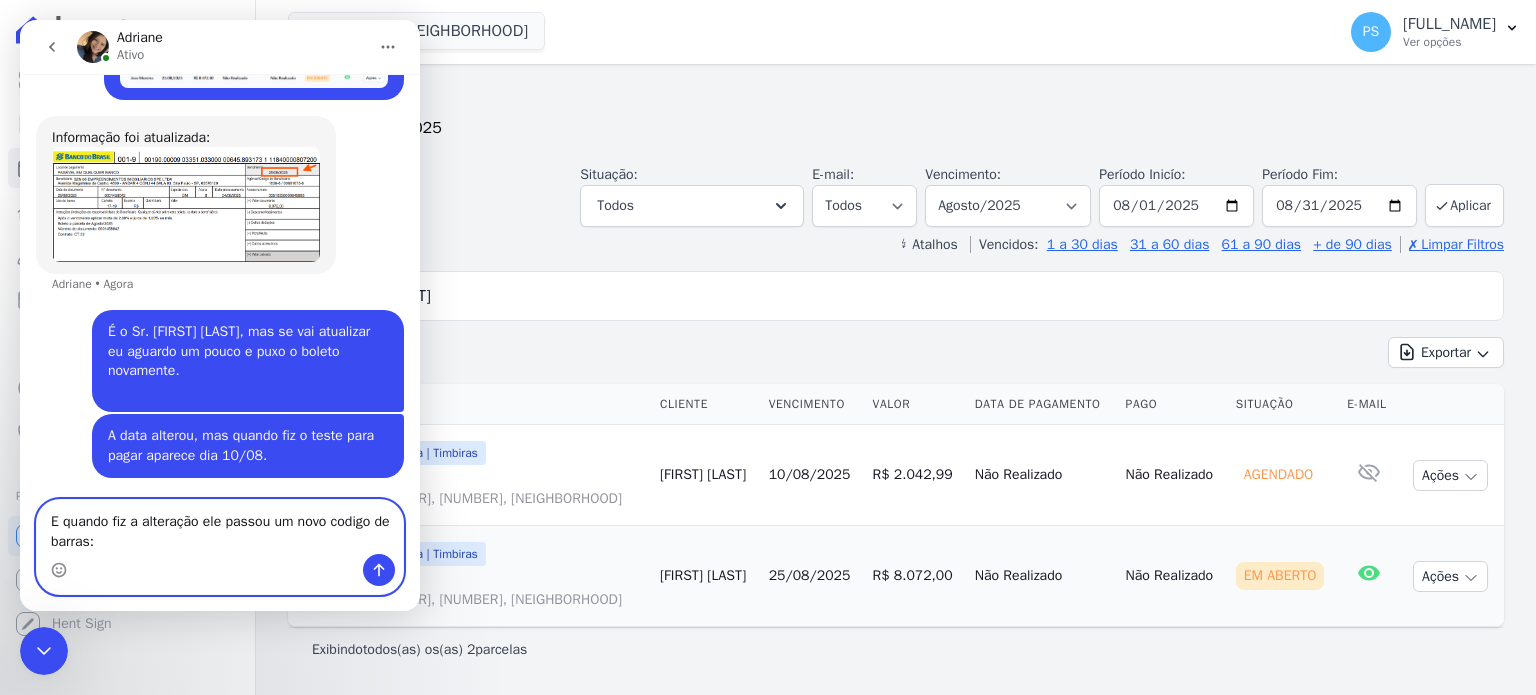 type on "E quando fiz a alteração ele passou um novo codigo de barras: [BARCODE]" 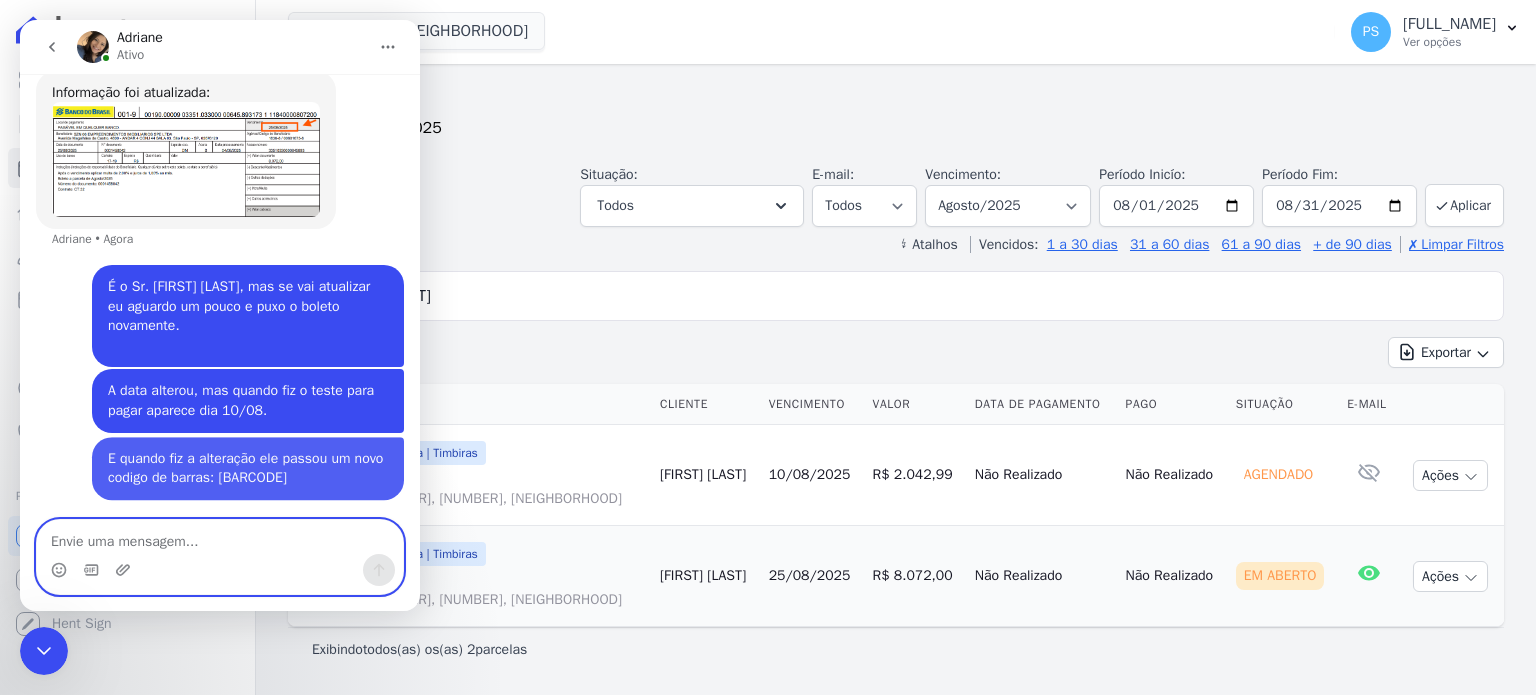 scroll, scrollTop: 943, scrollLeft: 0, axis: vertical 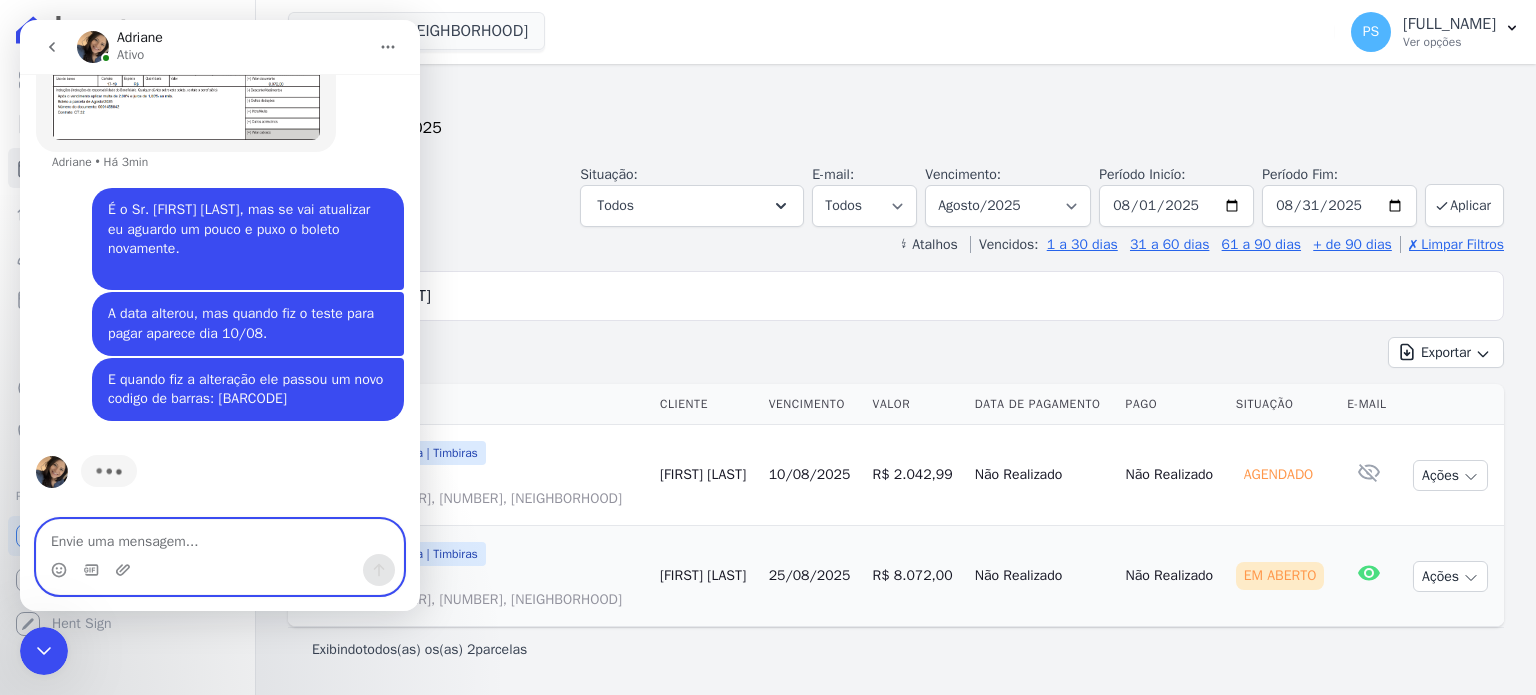 click at bounding box center [220, 537] 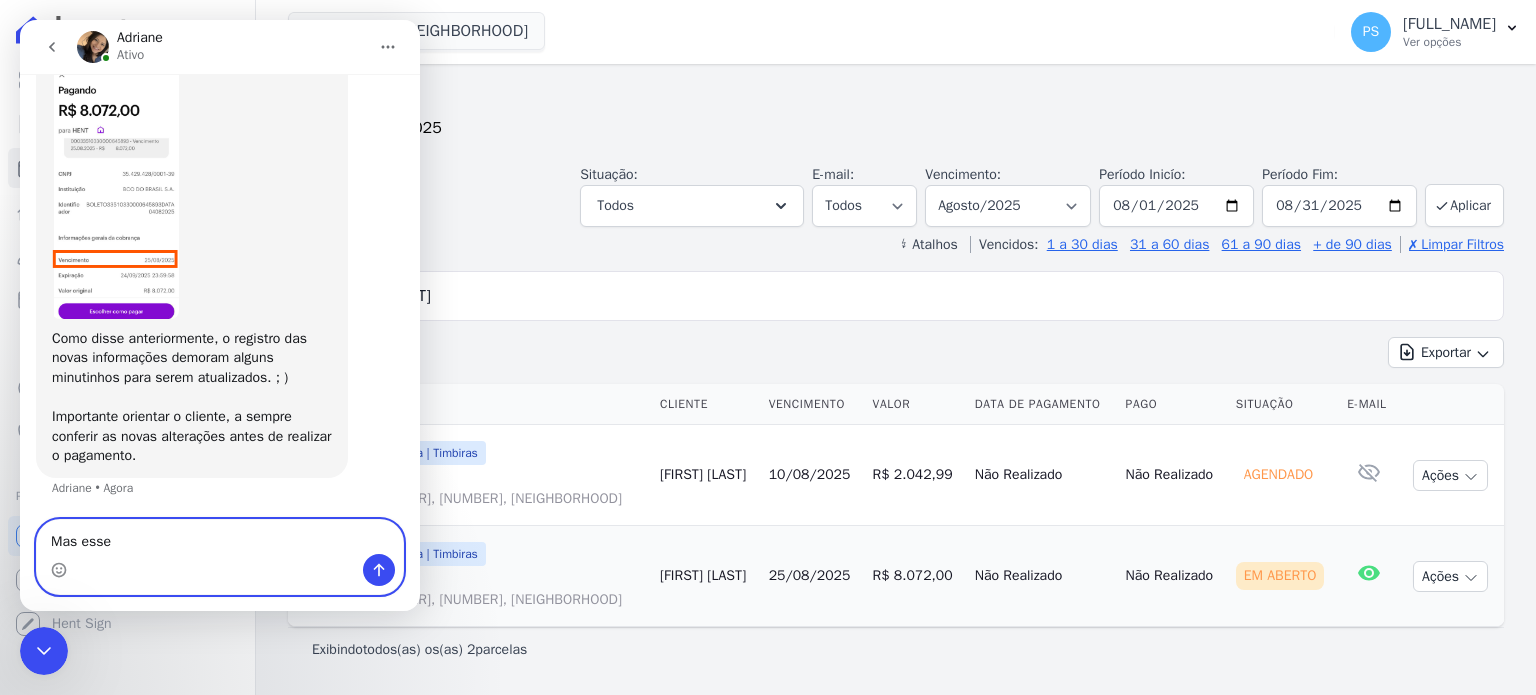 scroll, scrollTop: 1437, scrollLeft: 0, axis: vertical 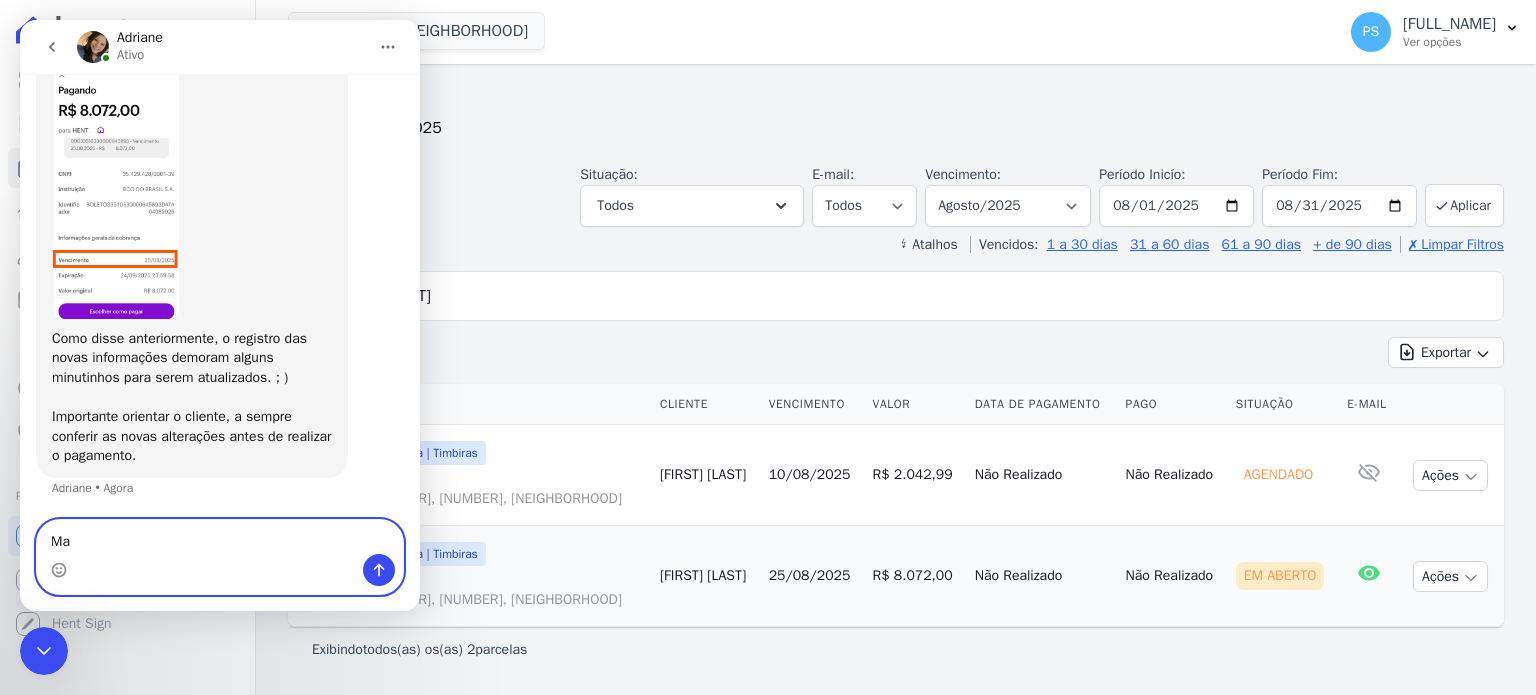type on "M" 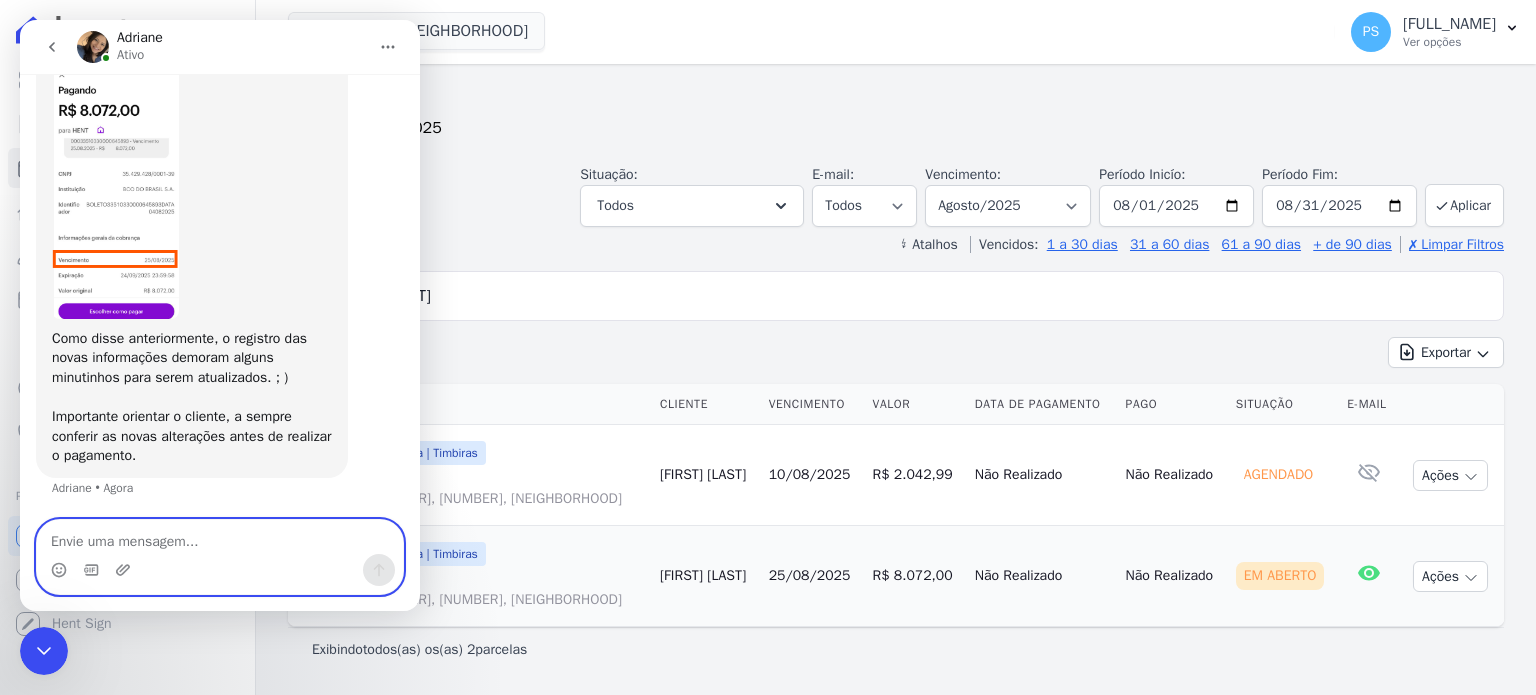click at bounding box center [220, 537] 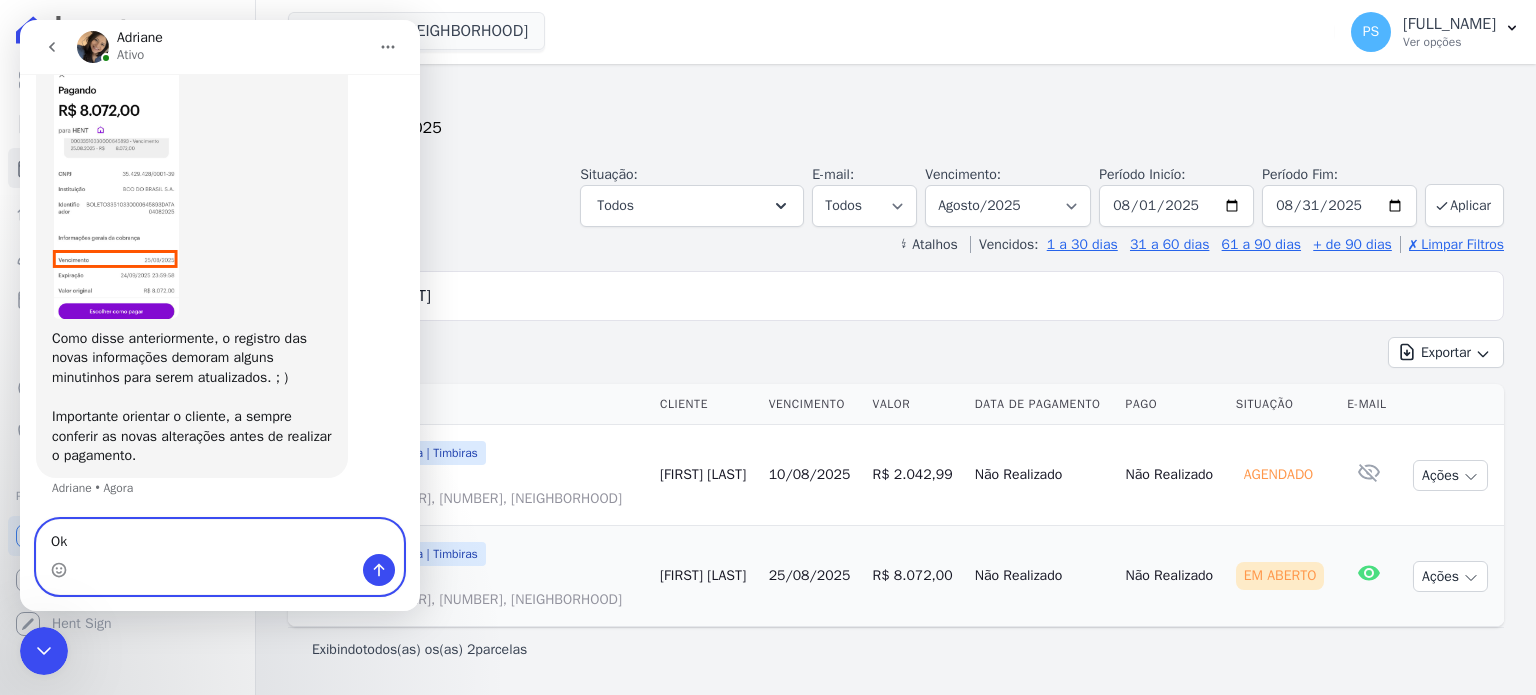 type on "O" 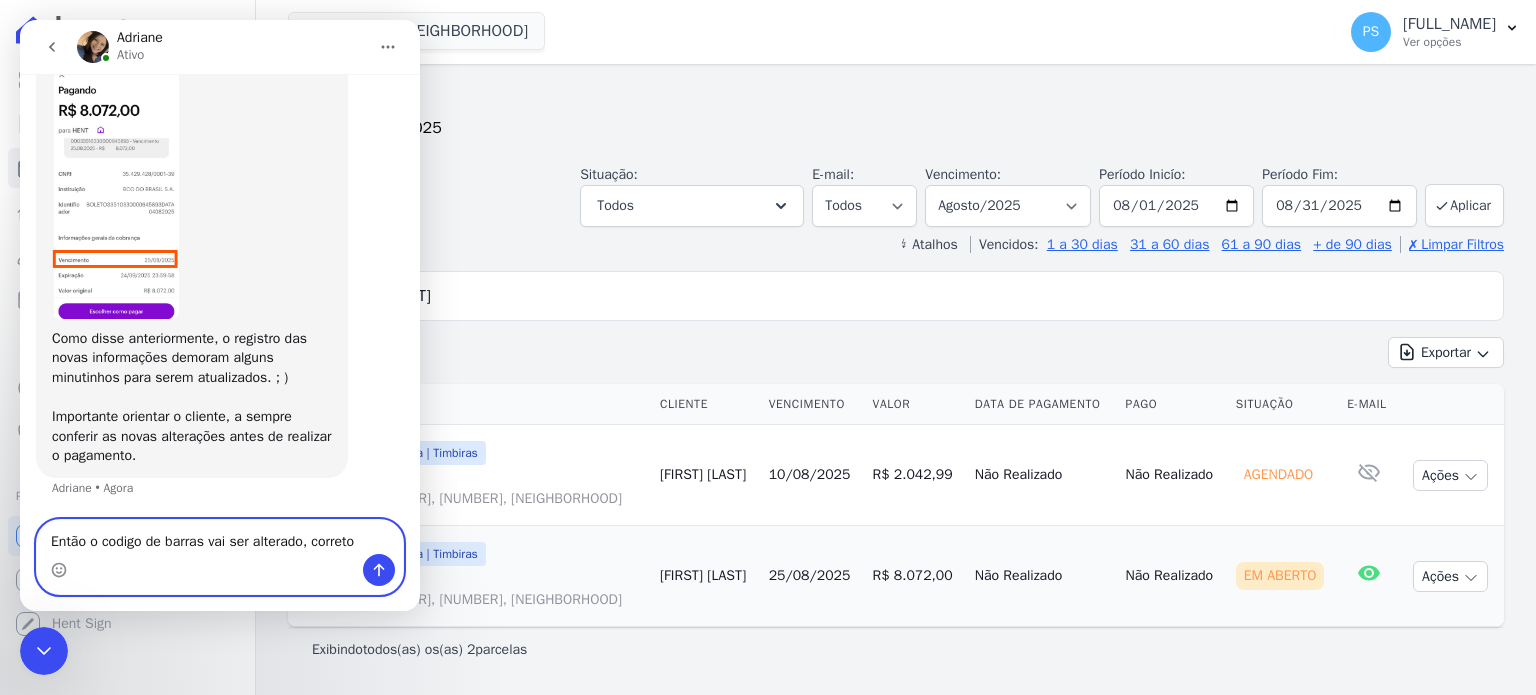 type on "Então o codigo de barras vai ser alterado, correto?" 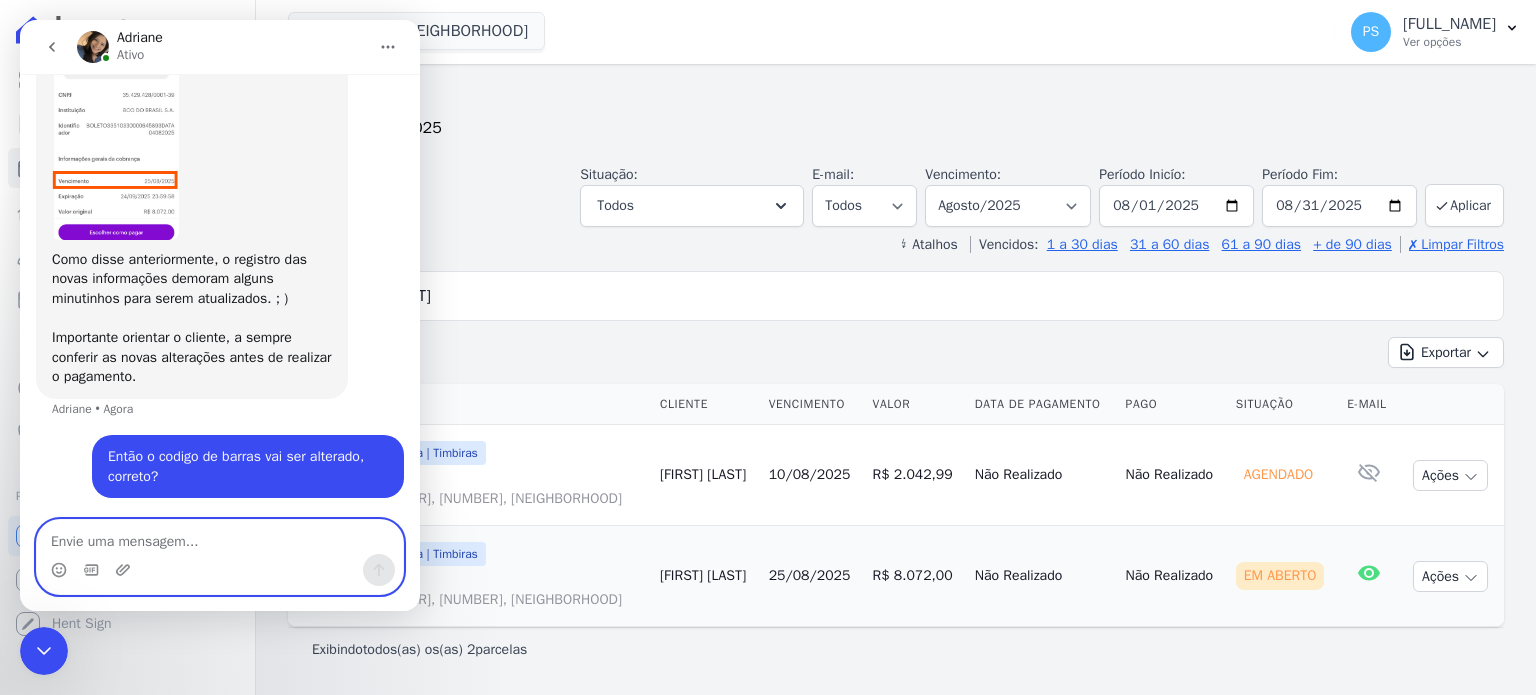 scroll, scrollTop: 1516, scrollLeft: 0, axis: vertical 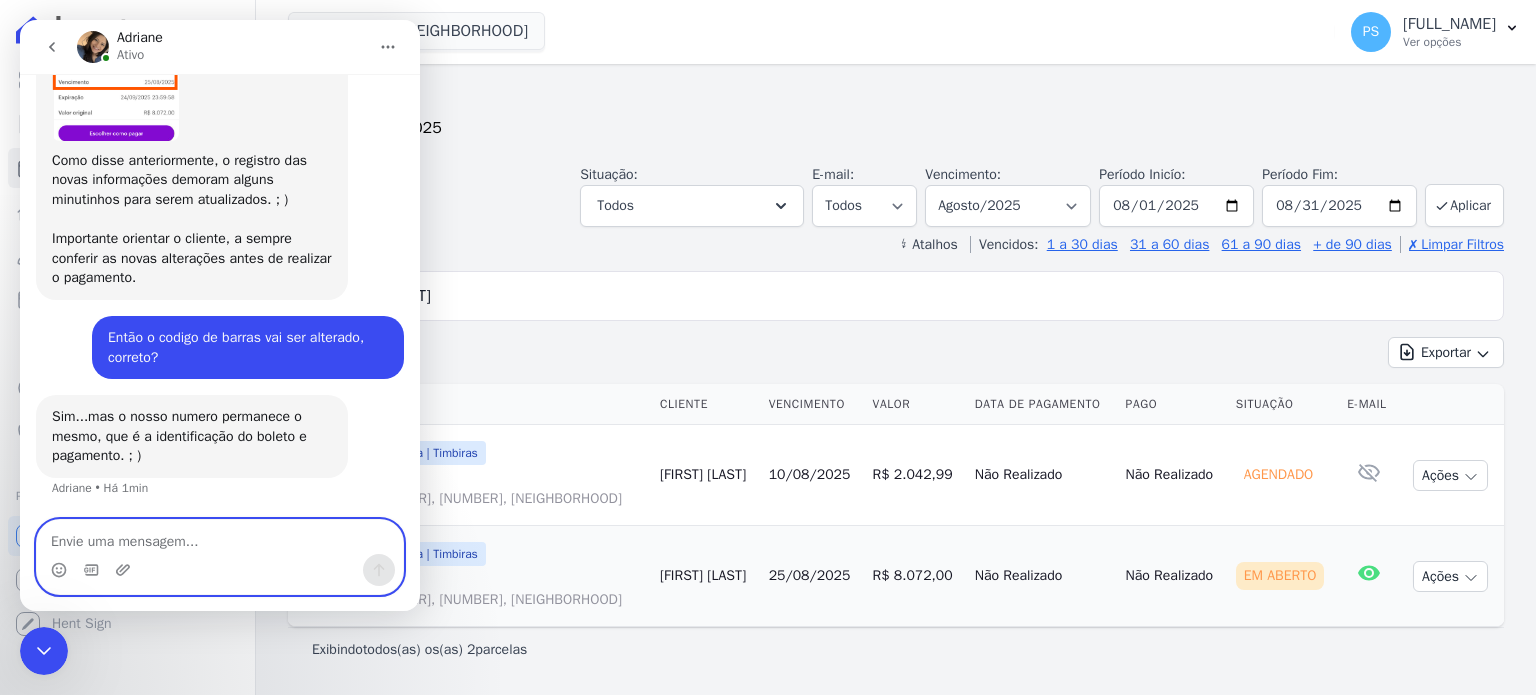 click at bounding box center [220, 537] 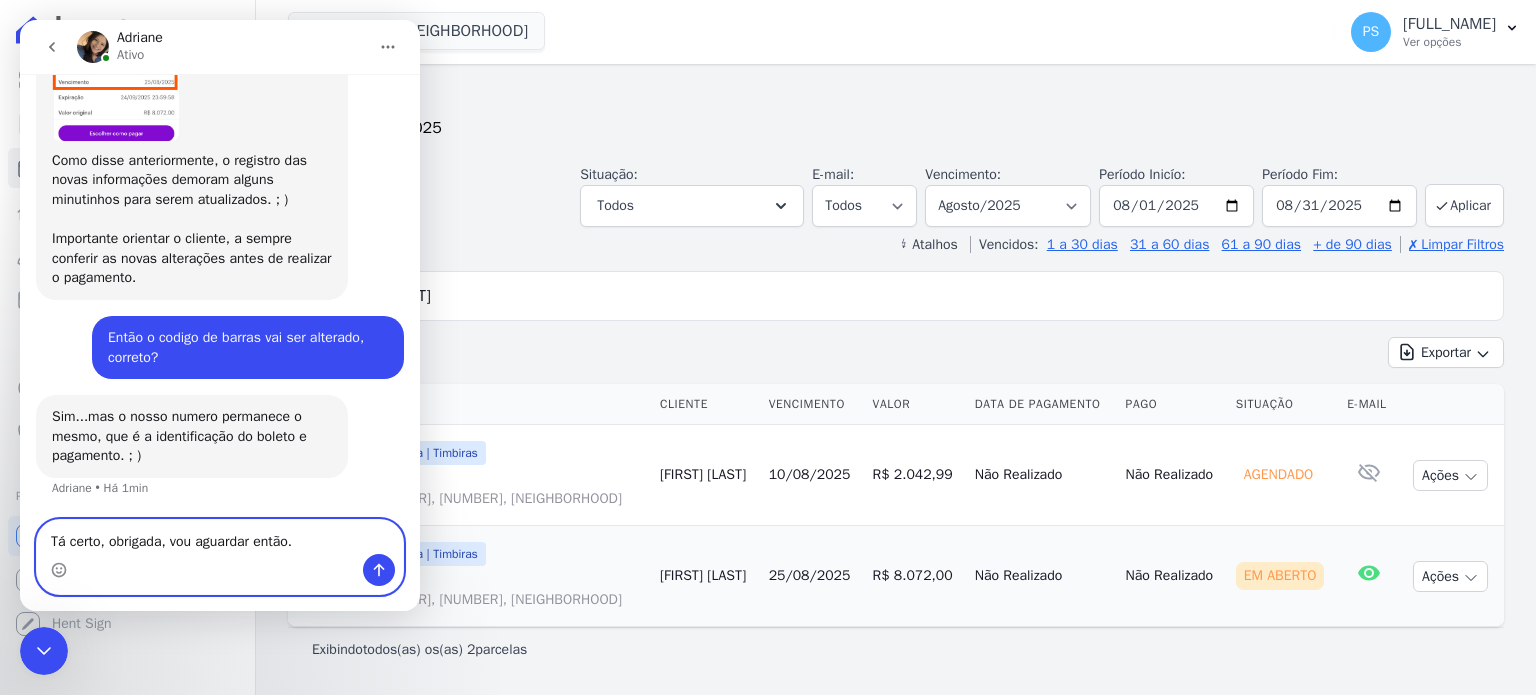 type on "Tá certo, obrigada, vou aguardar então." 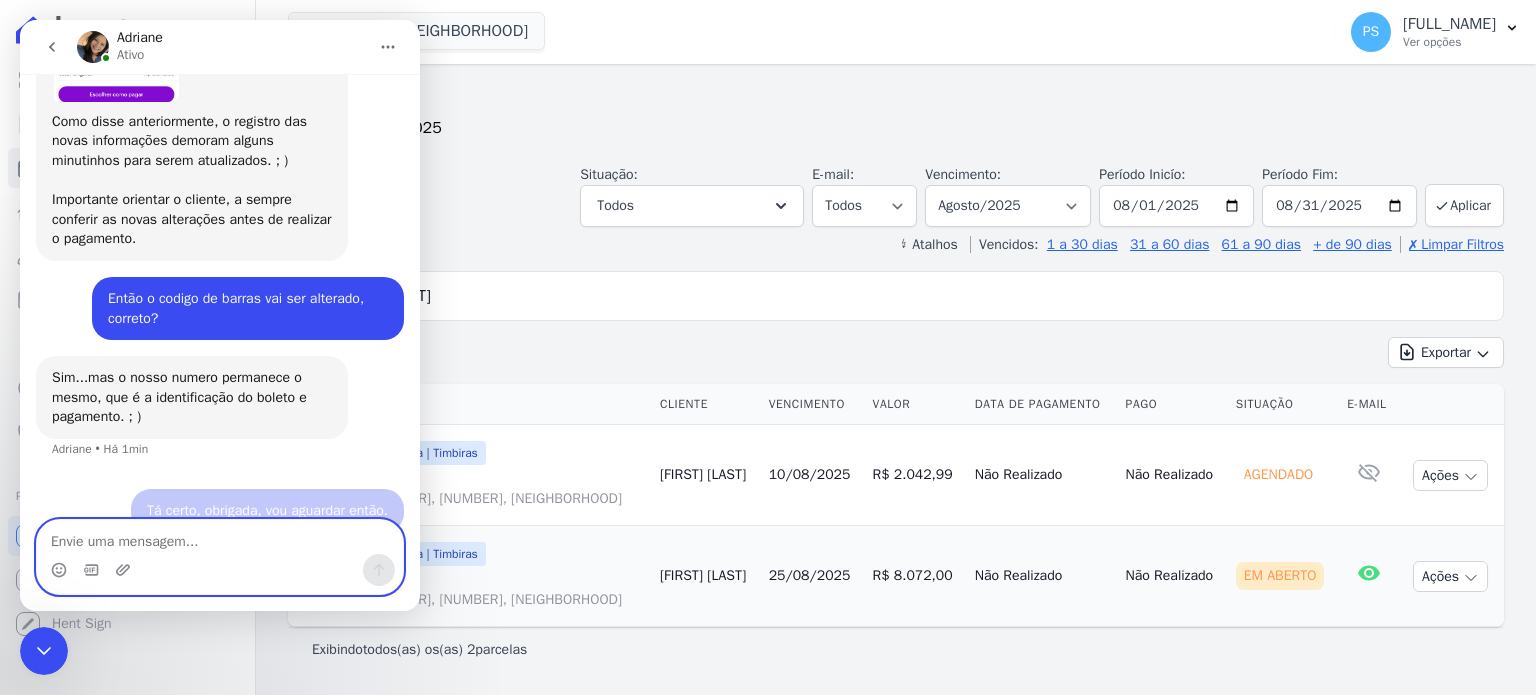 scroll, scrollTop: 1675, scrollLeft: 0, axis: vertical 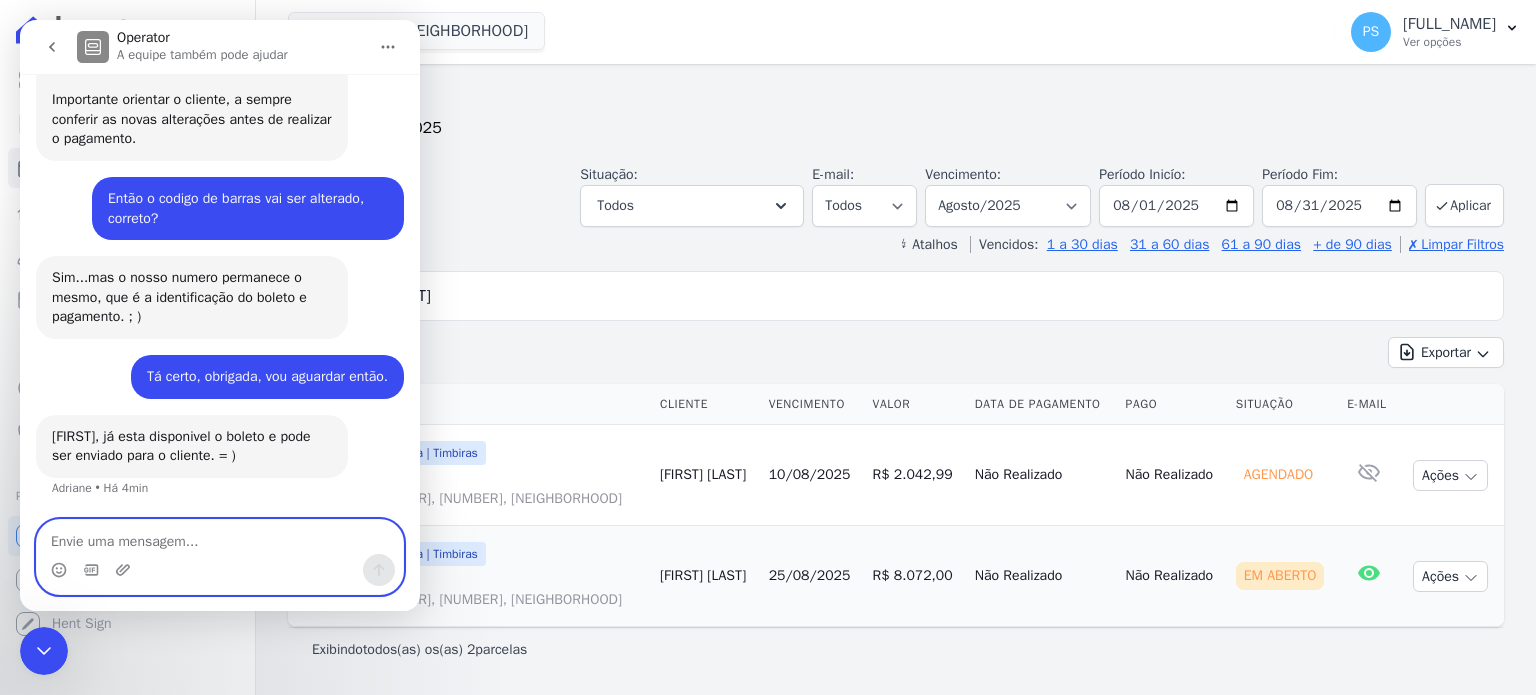click at bounding box center [220, 537] 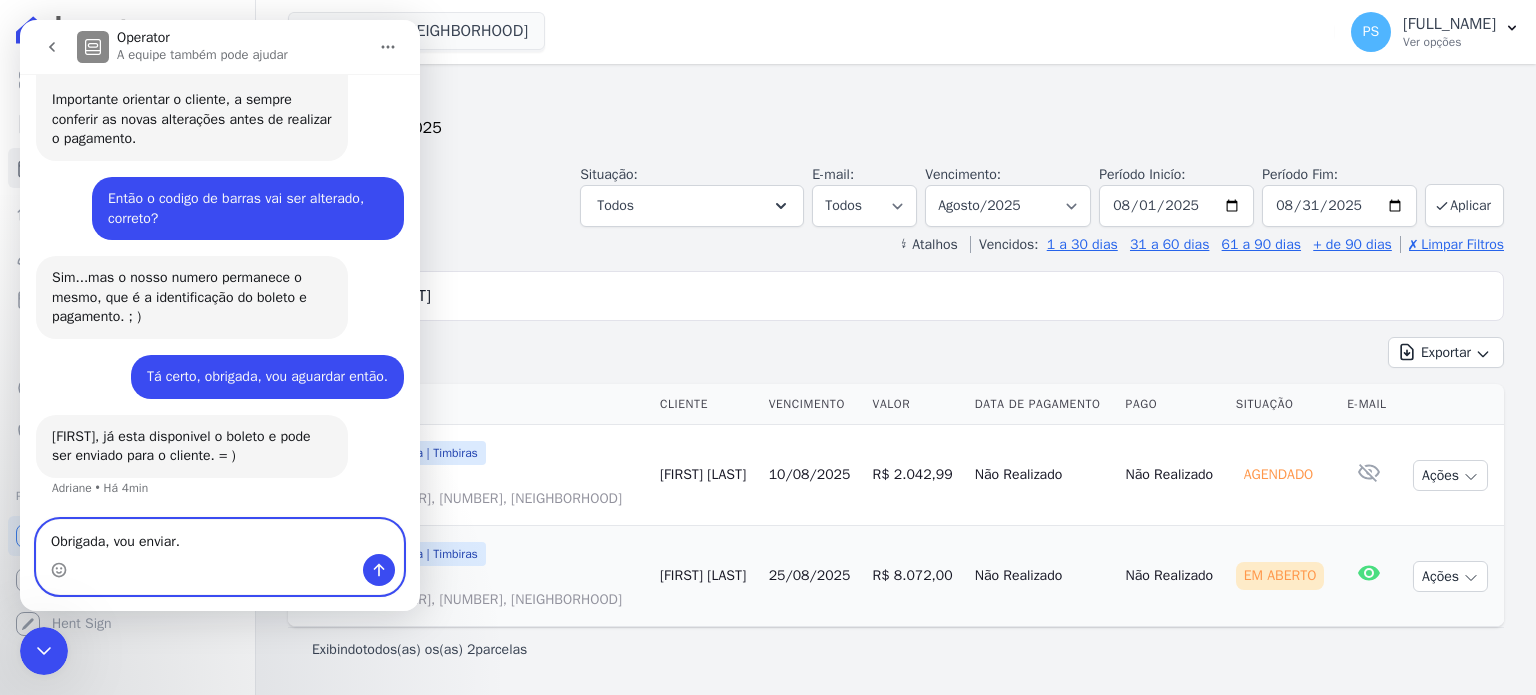type on "Obrigada, vou enviar." 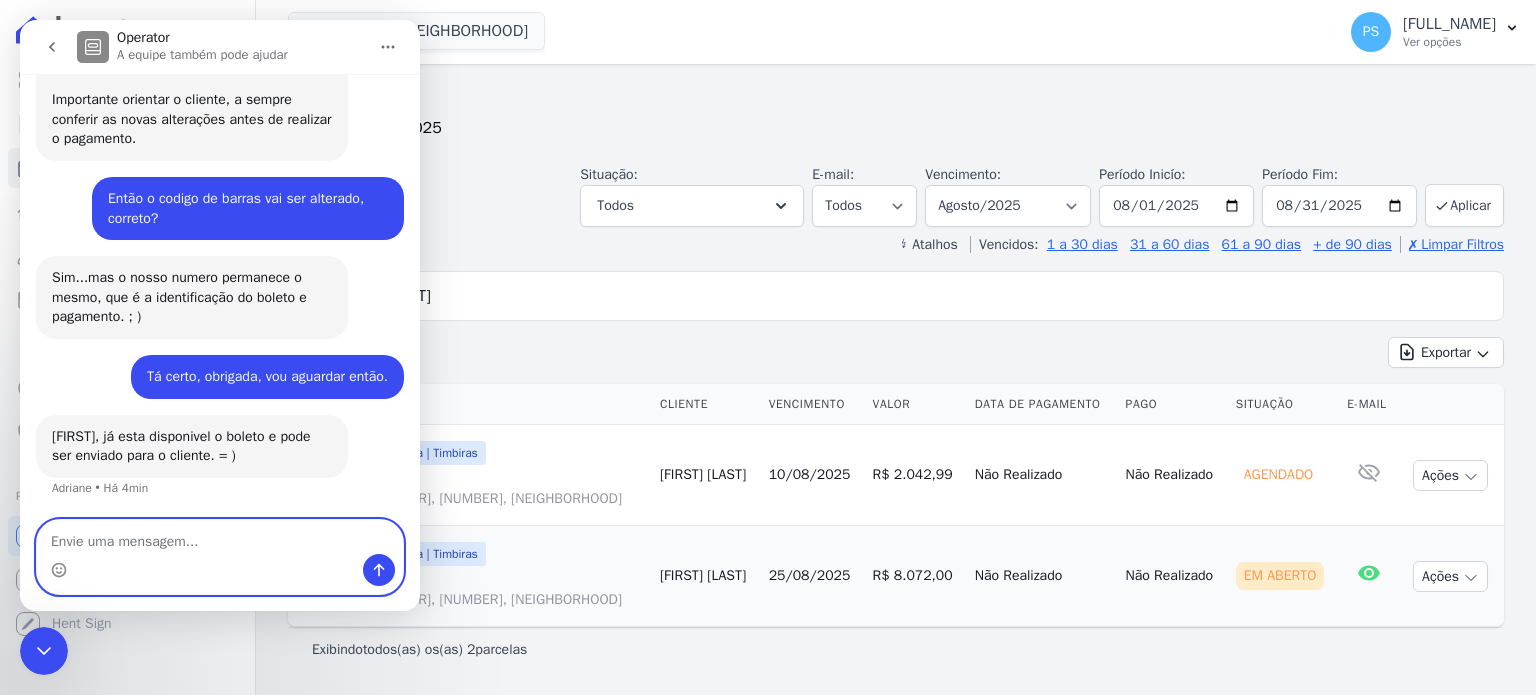 scroll, scrollTop: 1814, scrollLeft: 0, axis: vertical 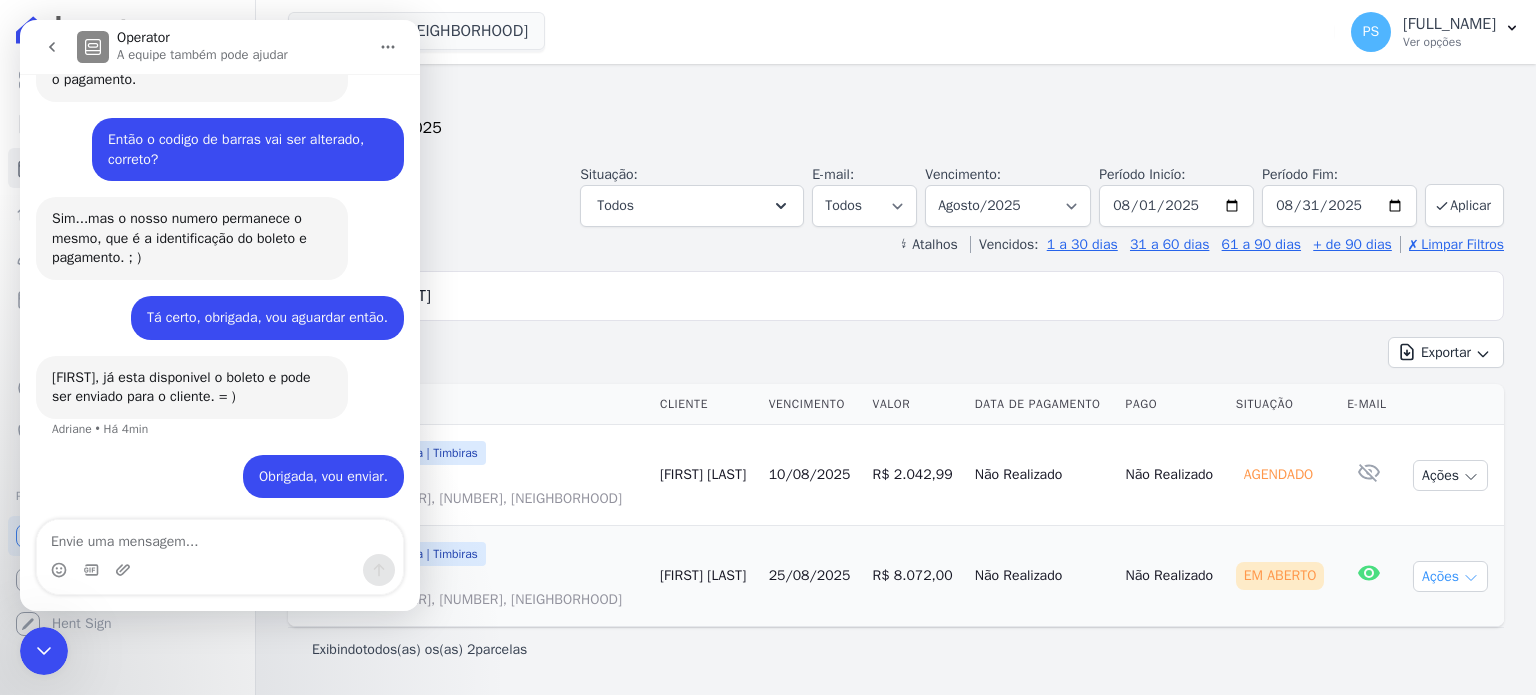 click on "Ações" at bounding box center (1450, 576) 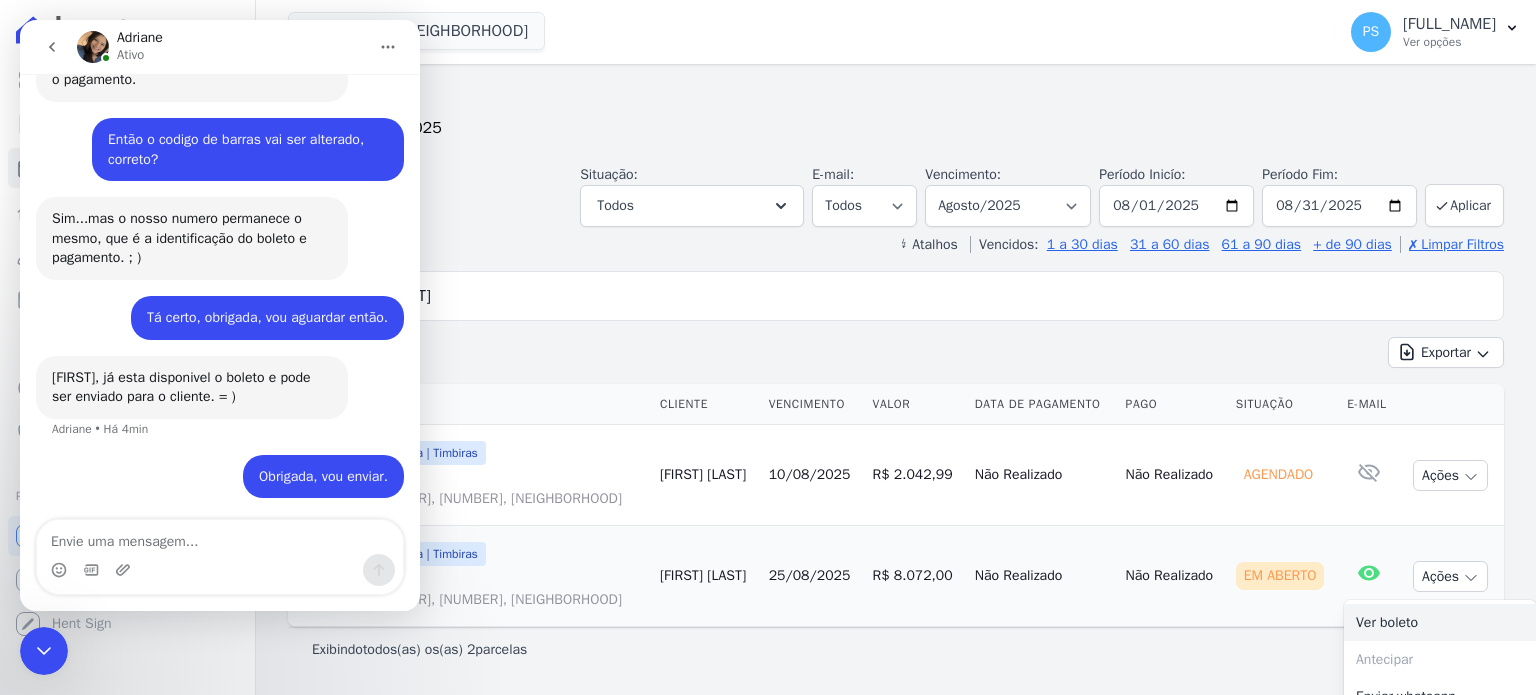 click on "Ver boleto" at bounding box center (1440, 622) 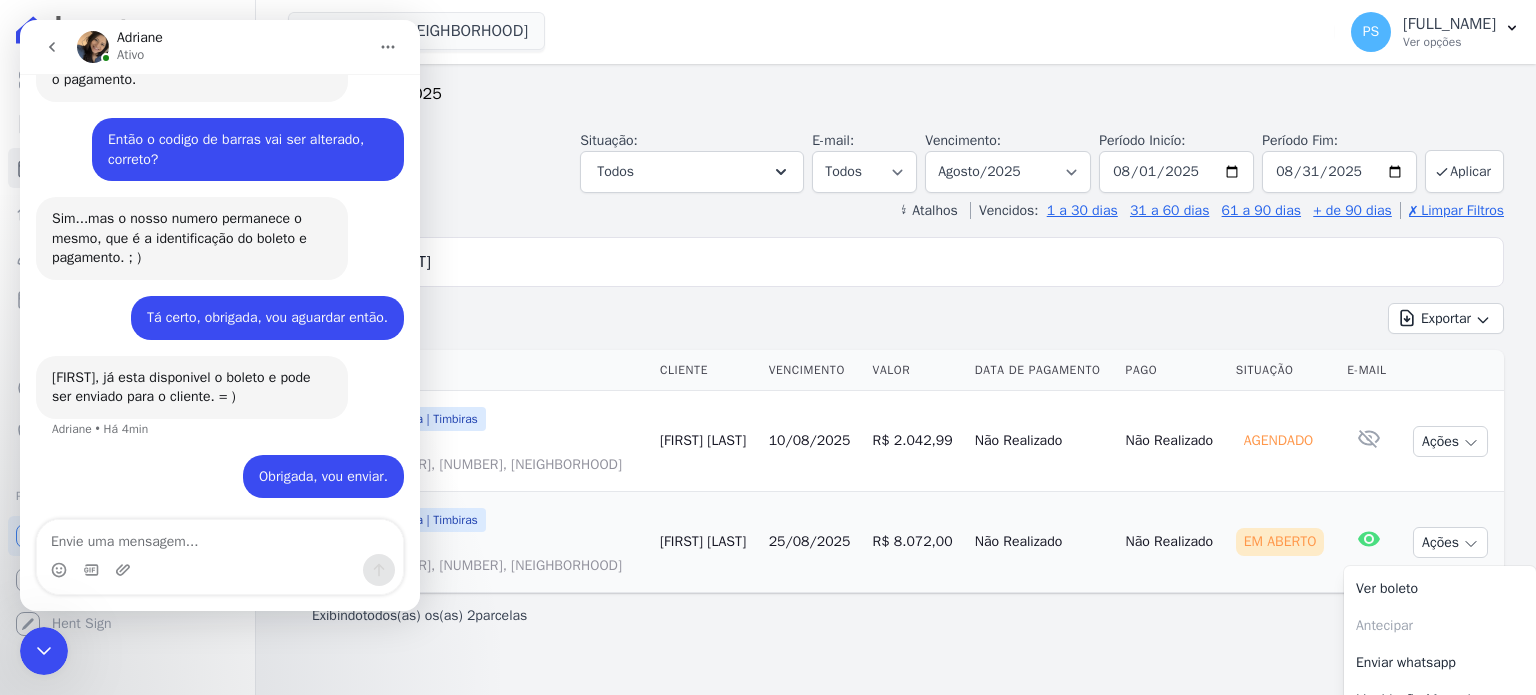 scroll, scrollTop: 95, scrollLeft: 0, axis: vertical 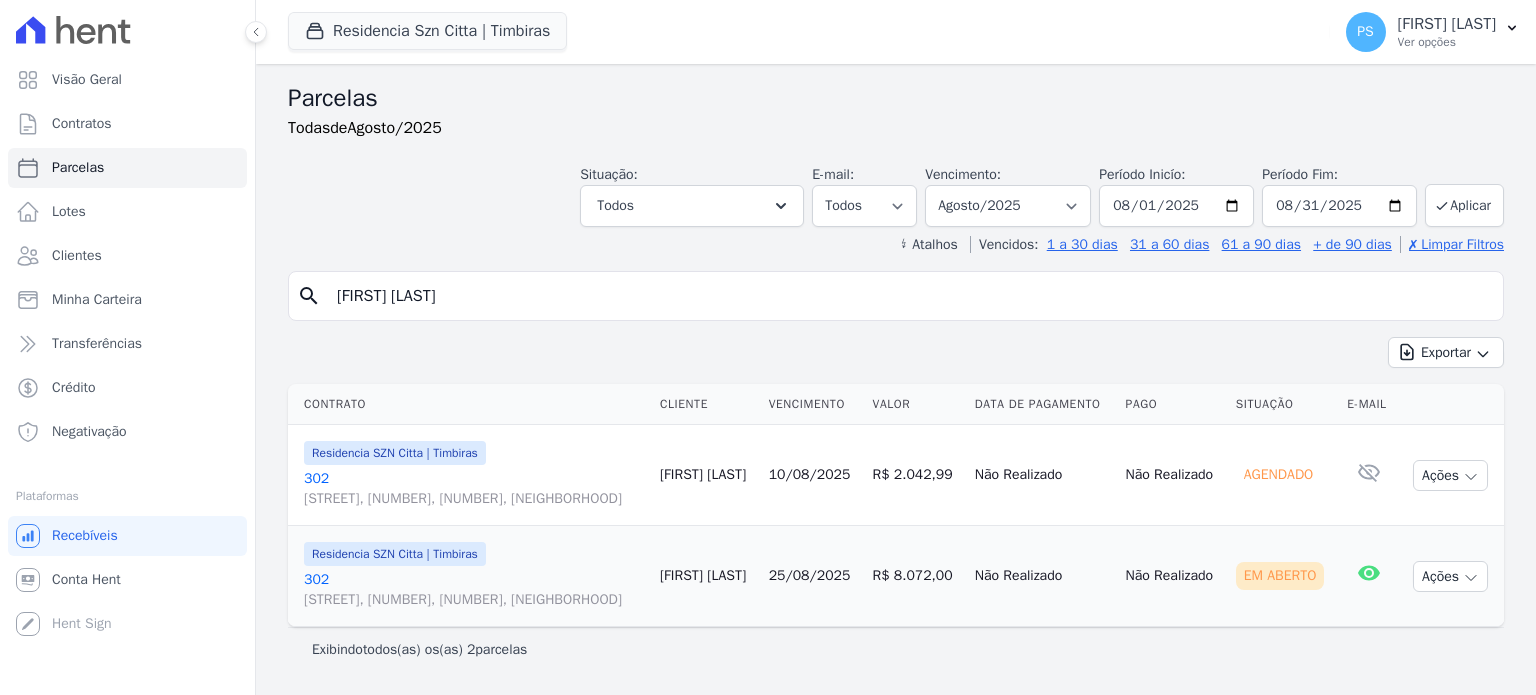 select 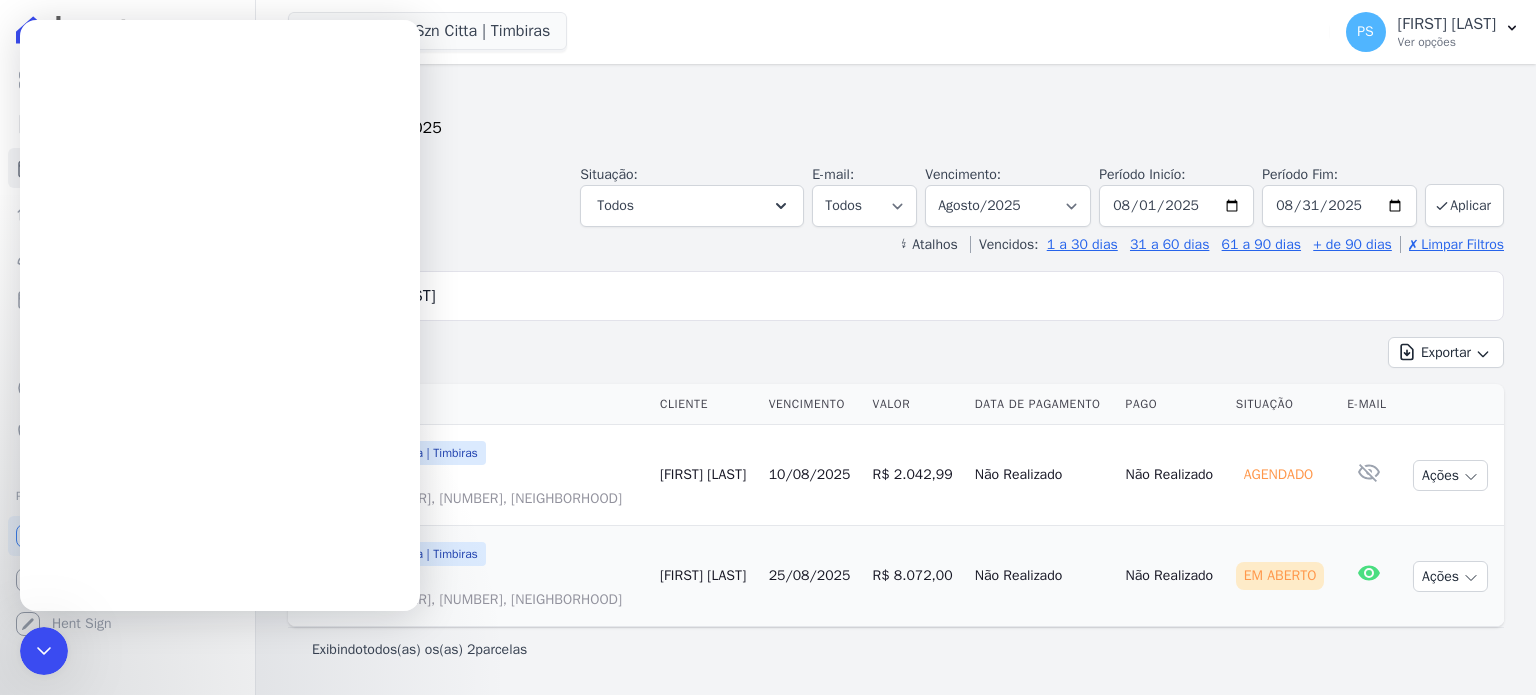 scroll, scrollTop: 0, scrollLeft: 0, axis: both 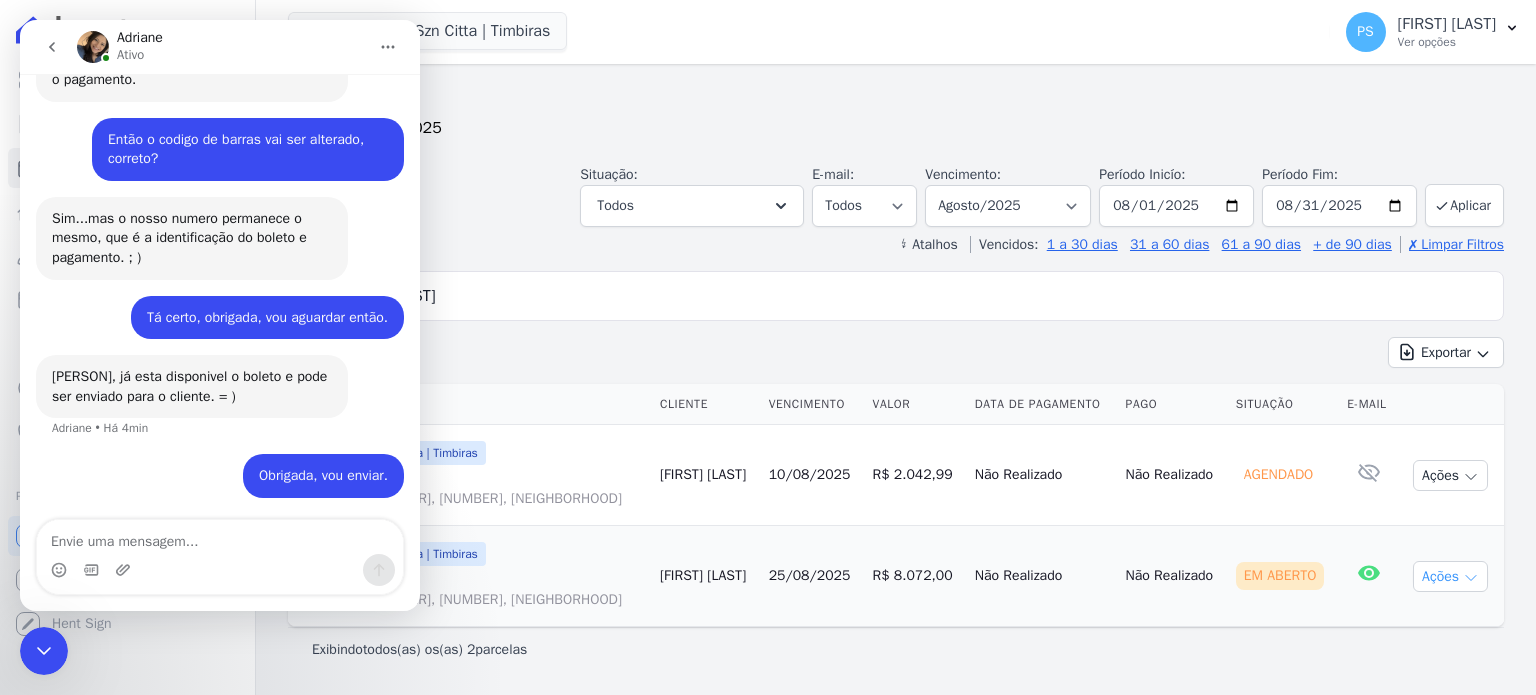 click 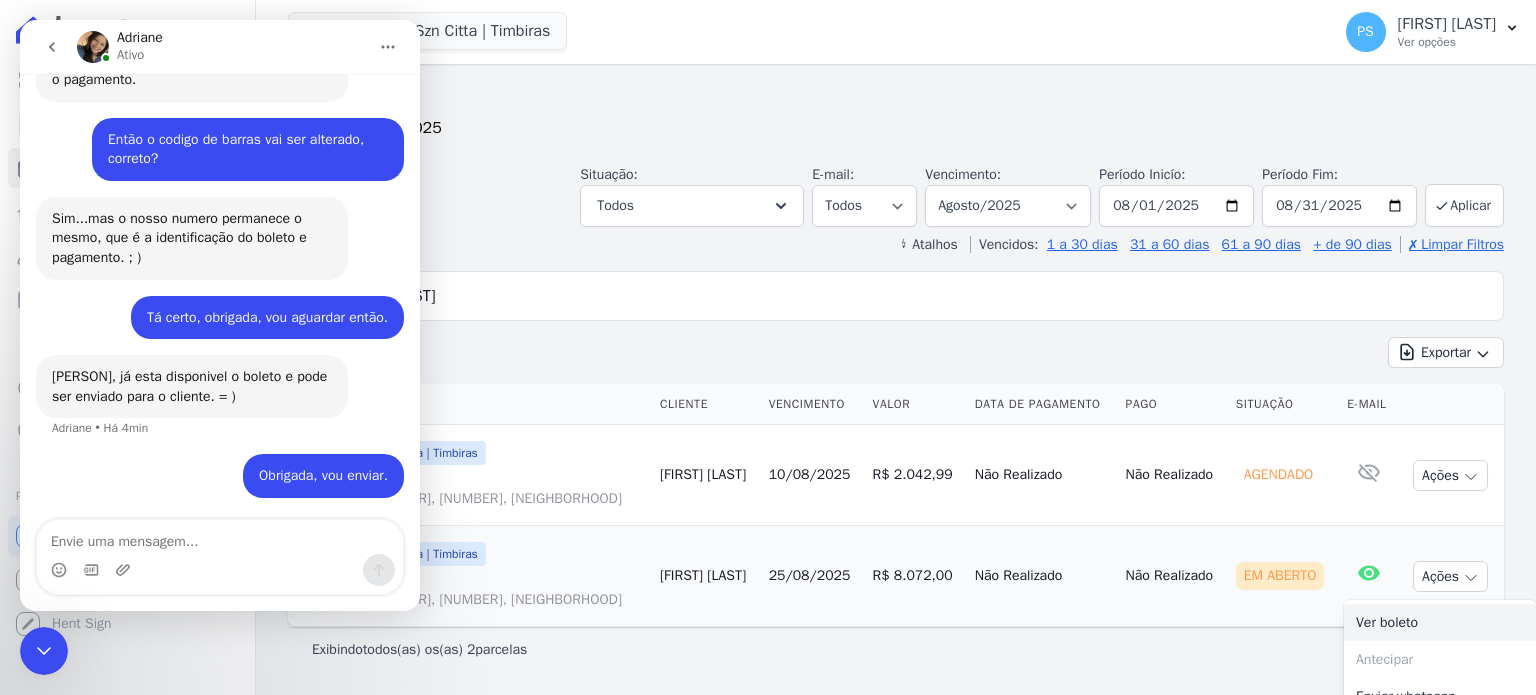 click on "Ver boleto" at bounding box center [1440, 622] 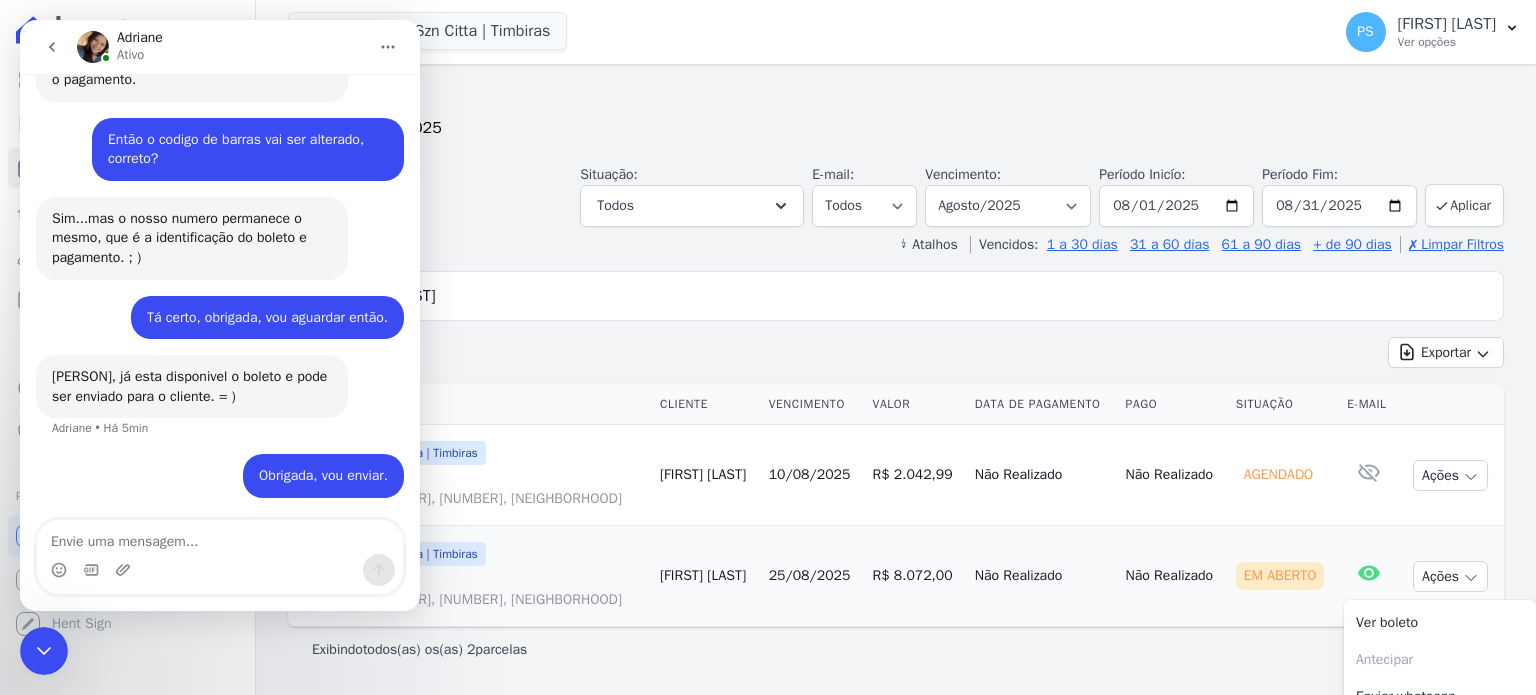 click on "Exportar
Exportar PDF
Exportar CSV" at bounding box center [896, 360] 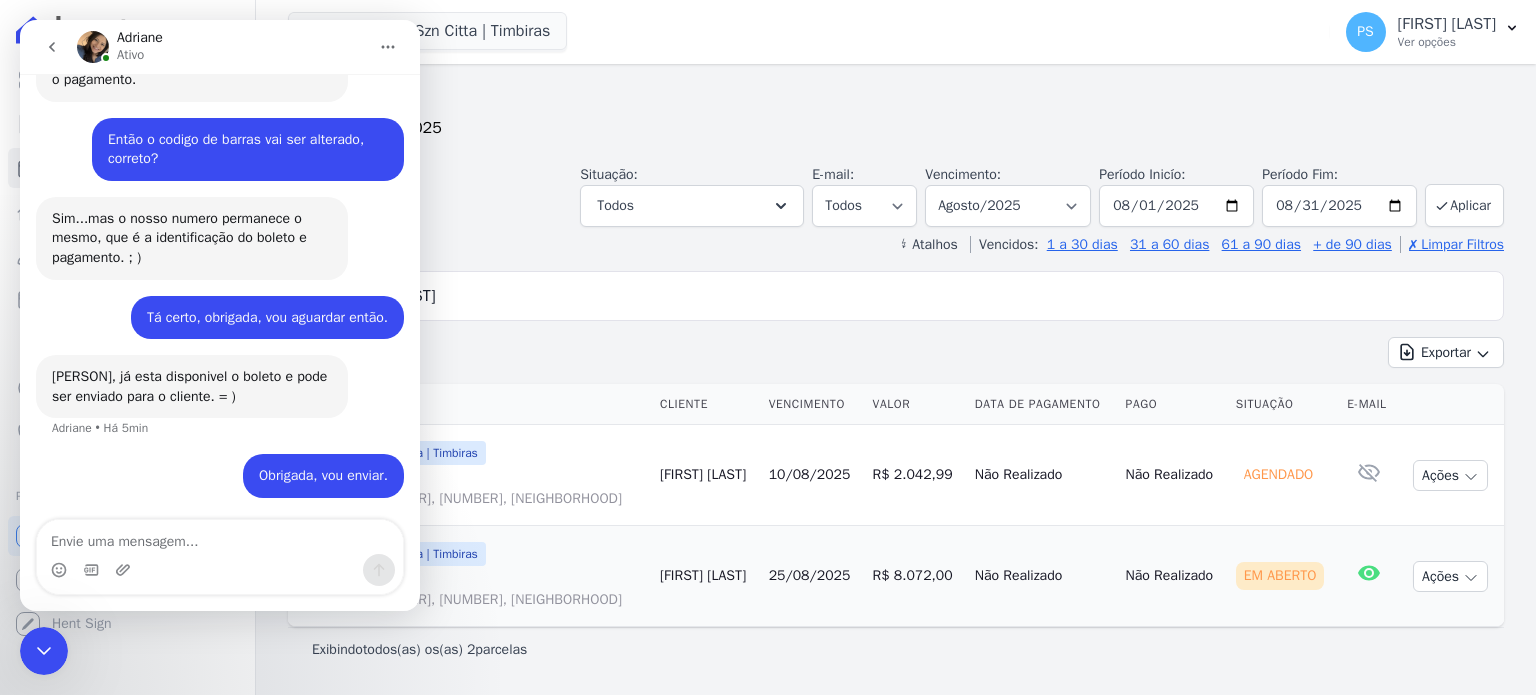 click on "[STREET], [NUMBER], [NUMBER], [NEIGHBORHOOD]" at bounding box center [474, 600] 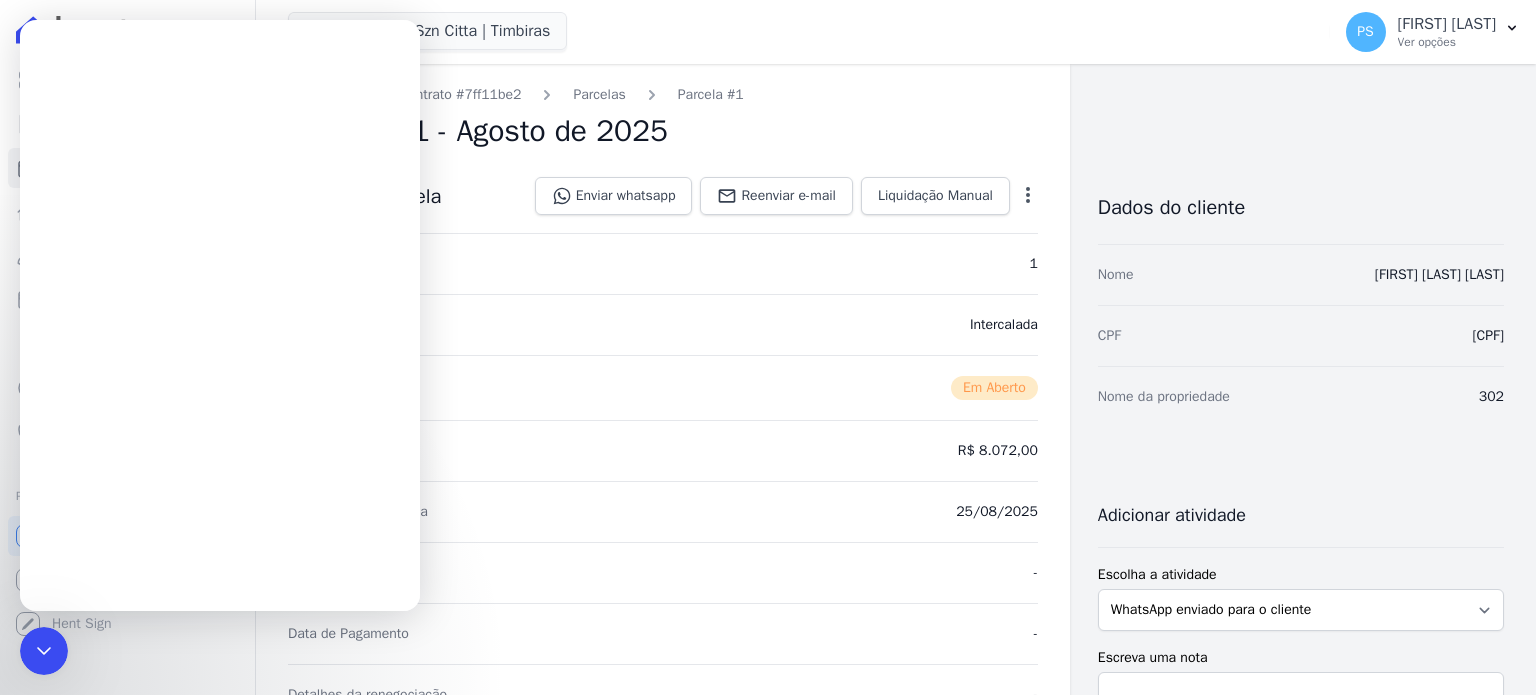 scroll, scrollTop: 0, scrollLeft: 0, axis: both 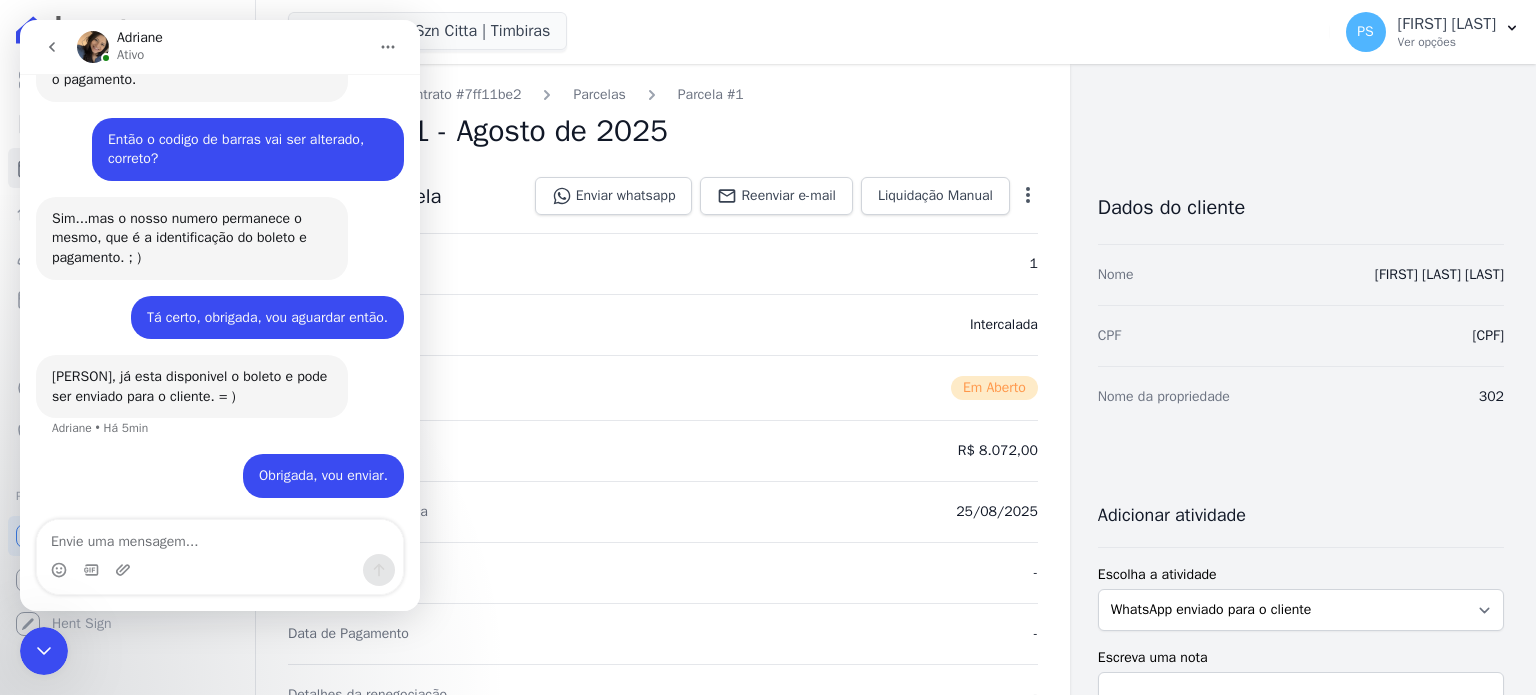 click 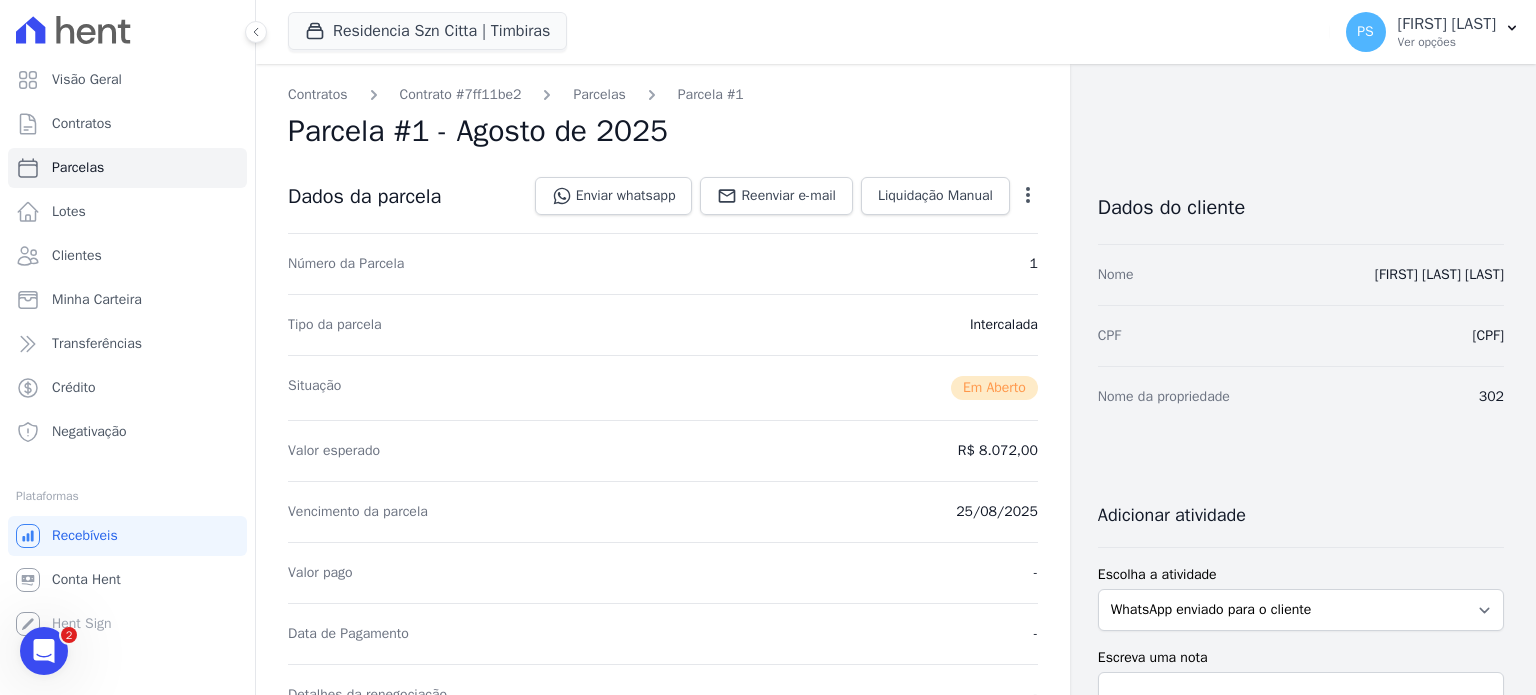 scroll, scrollTop: 0, scrollLeft: 0, axis: both 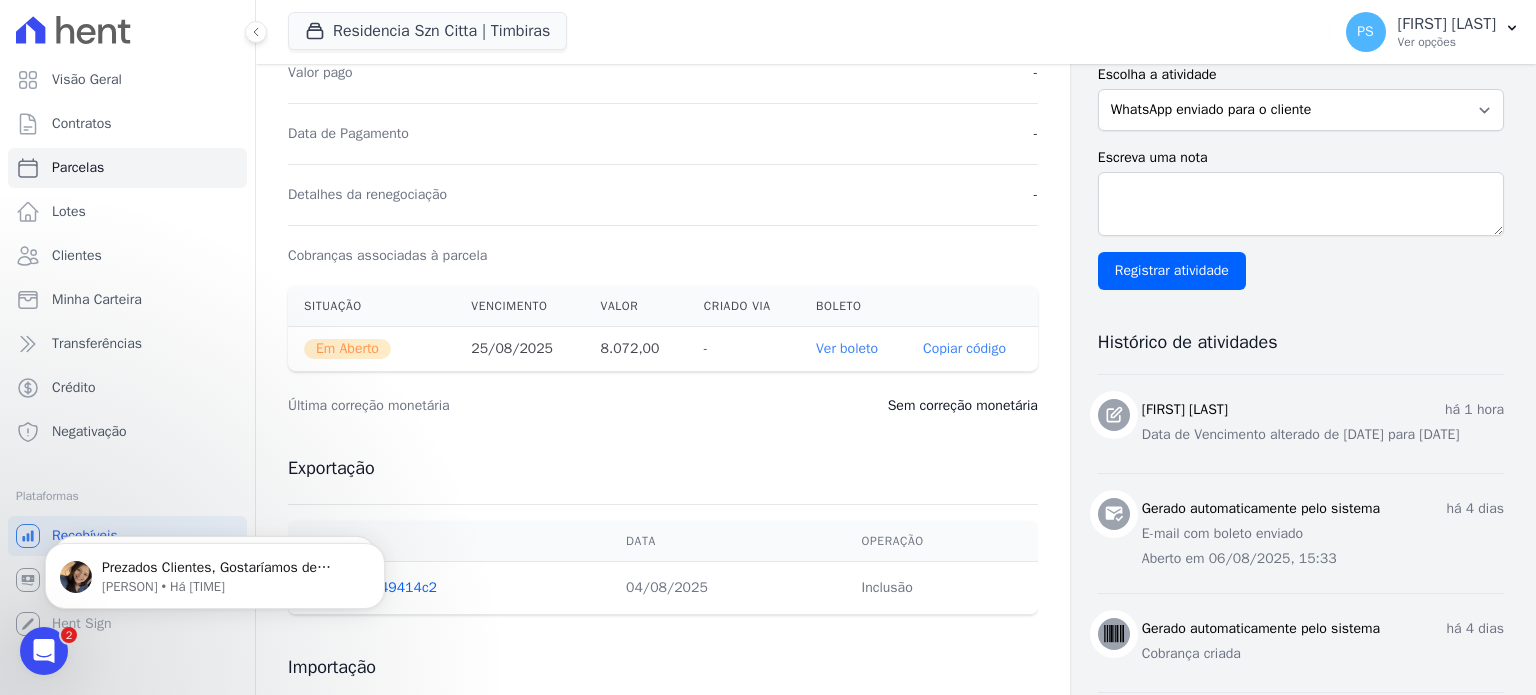 click on "Ver boleto" at bounding box center (847, 348) 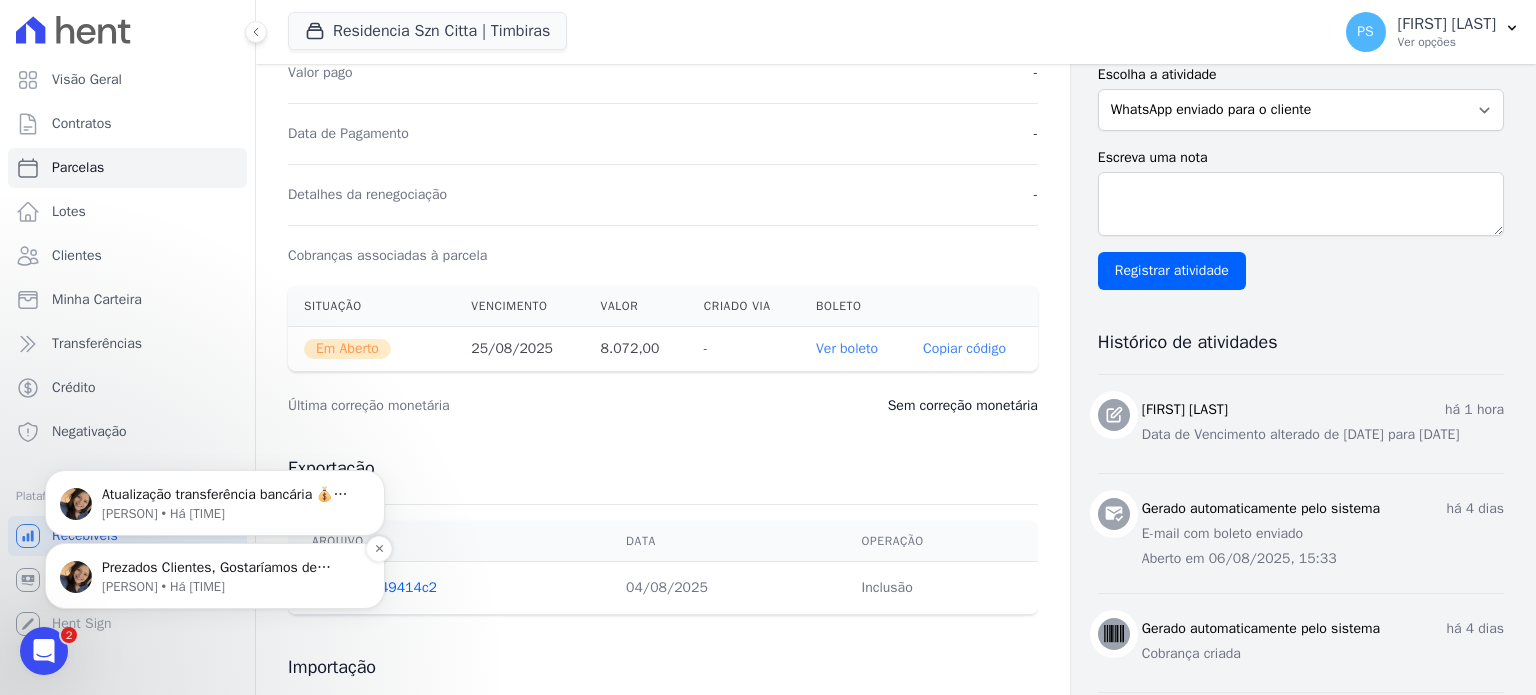 click on "Adriane • Há 48sem" at bounding box center (231, 587) 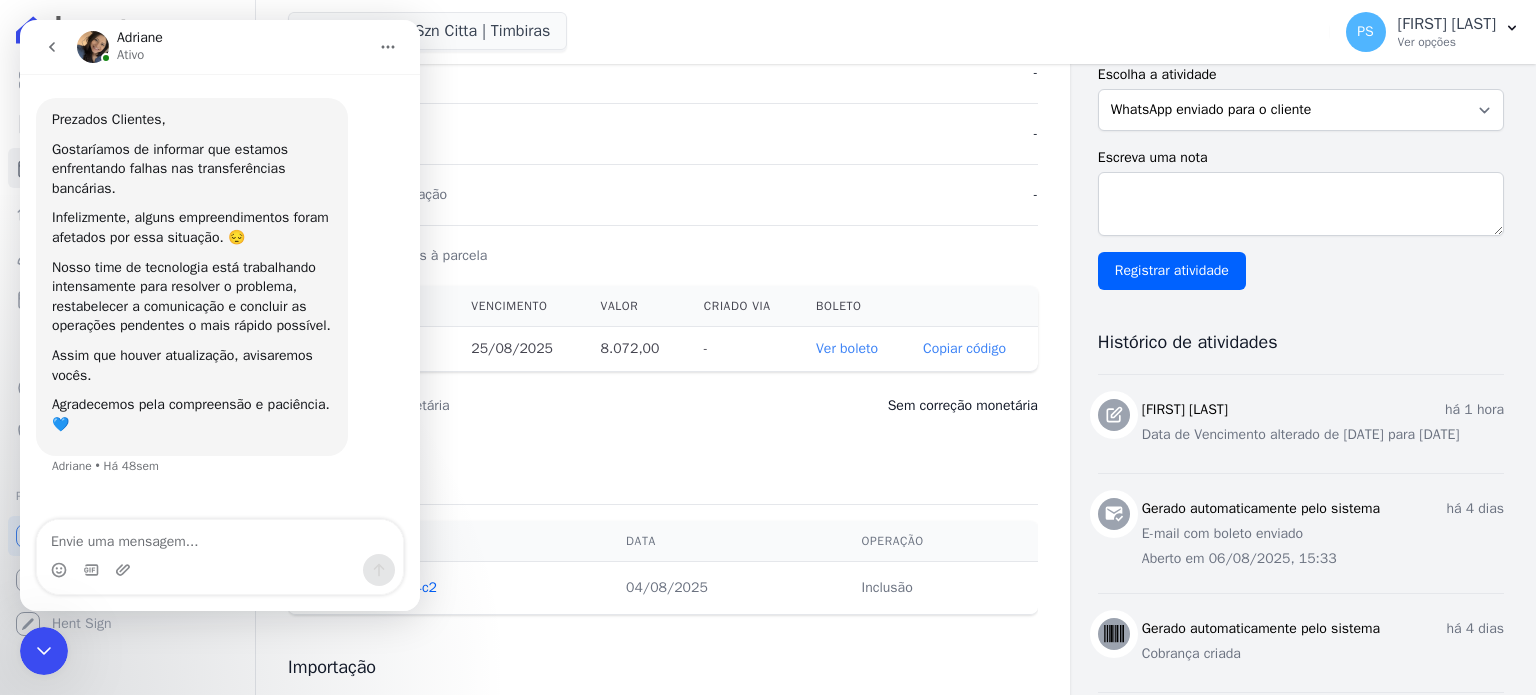 drag, startPoint x: 31, startPoint y: 661, endPoint x: 97, endPoint y: 1275, distance: 617.53705 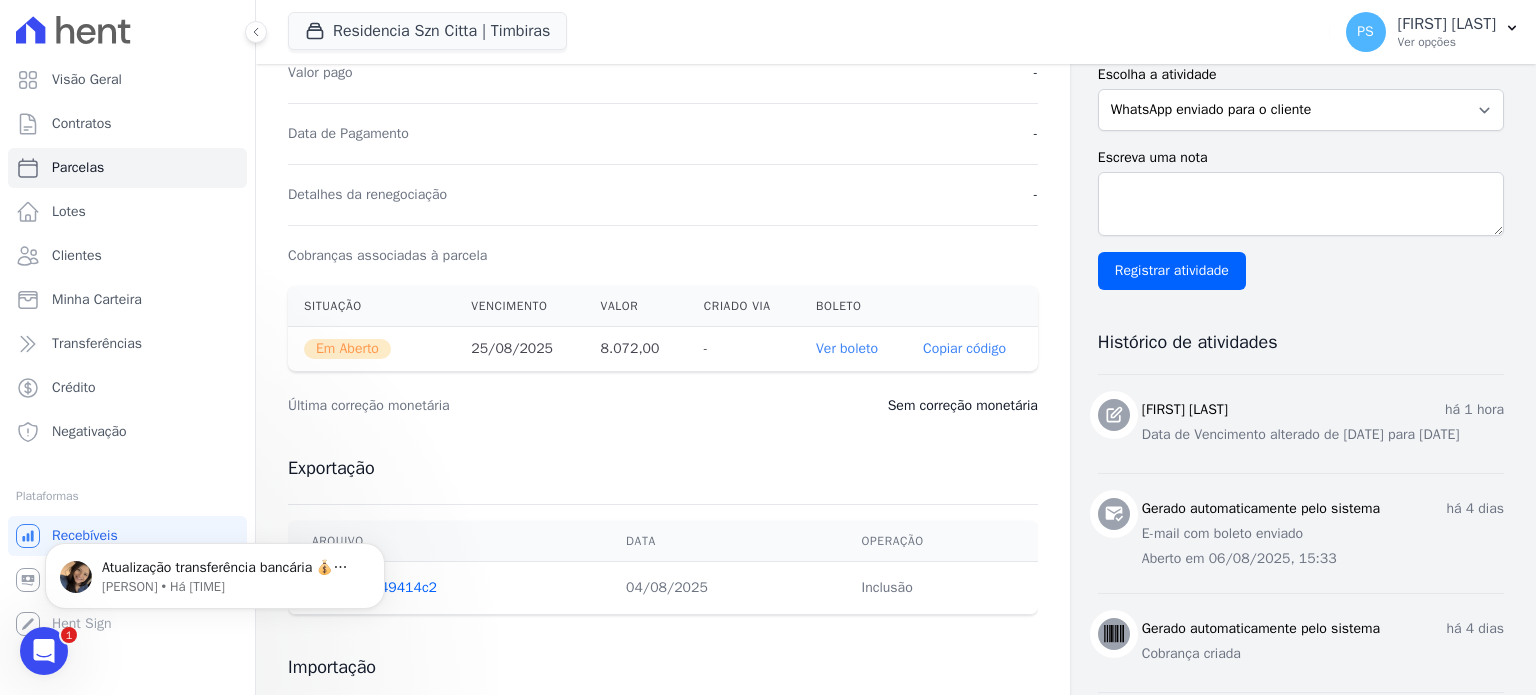 scroll, scrollTop: 0, scrollLeft: 0, axis: both 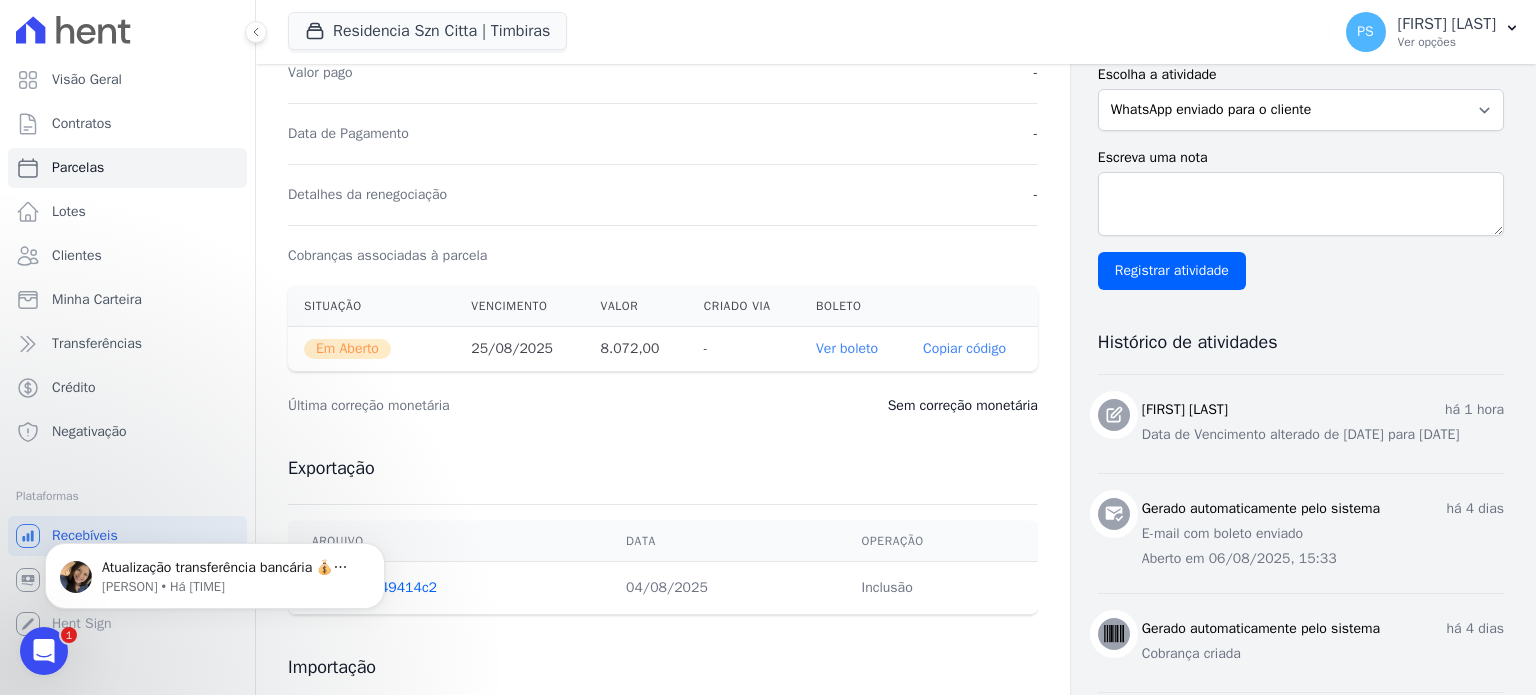 click 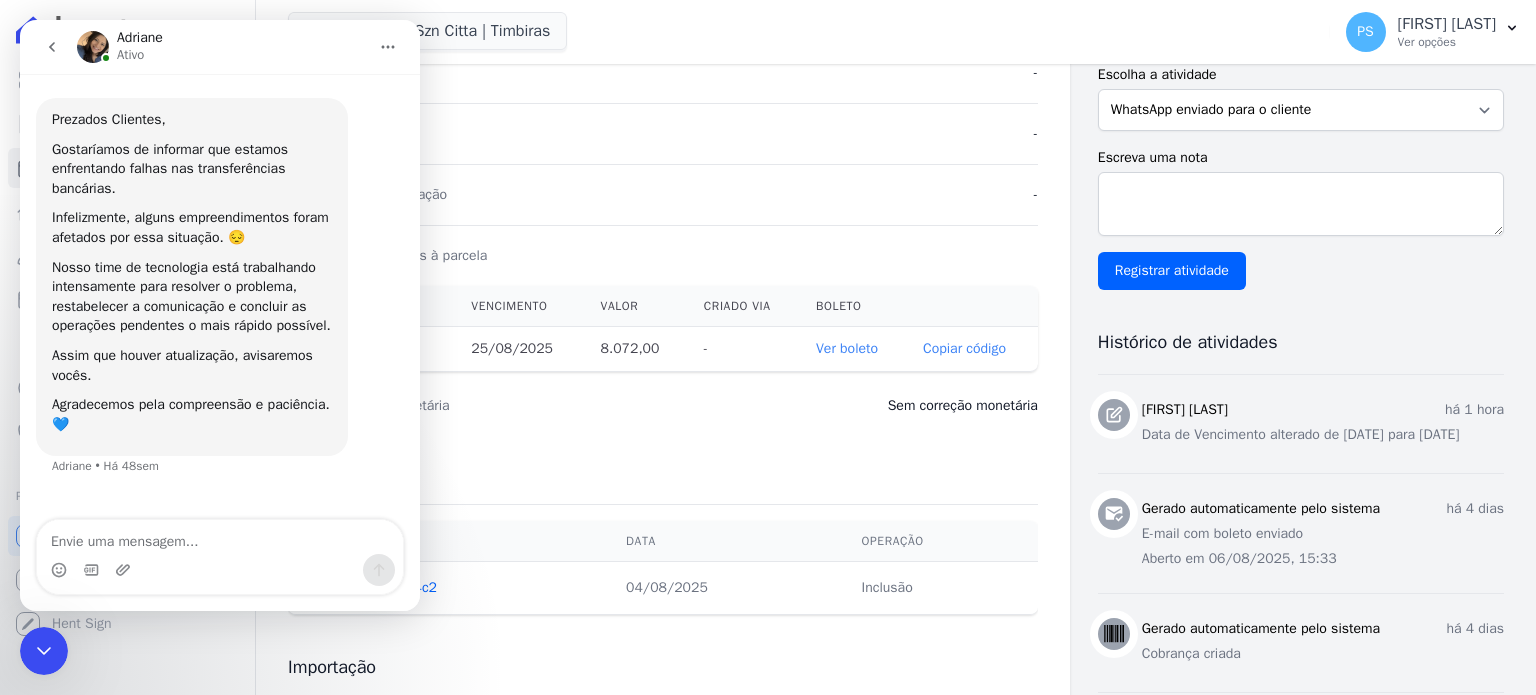 click 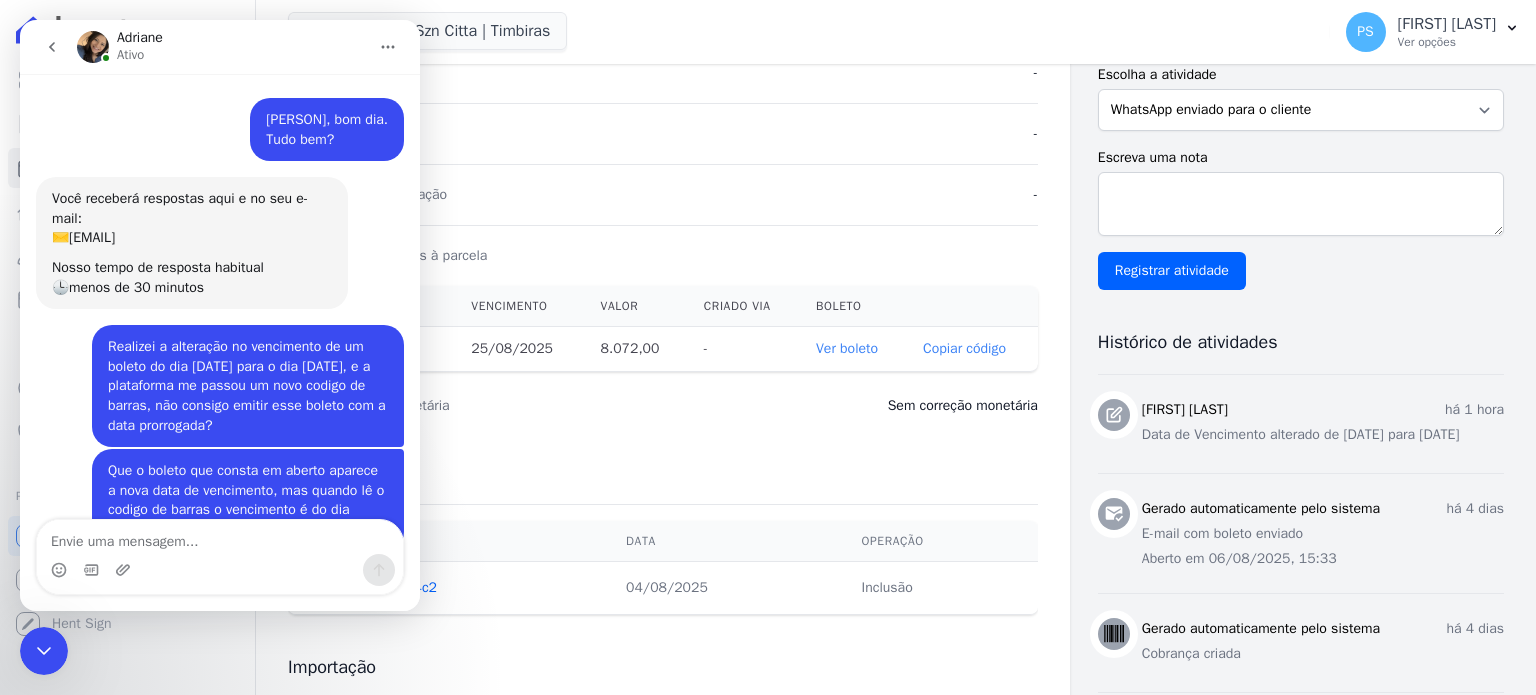 scroll, scrollTop: 1691, scrollLeft: 0, axis: vertical 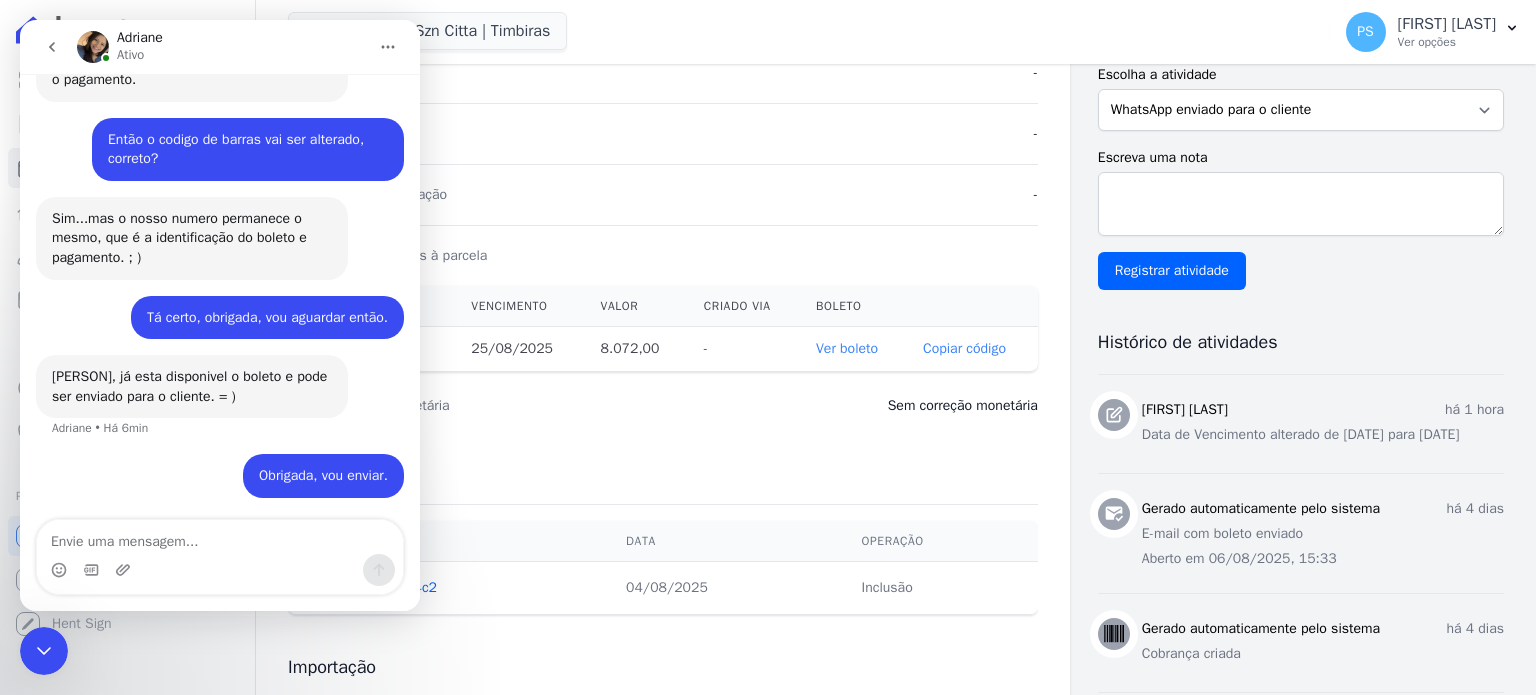 click 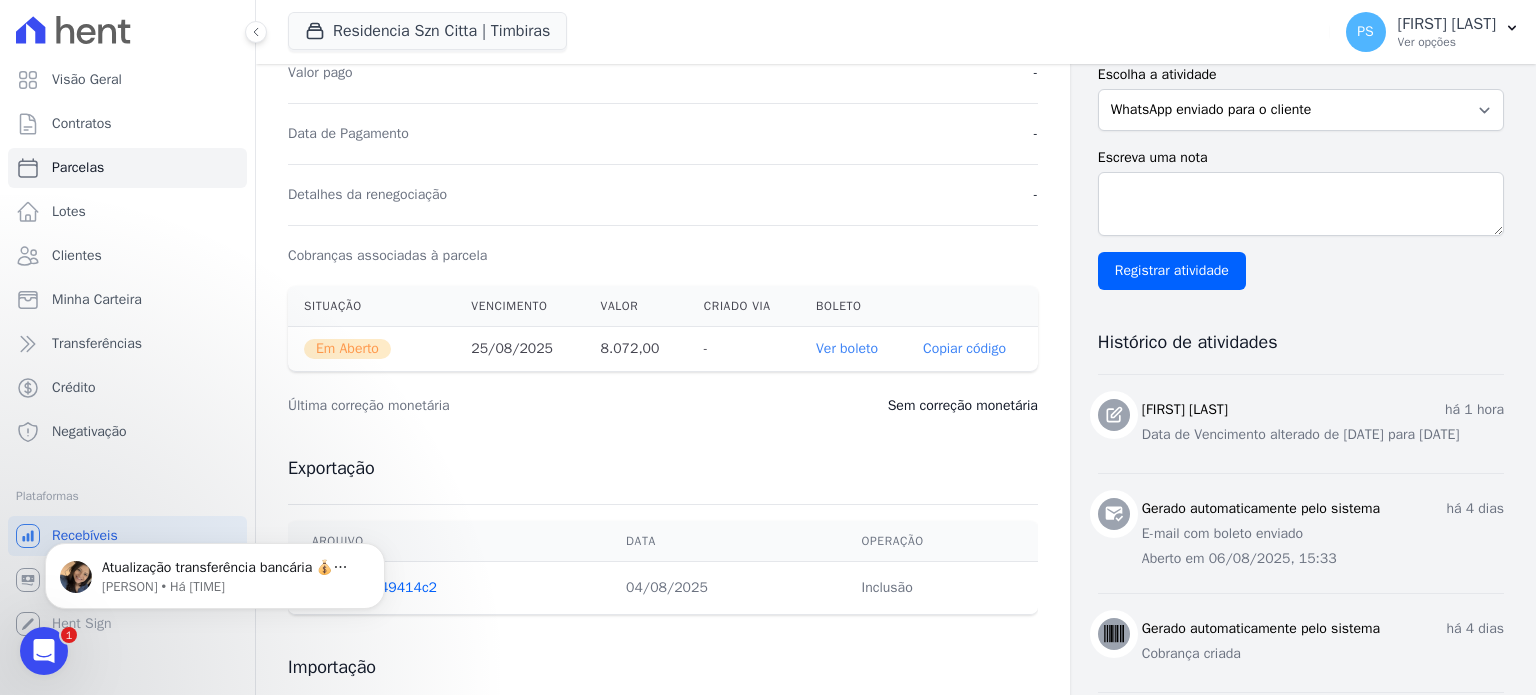 scroll, scrollTop: 0, scrollLeft: 0, axis: both 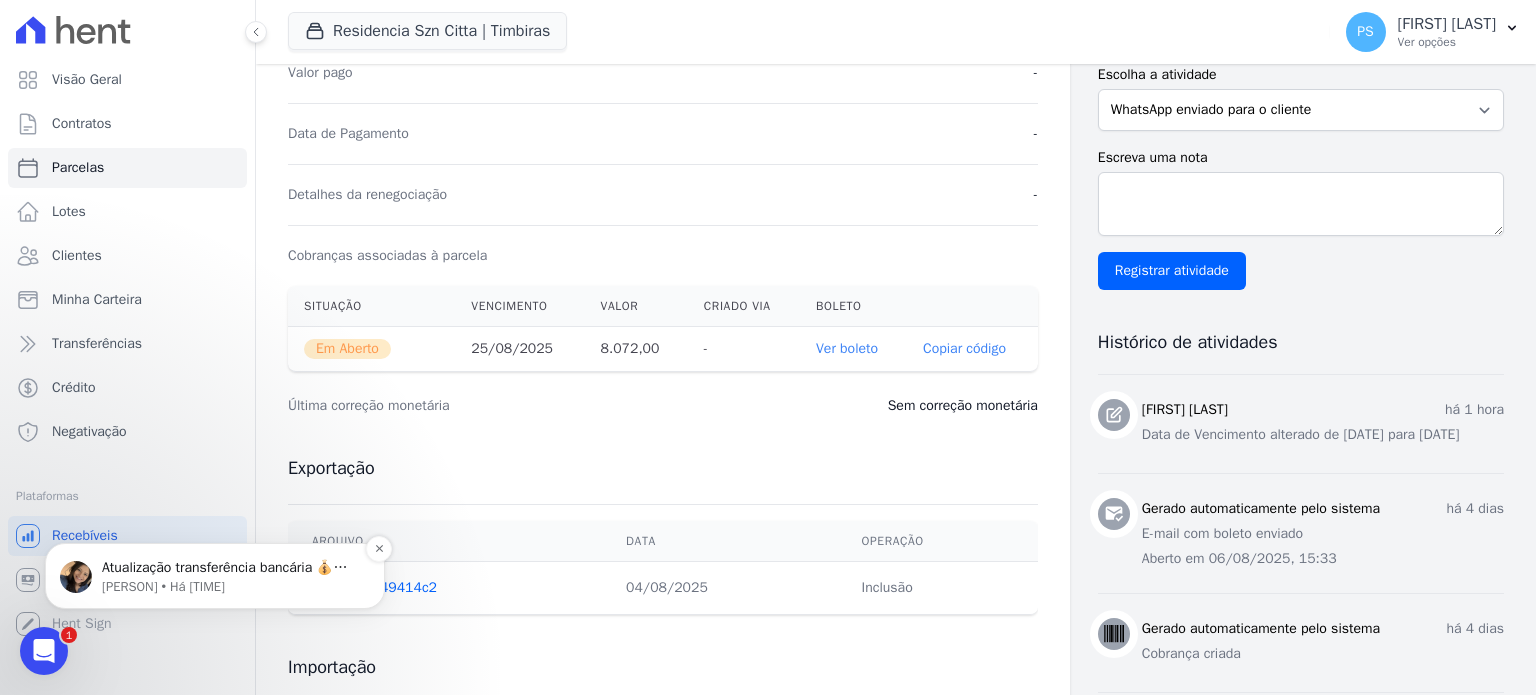 click on "Atualização transferência bancária 💰 Identificamos uma falha na comunicação durante o processo de transferências bancárias. Realizamos as correções necessárias e atualizamos a operação. Esta manhã, iniciamos uma nova tentativa de transferência e estamos monitorando atentamente as transições bancárias. Se precisar de mais informações, estou à disposição! 😊 Adriane Brito CS Support" at bounding box center (231, 568) 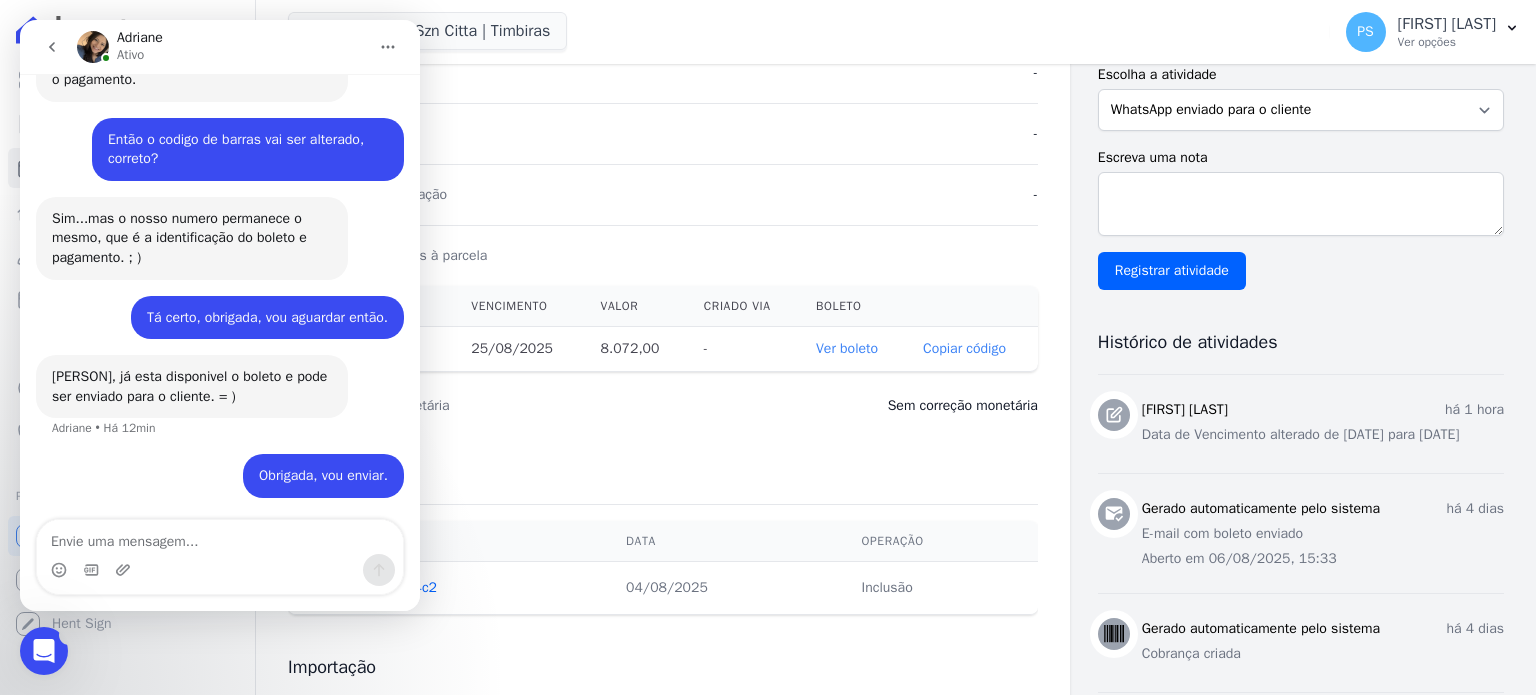 scroll, scrollTop: 0, scrollLeft: 0, axis: both 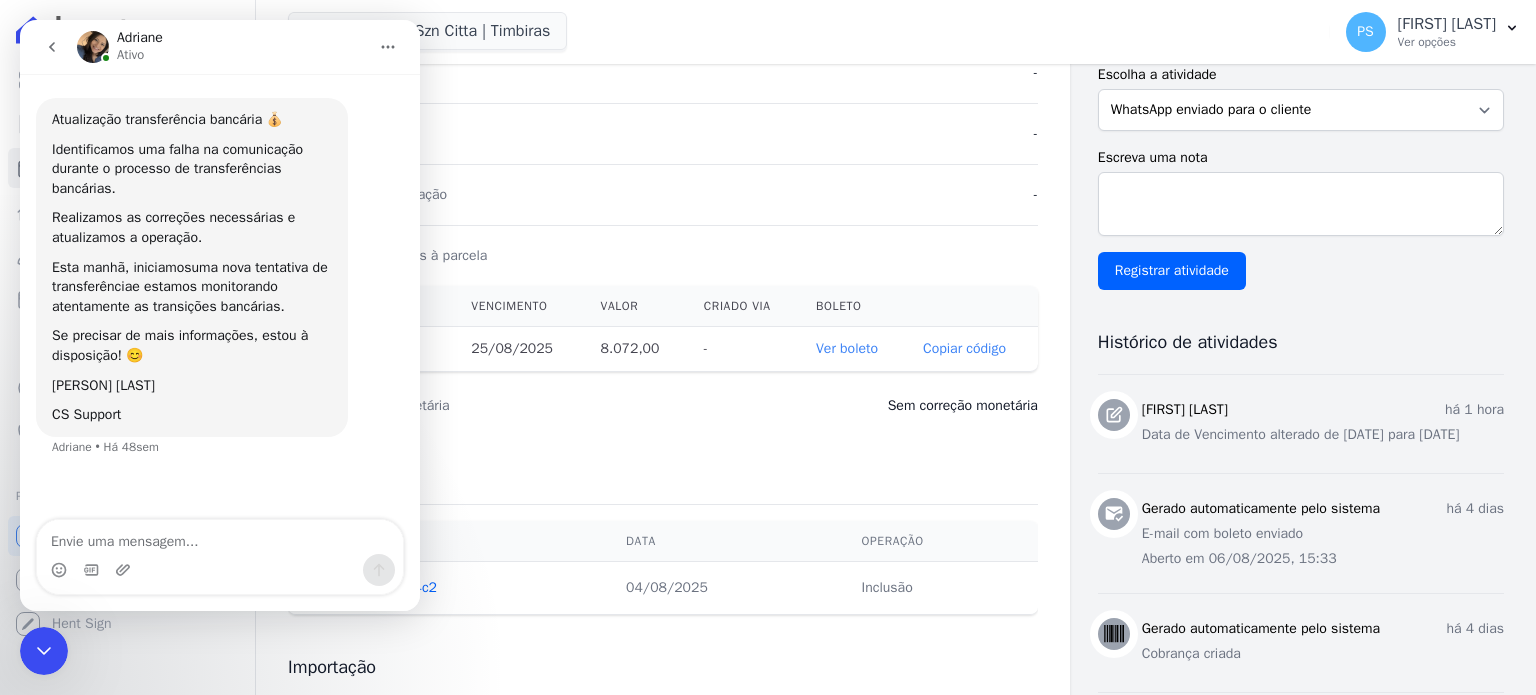 click 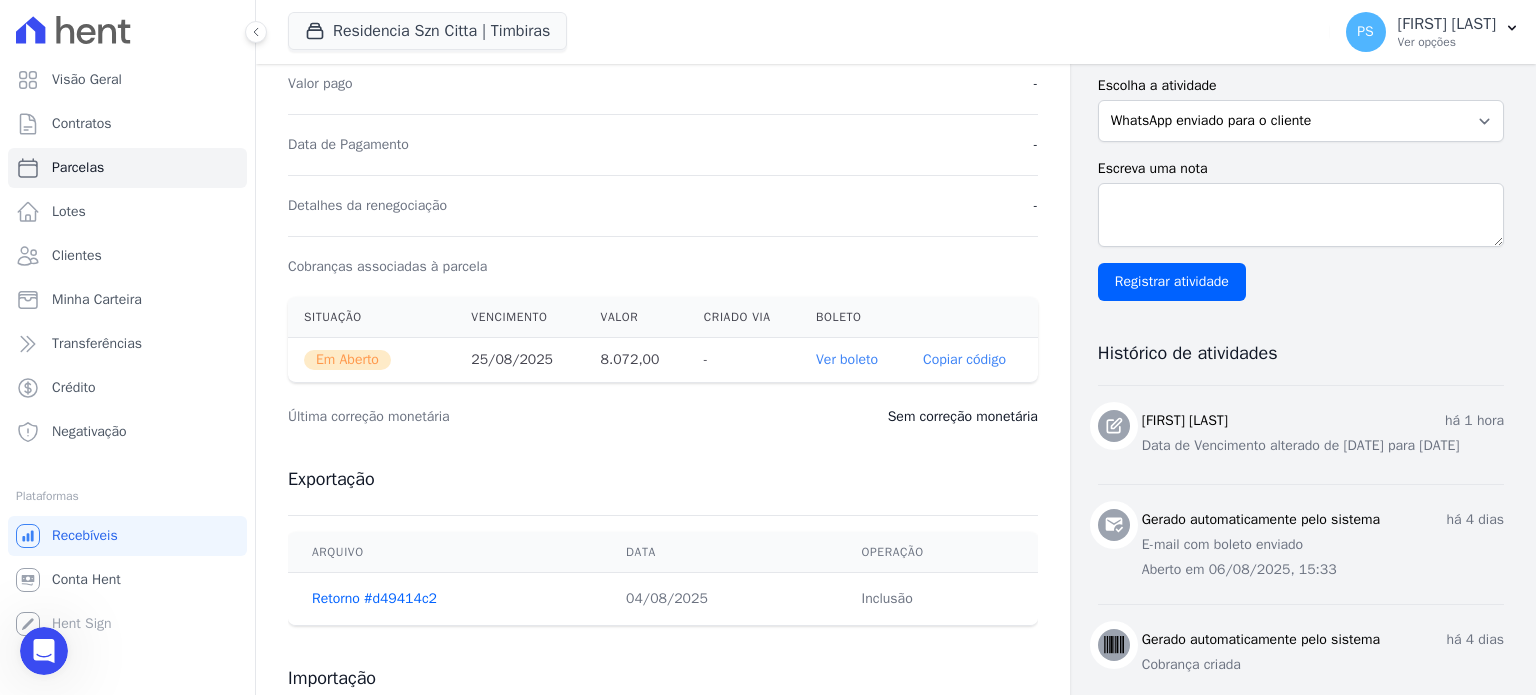 scroll, scrollTop: 487, scrollLeft: 0, axis: vertical 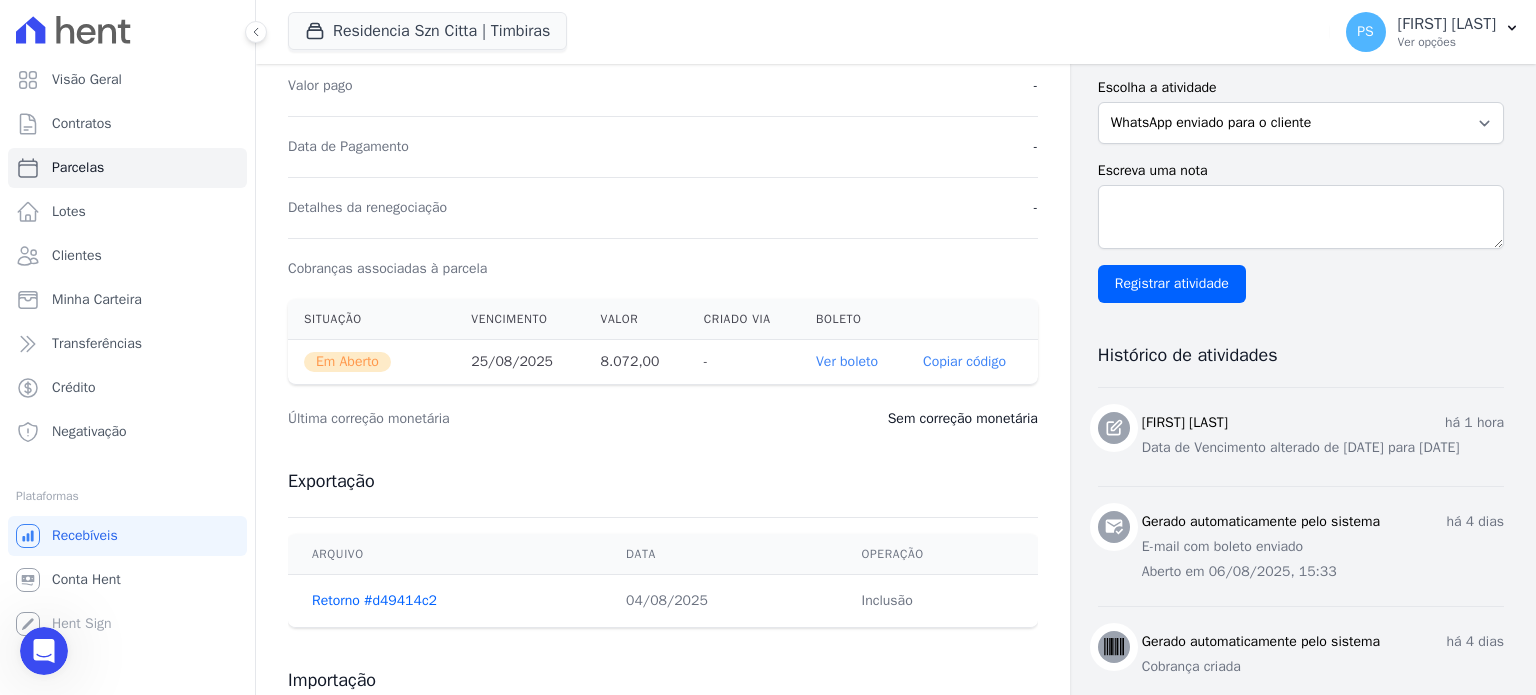 click on "Ver boleto" at bounding box center (847, 361) 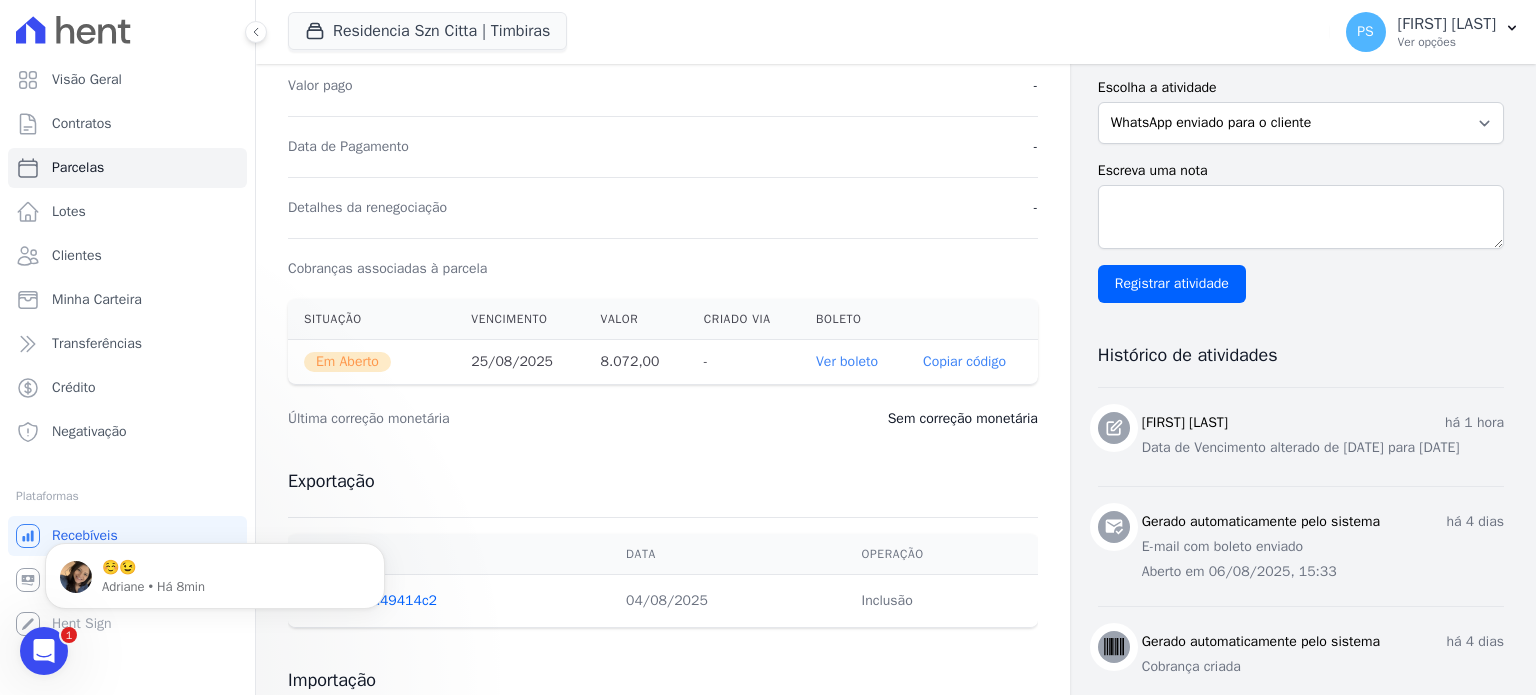scroll, scrollTop: 0, scrollLeft: 0, axis: both 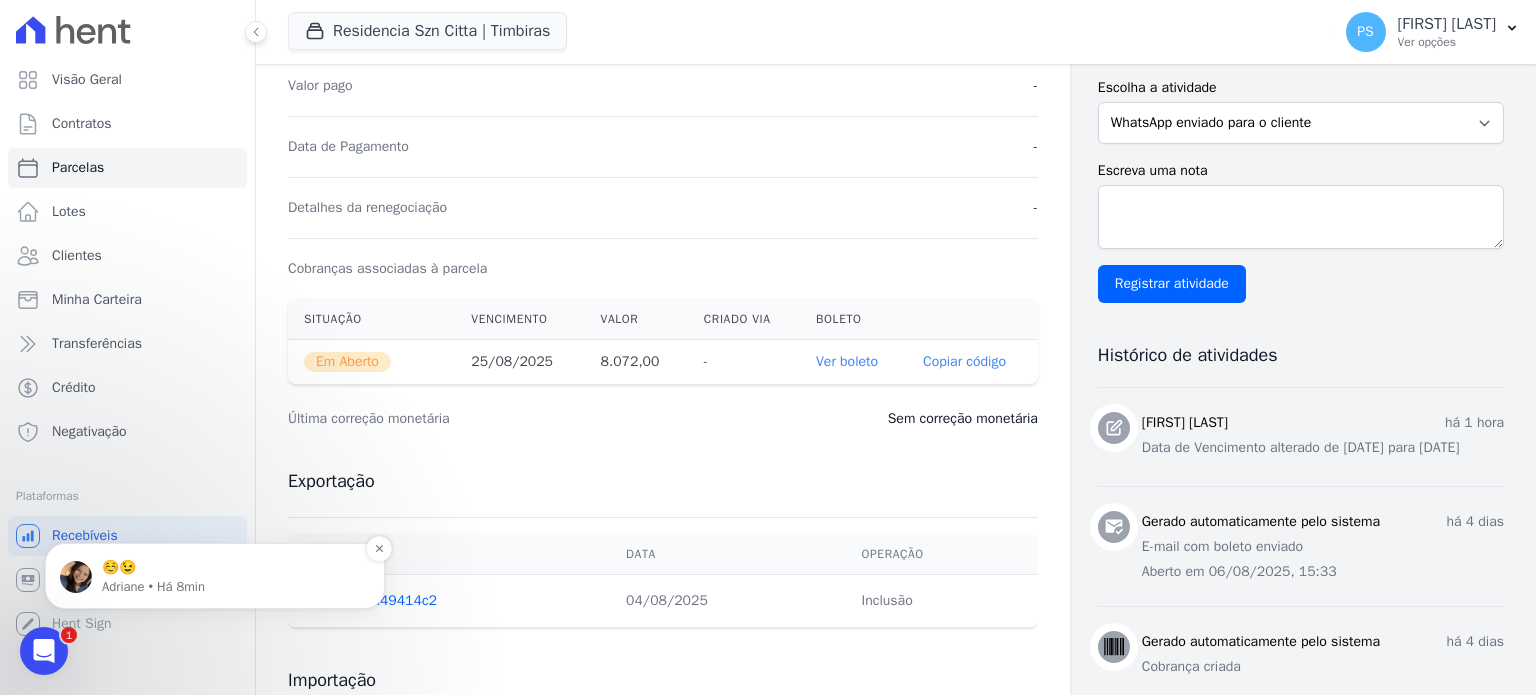 click on "Adriane • Há 8min" at bounding box center (231, 587) 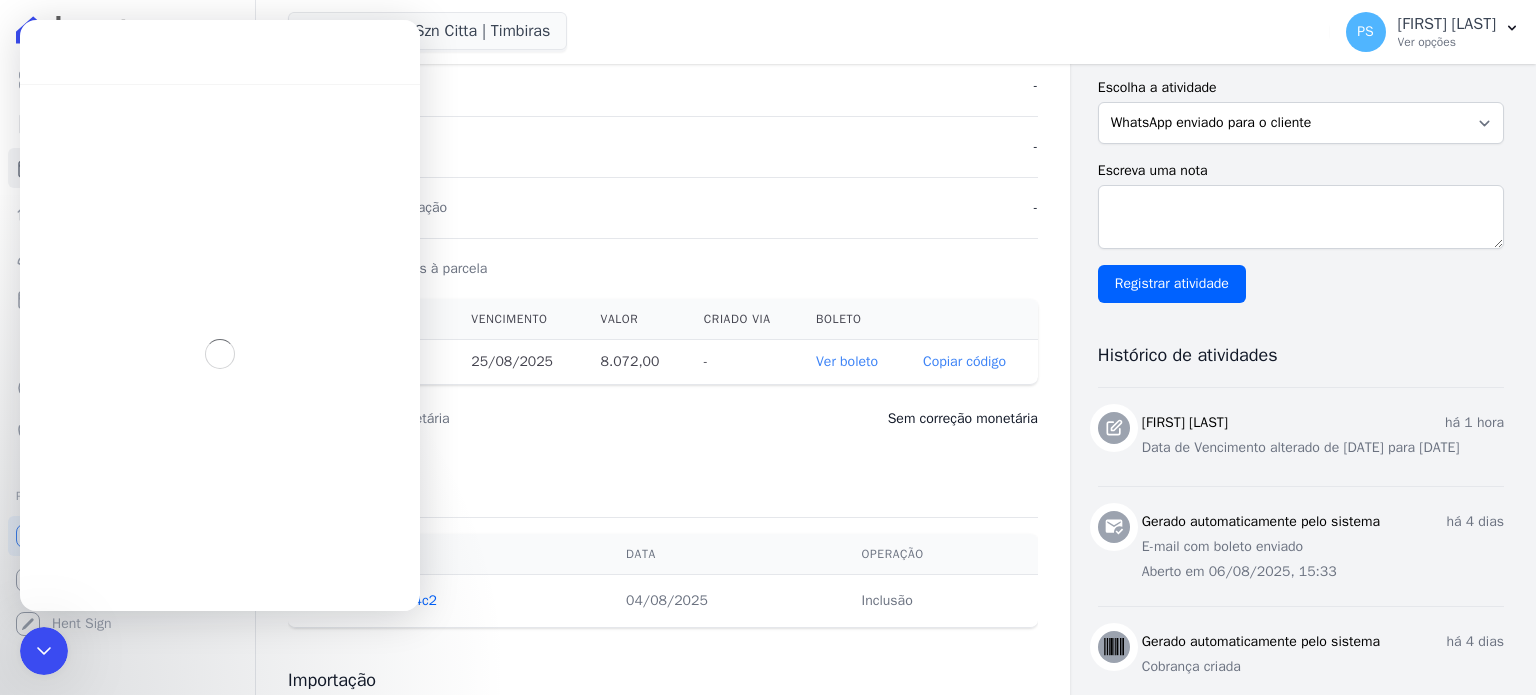 scroll, scrollTop: 2, scrollLeft: 0, axis: vertical 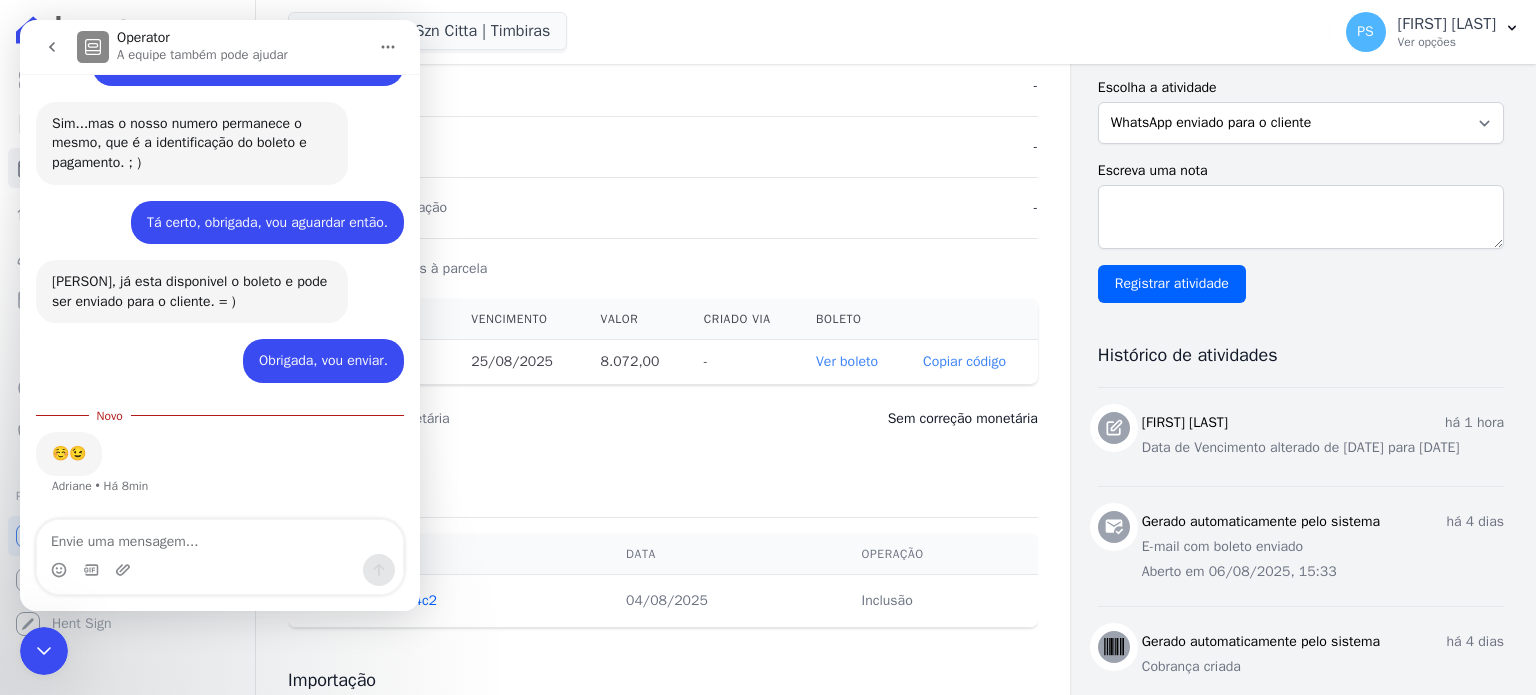 click at bounding box center (44, 651) 